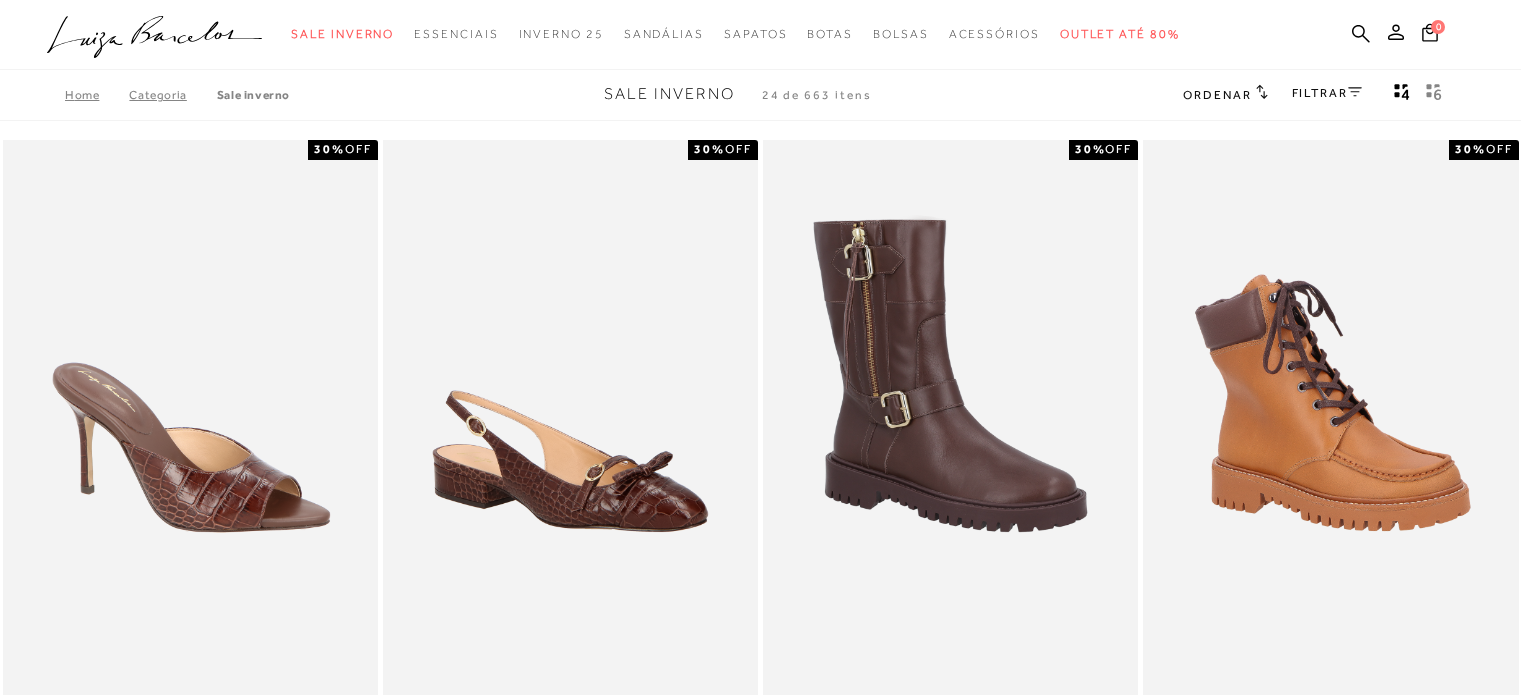 scroll, scrollTop: 200, scrollLeft: 0, axis: vertical 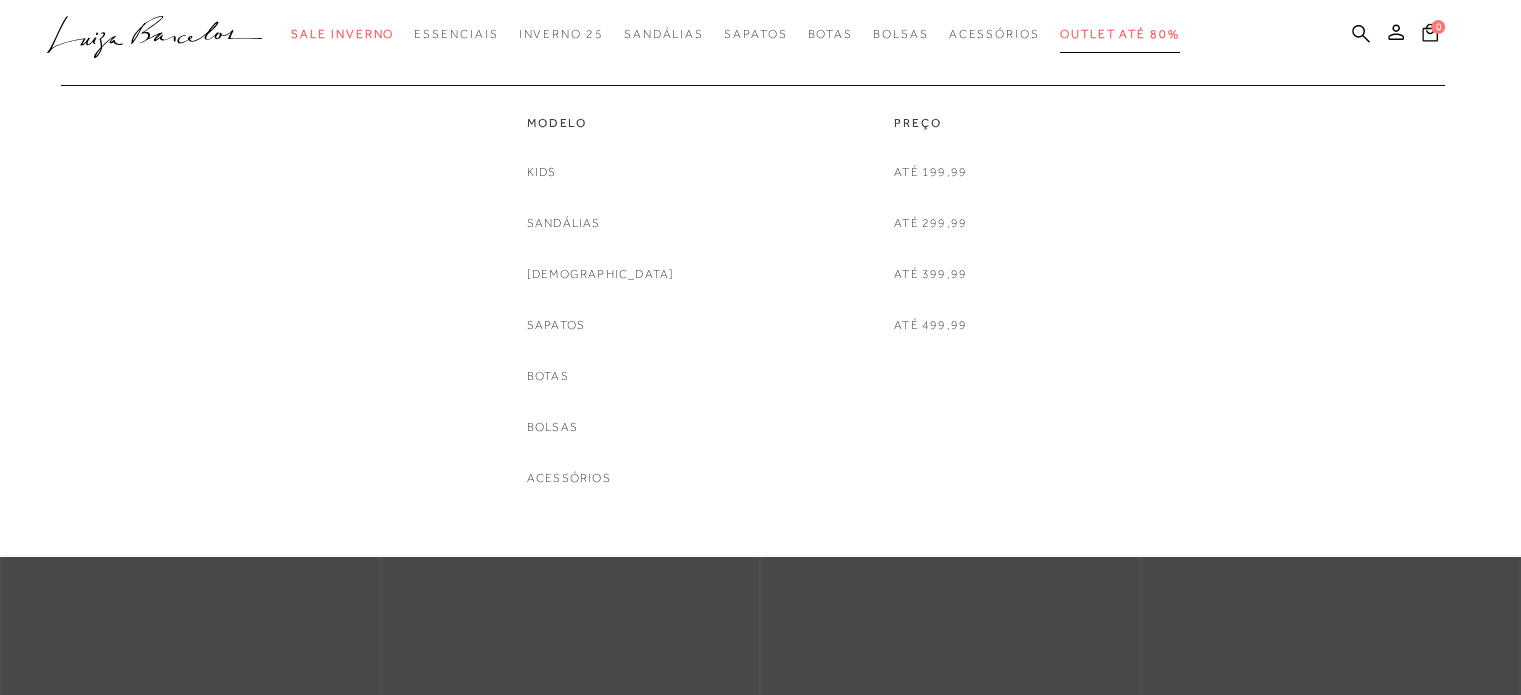 click on "Outlet até 80%" at bounding box center [1120, 34] 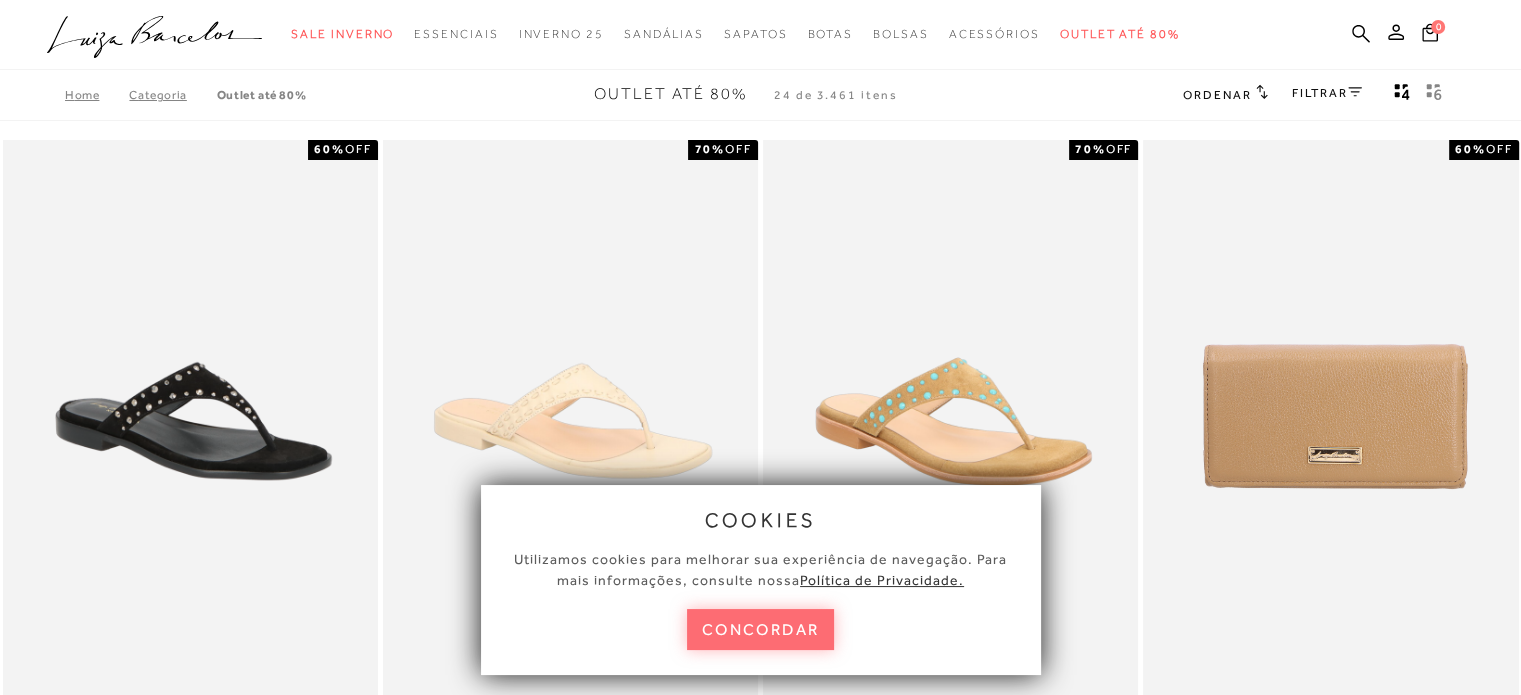 click on "concordar" at bounding box center (761, 629) 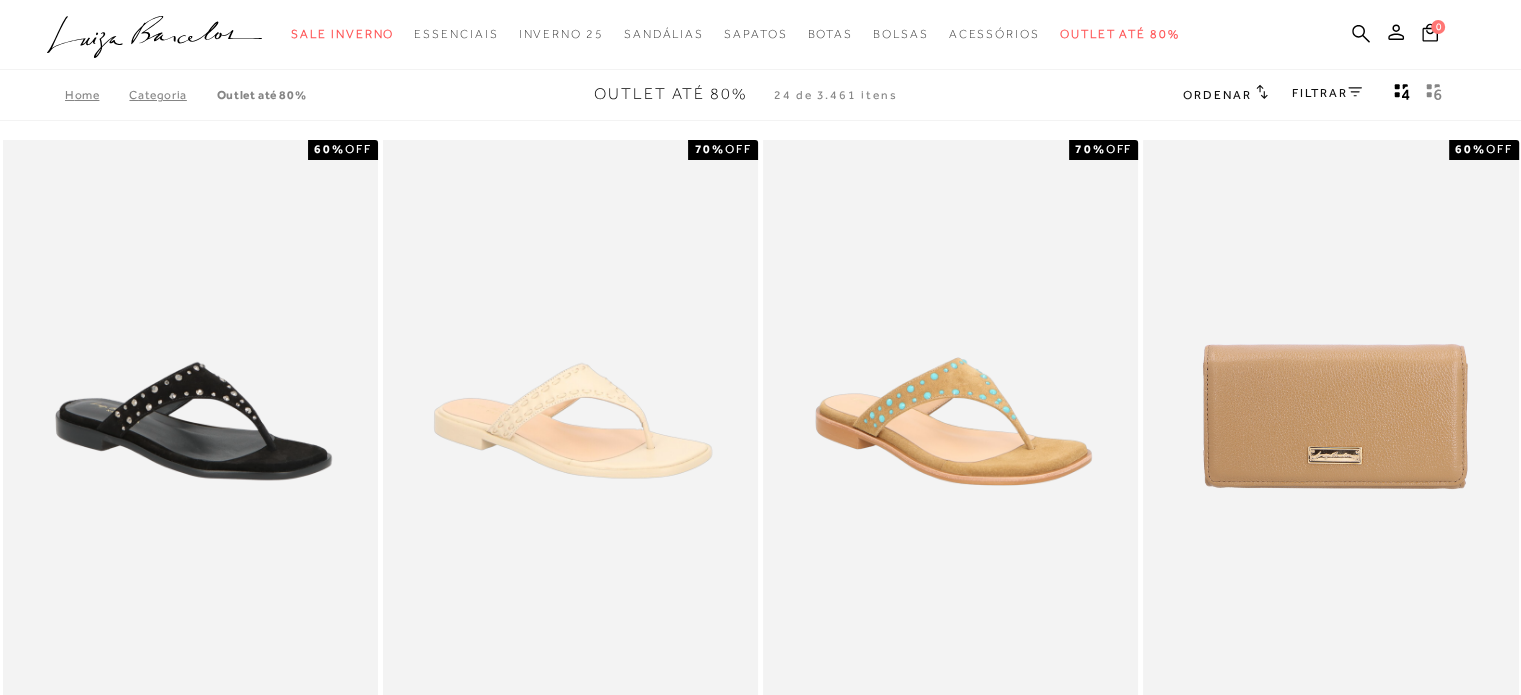 click 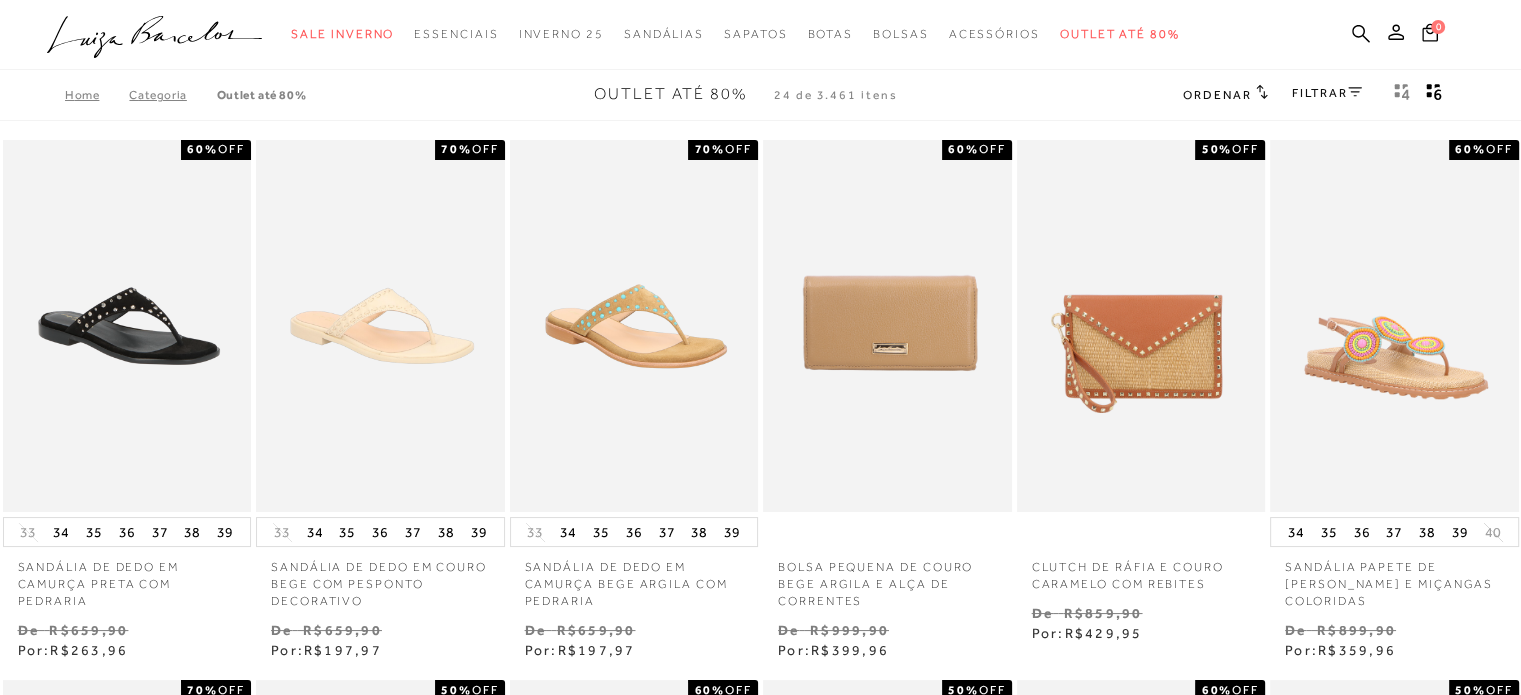 click on "Ordenar
Ordenar por
Padrão
Lançamentos
[GEOGRAPHIC_DATA]
Menor preço" at bounding box center [1316, 95] 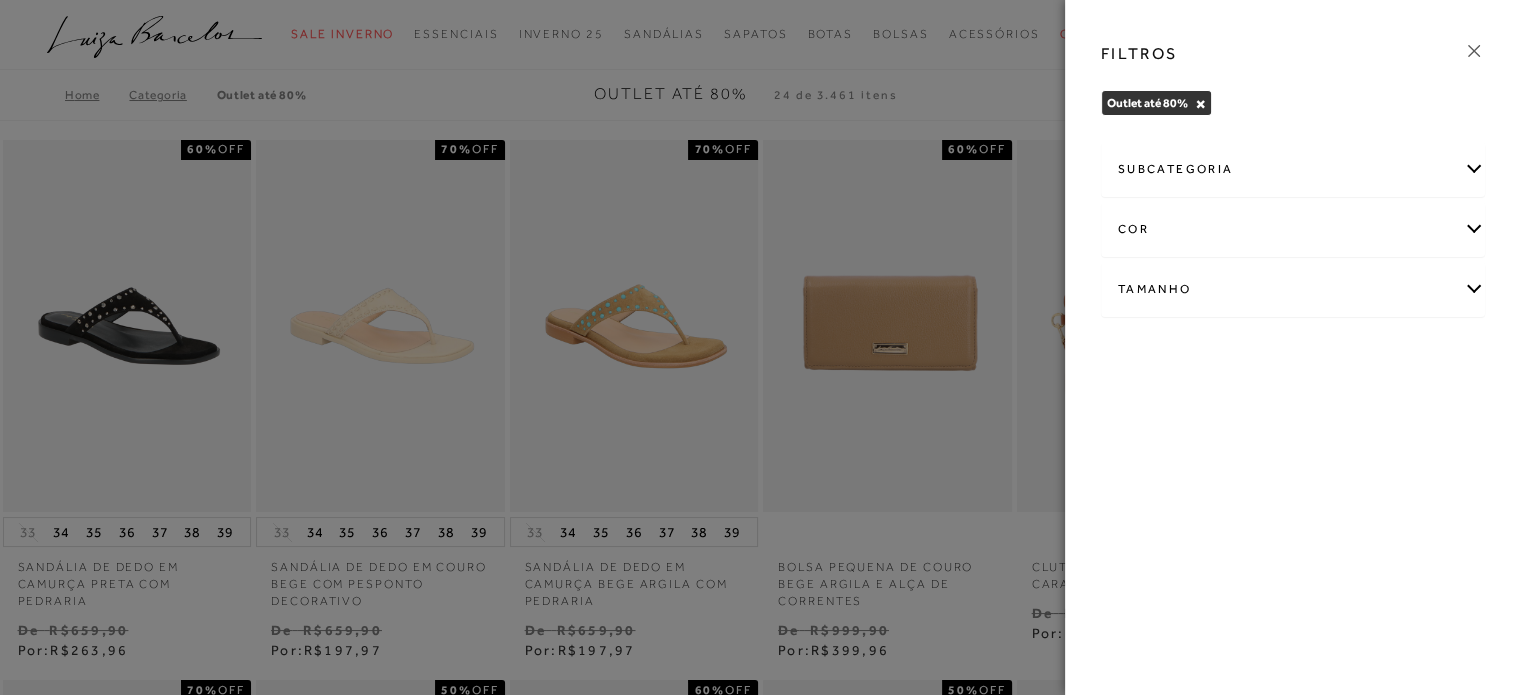 drag, startPoint x: 1157, startPoint y: 283, endPoint x: 1176, endPoint y: 485, distance: 202.8916 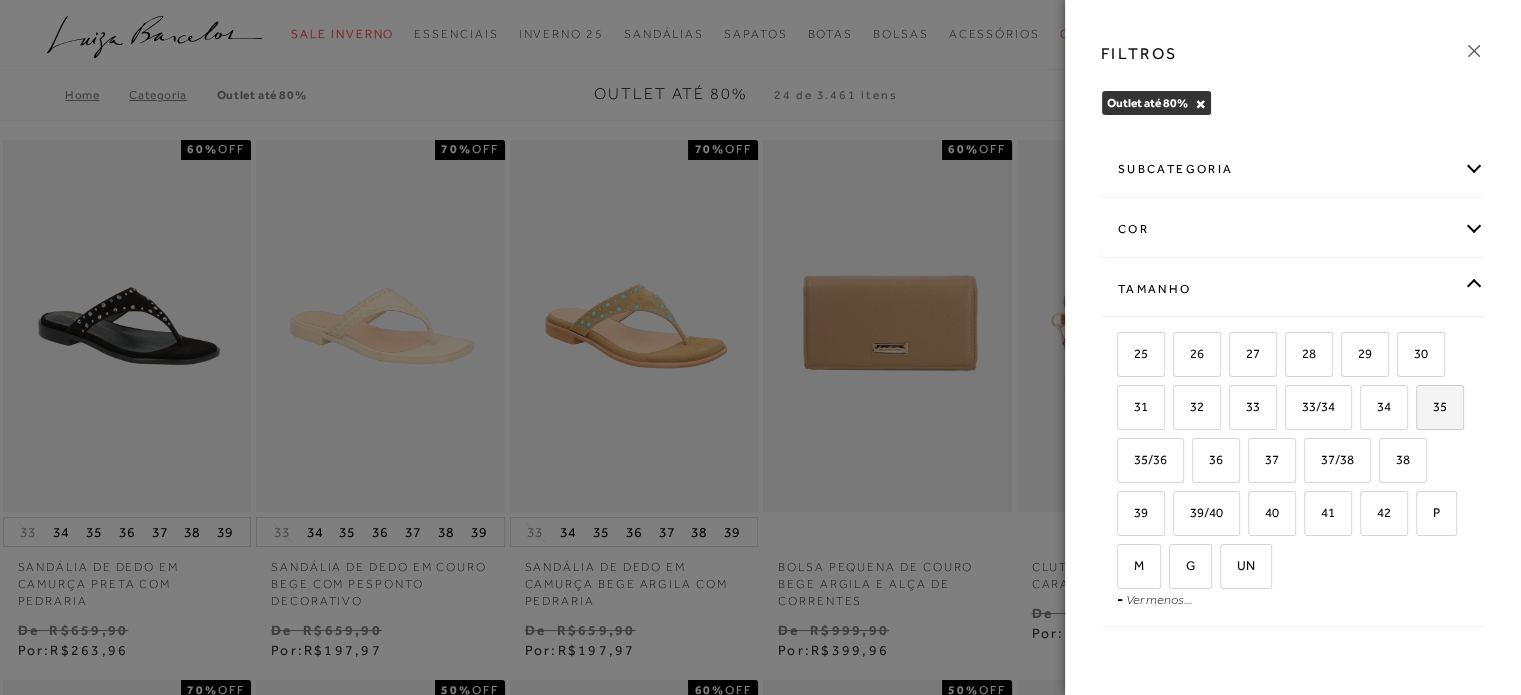 click on "35" at bounding box center (1440, 407) 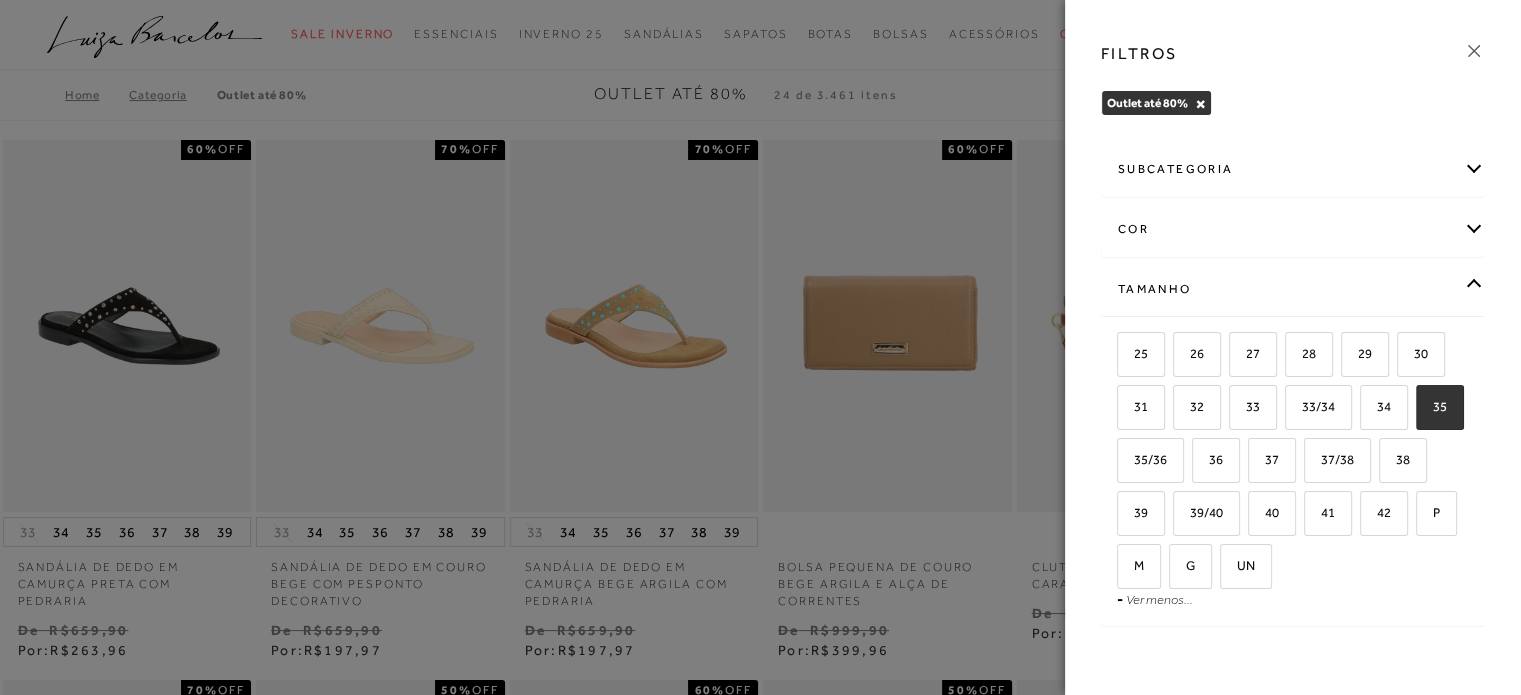 checkbox on "true" 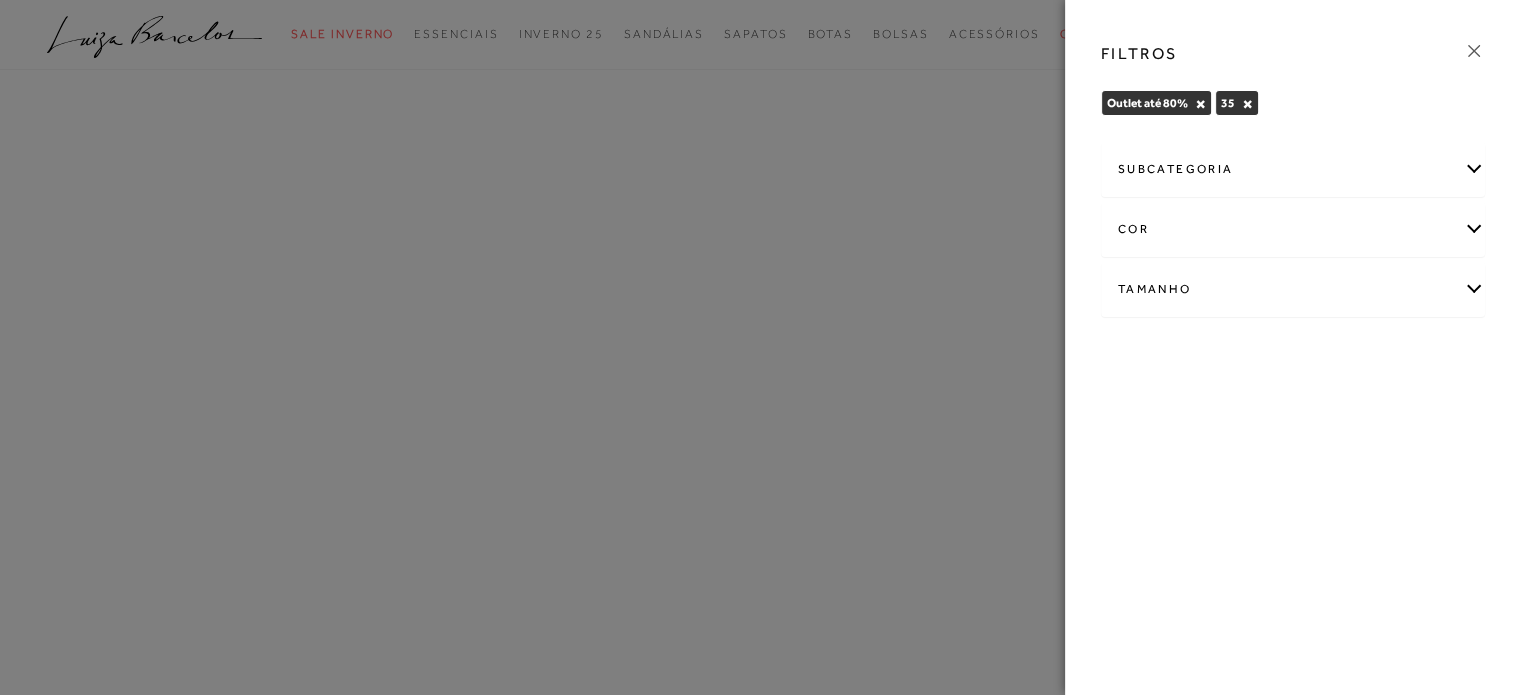 click 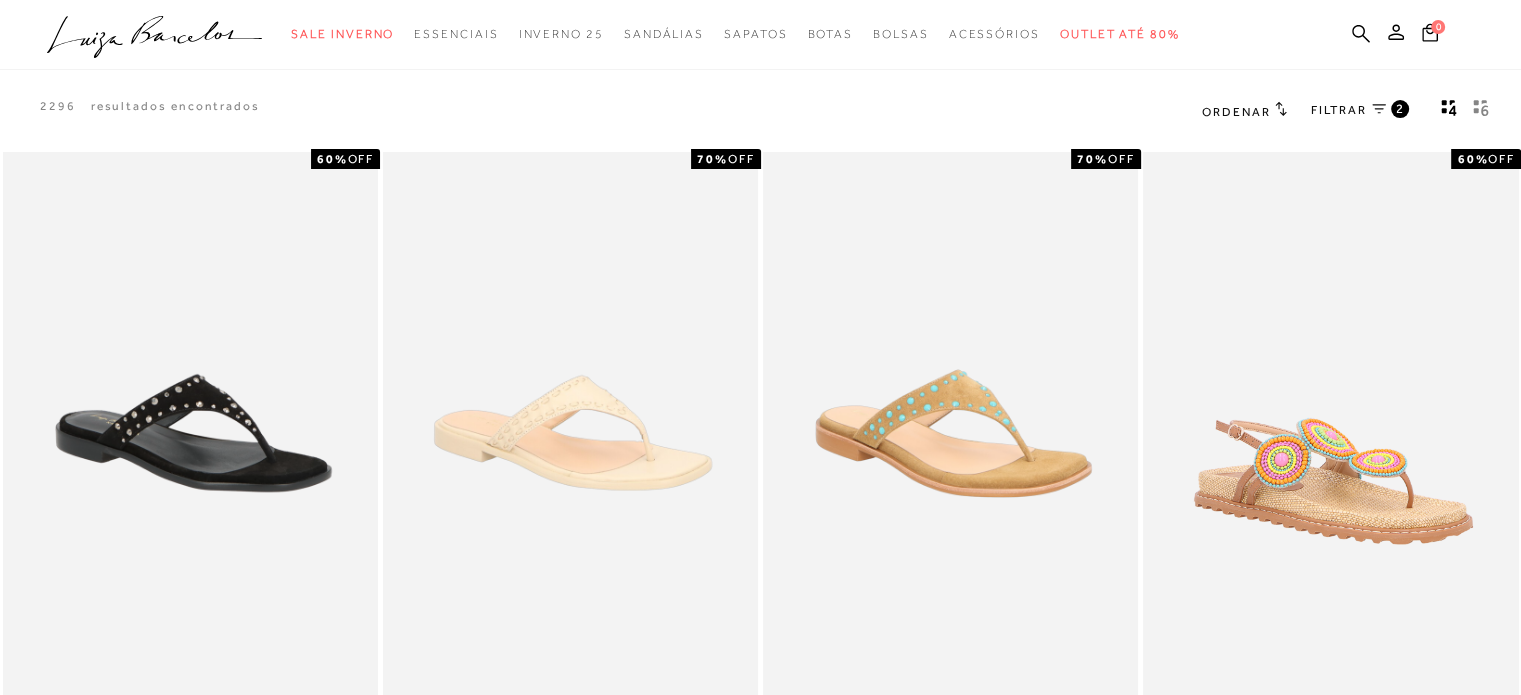 scroll, scrollTop: 0, scrollLeft: 0, axis: both 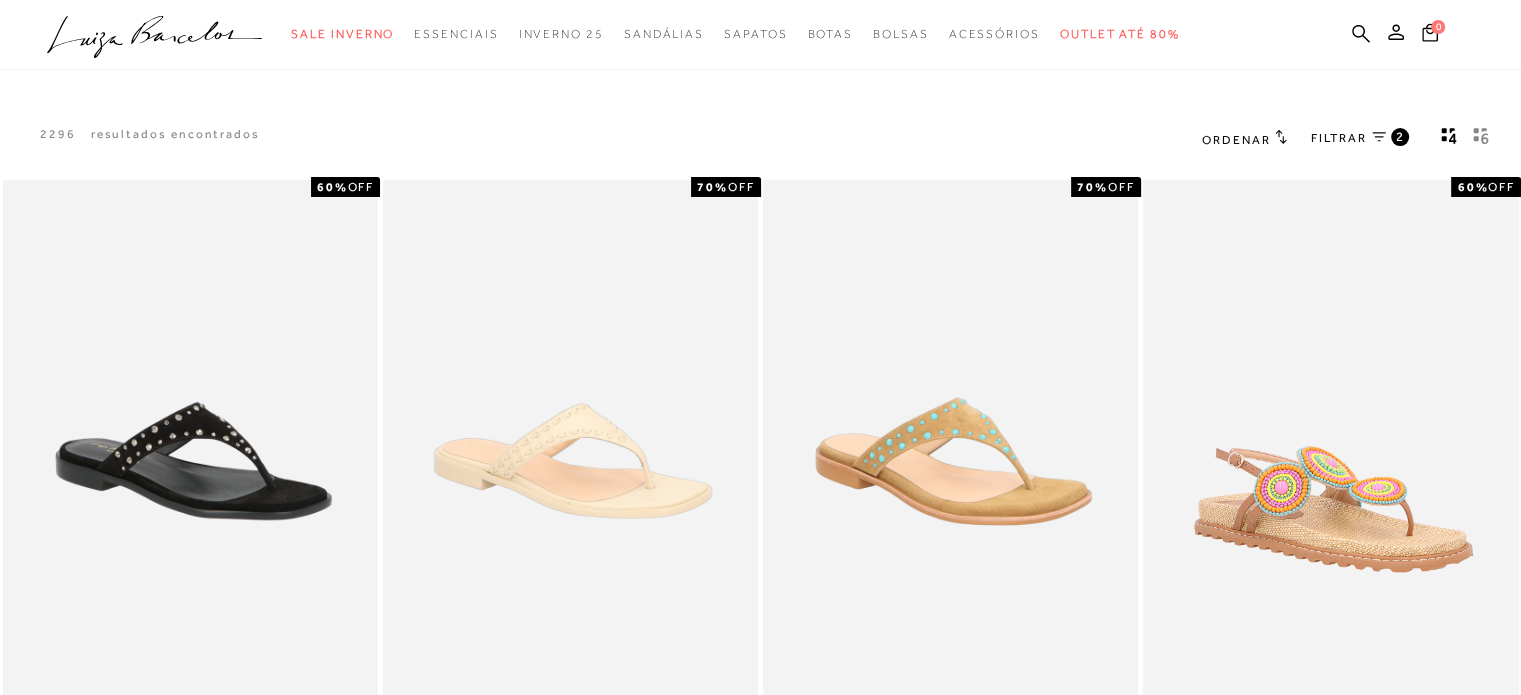 click 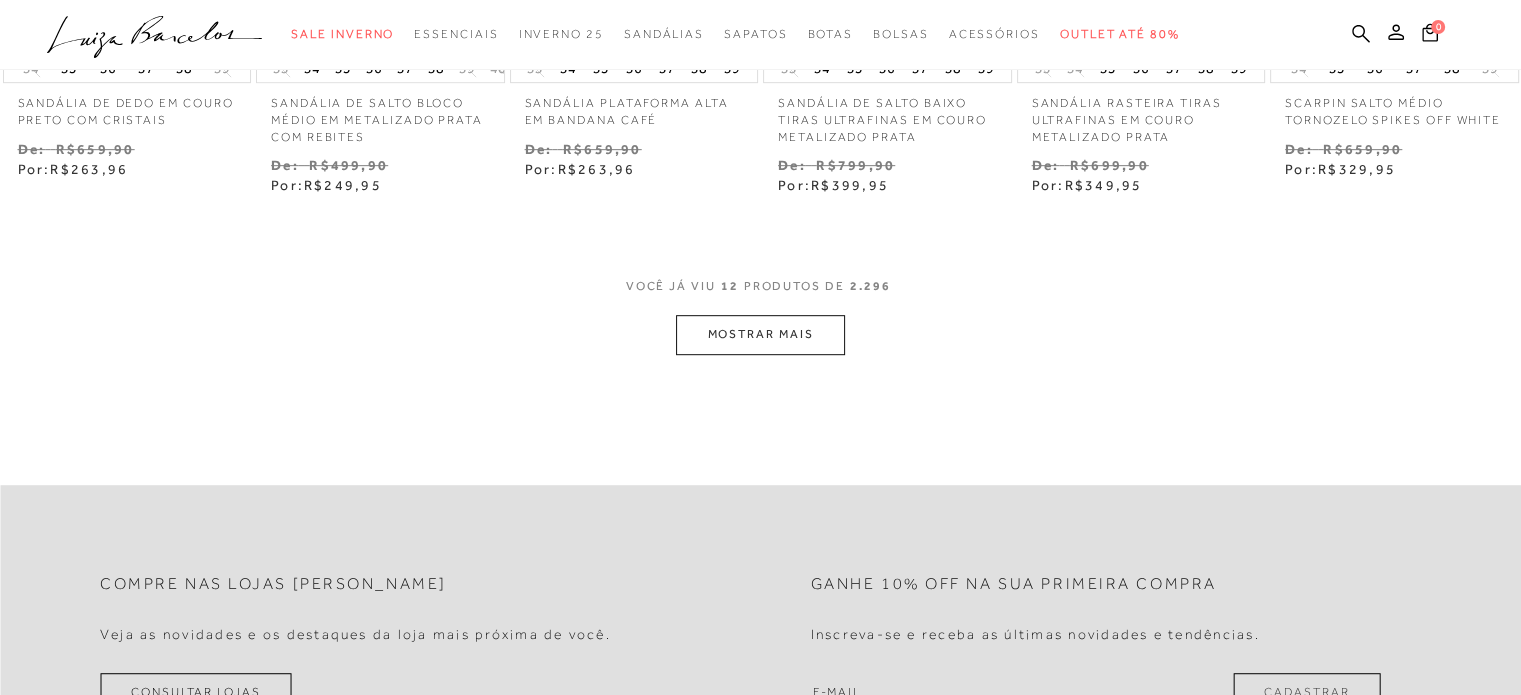 scroll, scrollTop: 1100, scrollLeft: 0, axis: vertical 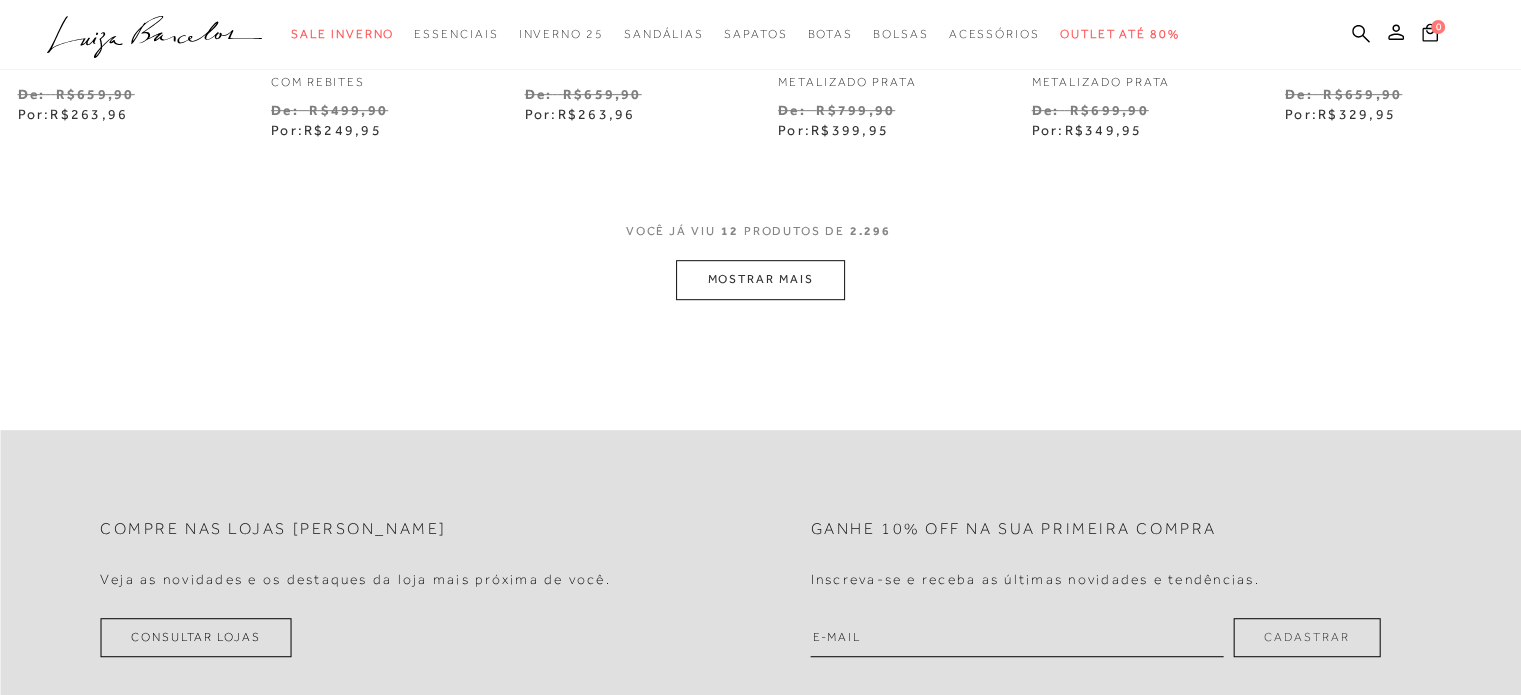 click on "MOSTRAR MAIS" at bounding box center [760, 279] 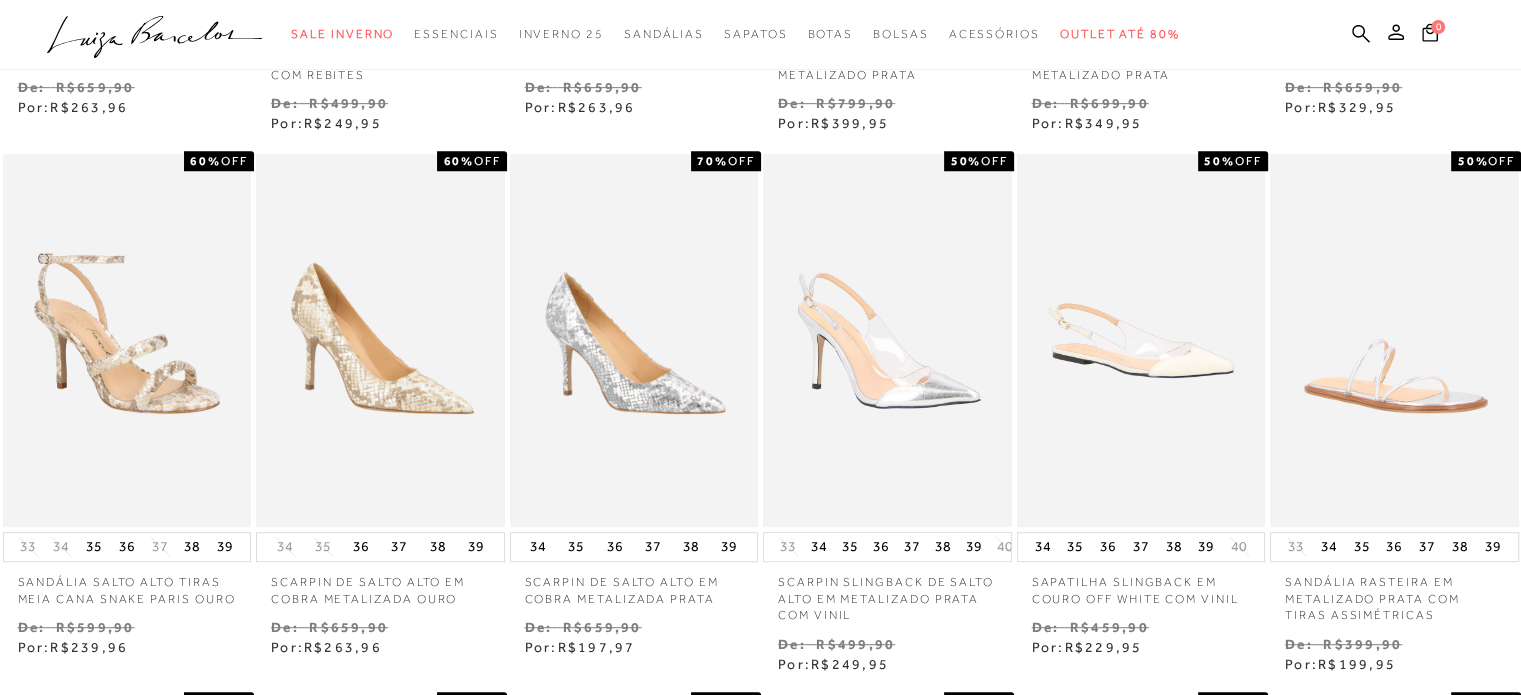 scroll, scrollTop: 1200, scrollLeft: 0, axis: vertical 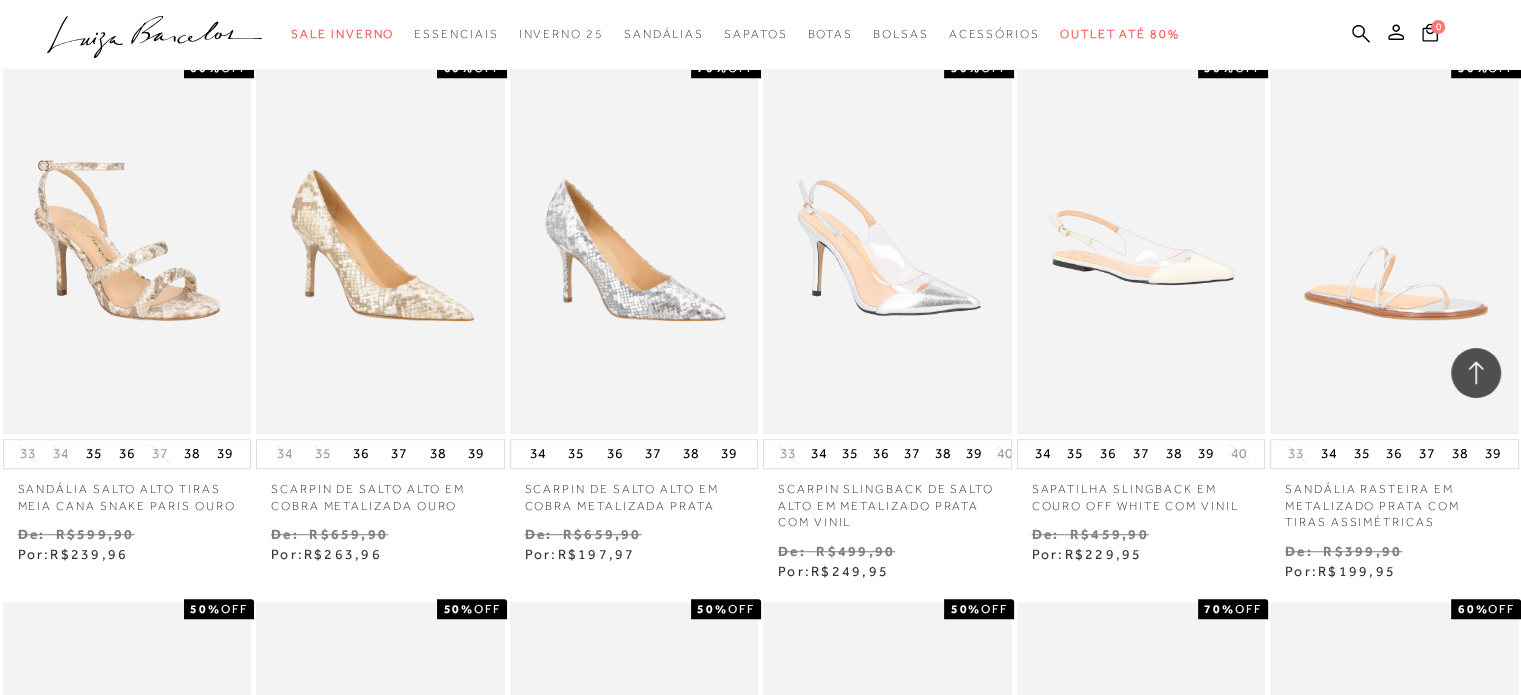 type 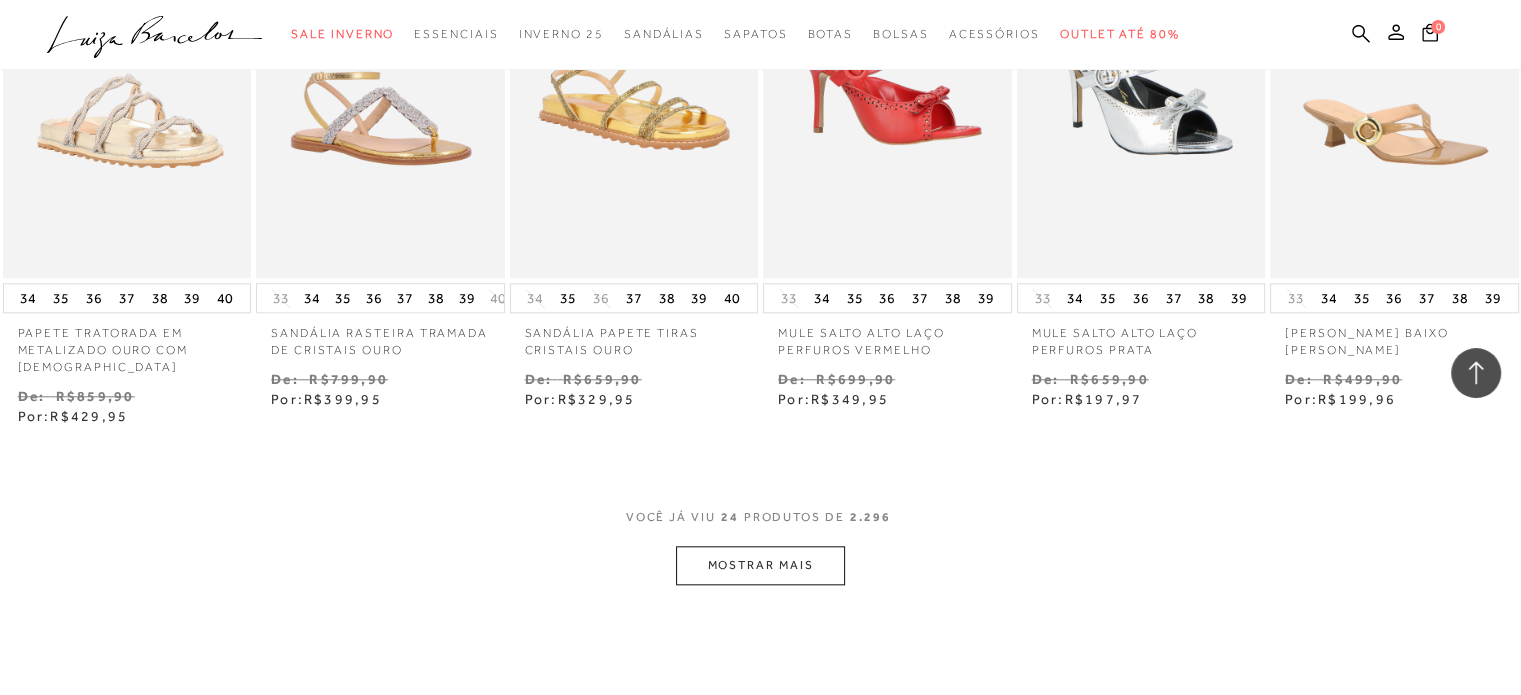 scroll, scrollTop: 2000, scrollLeft: 0, axis: vertical 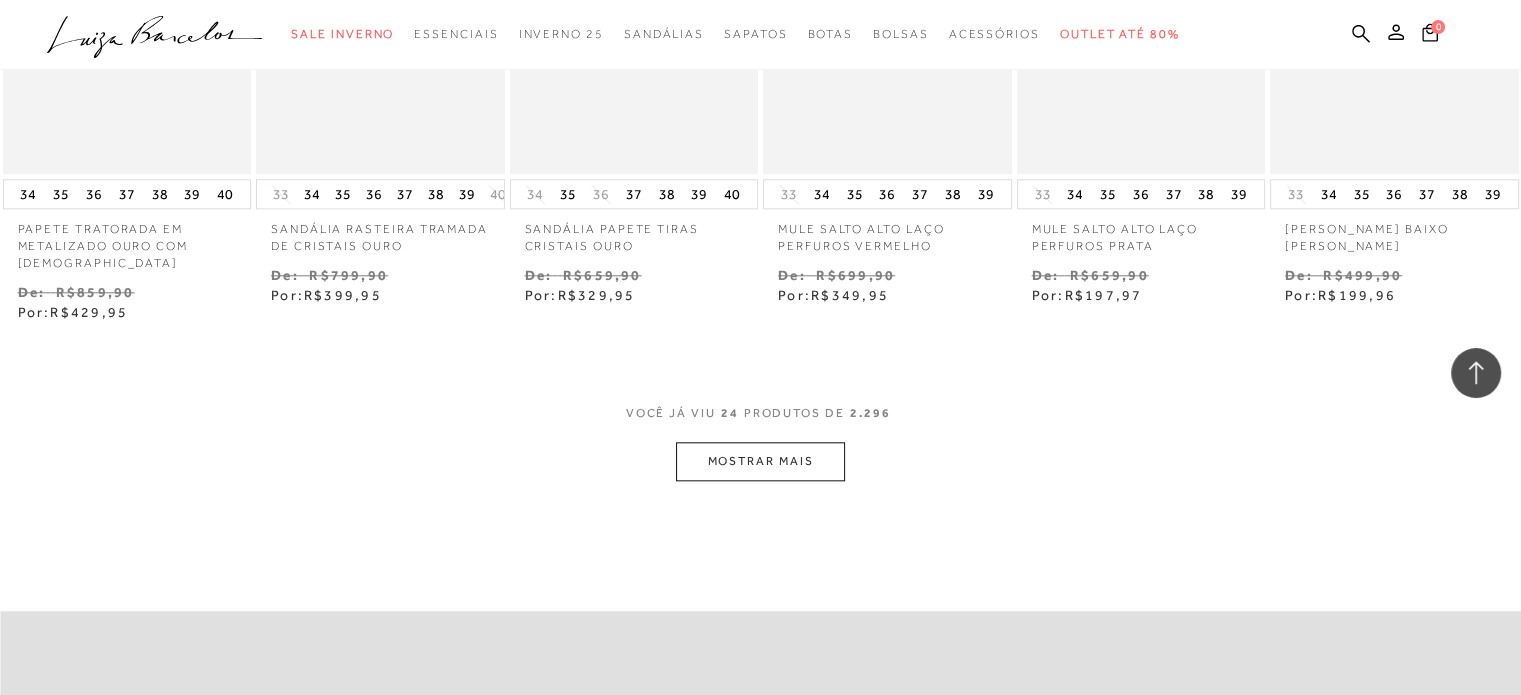 click on "MOSTRAR MAIS" at bounding box center [760, 461] 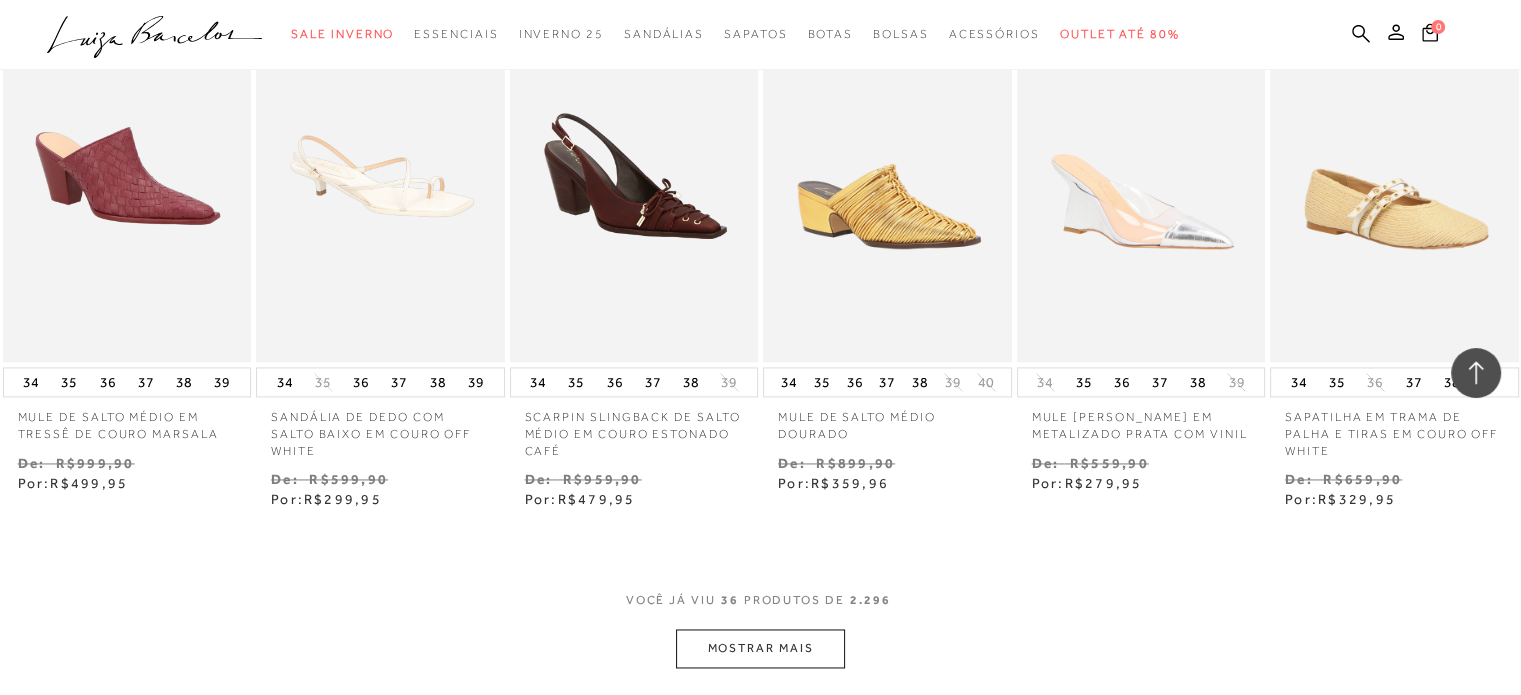 scroll, scrollTop: 2900, scrollLeft: 0, axis: vertical 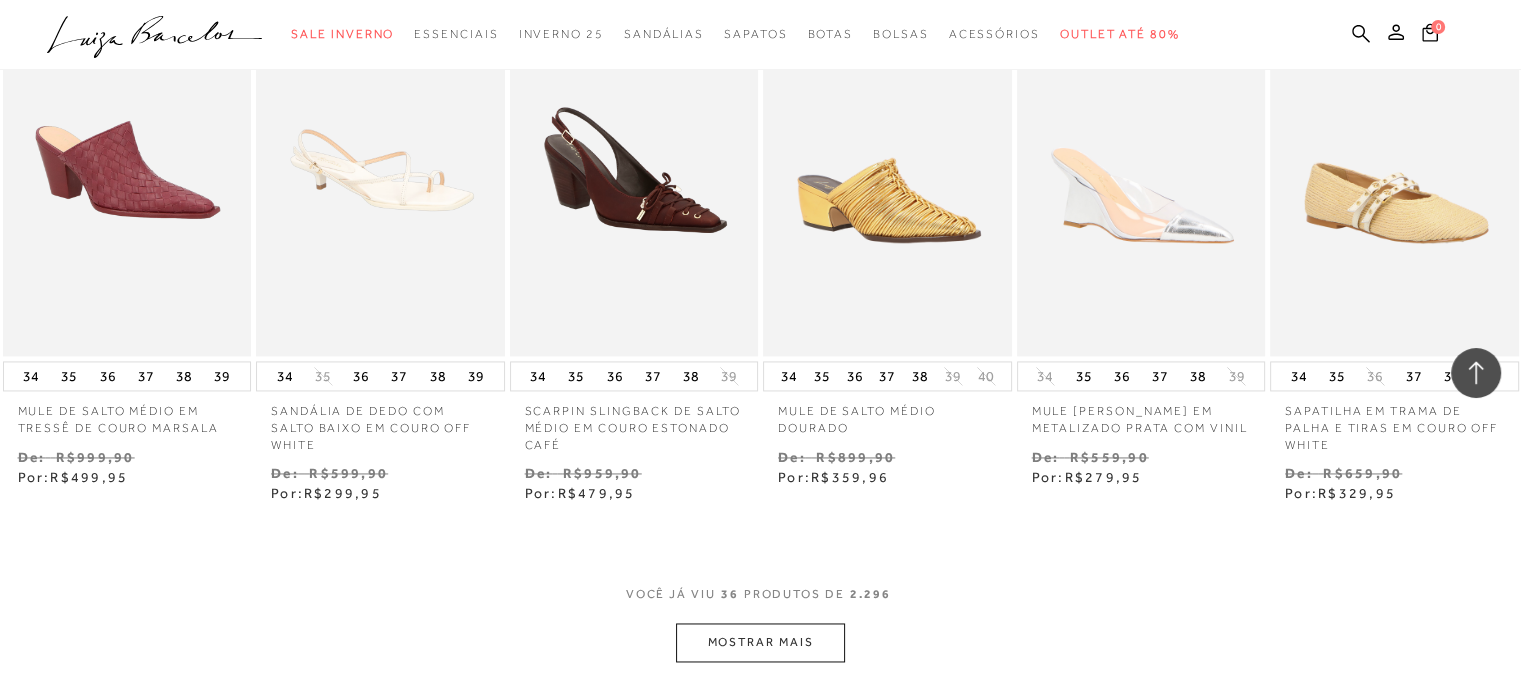 click on "MOSTRAR MAIS" at bounding box center [760, 642] 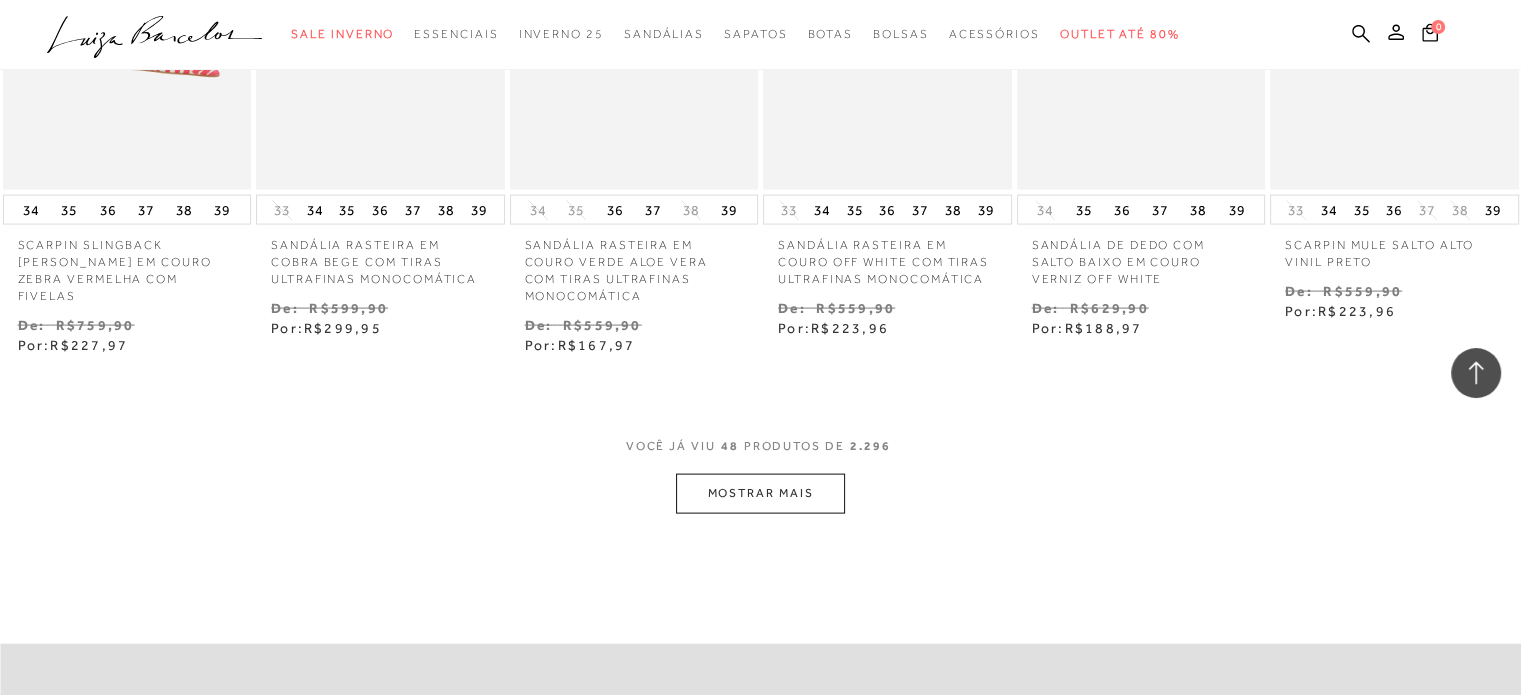 scroll, scrollTop: 4200, scrollLeft: 0, axis: vertical 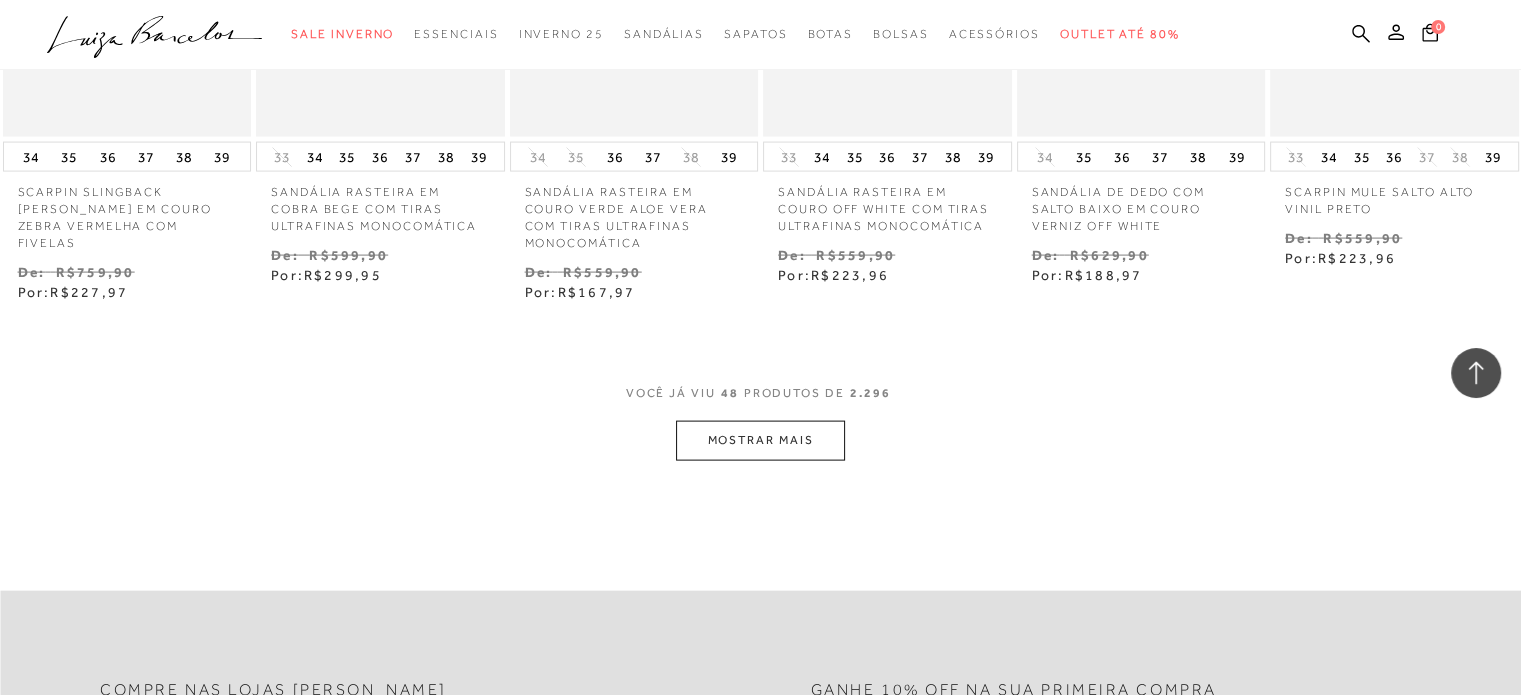 click on "MOSTRAR MAIS" at bounding box center (760, 440) 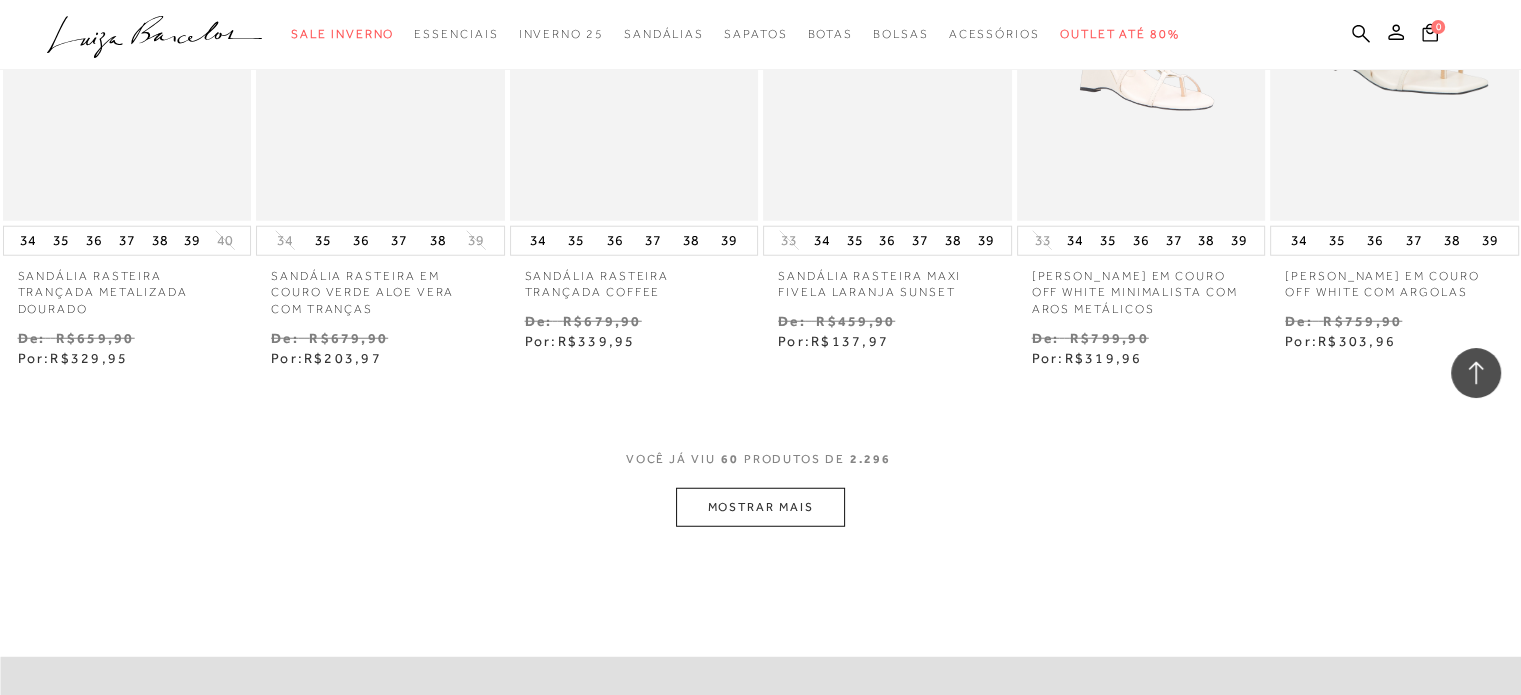 scroll, scrollTop: 5300, scrollLeft: 0, axis: vertical 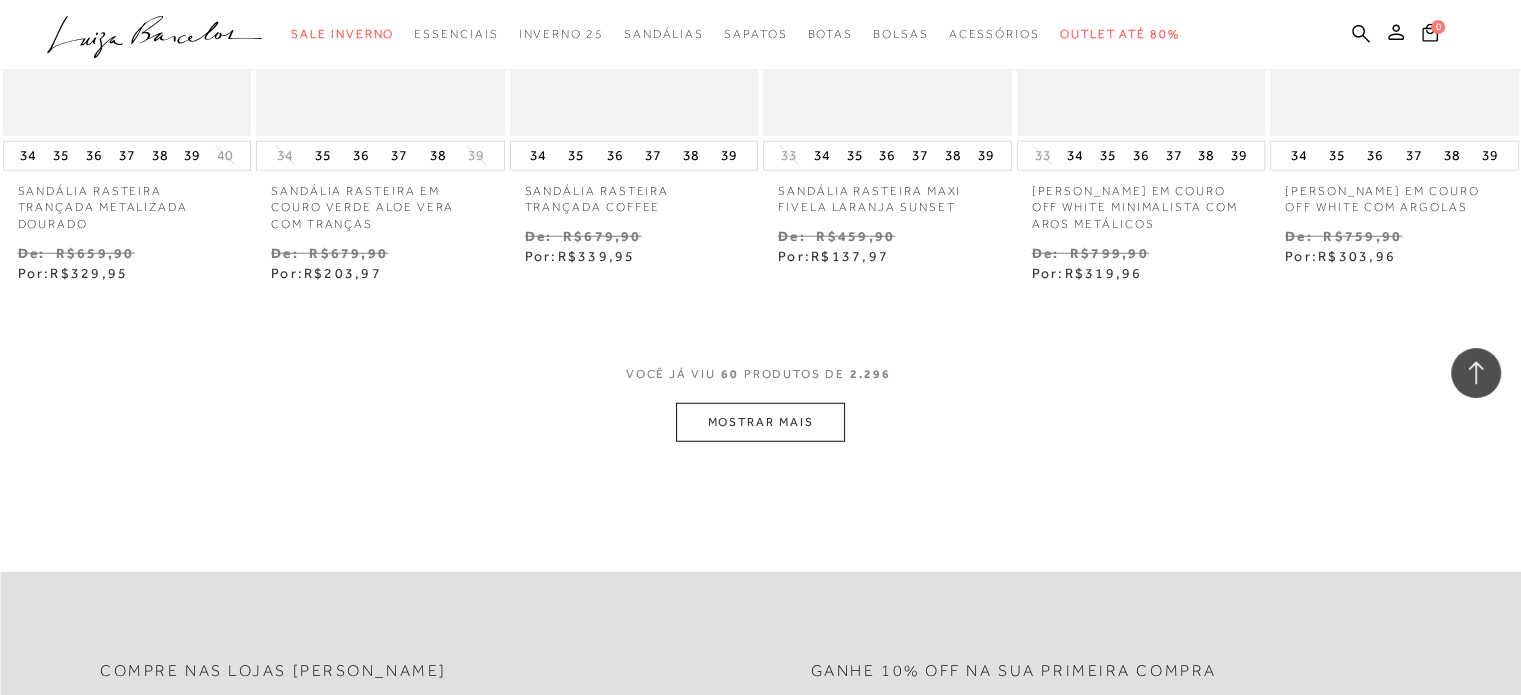 click on "MOSTRAR MAIS" at bounding box center (760, 422) 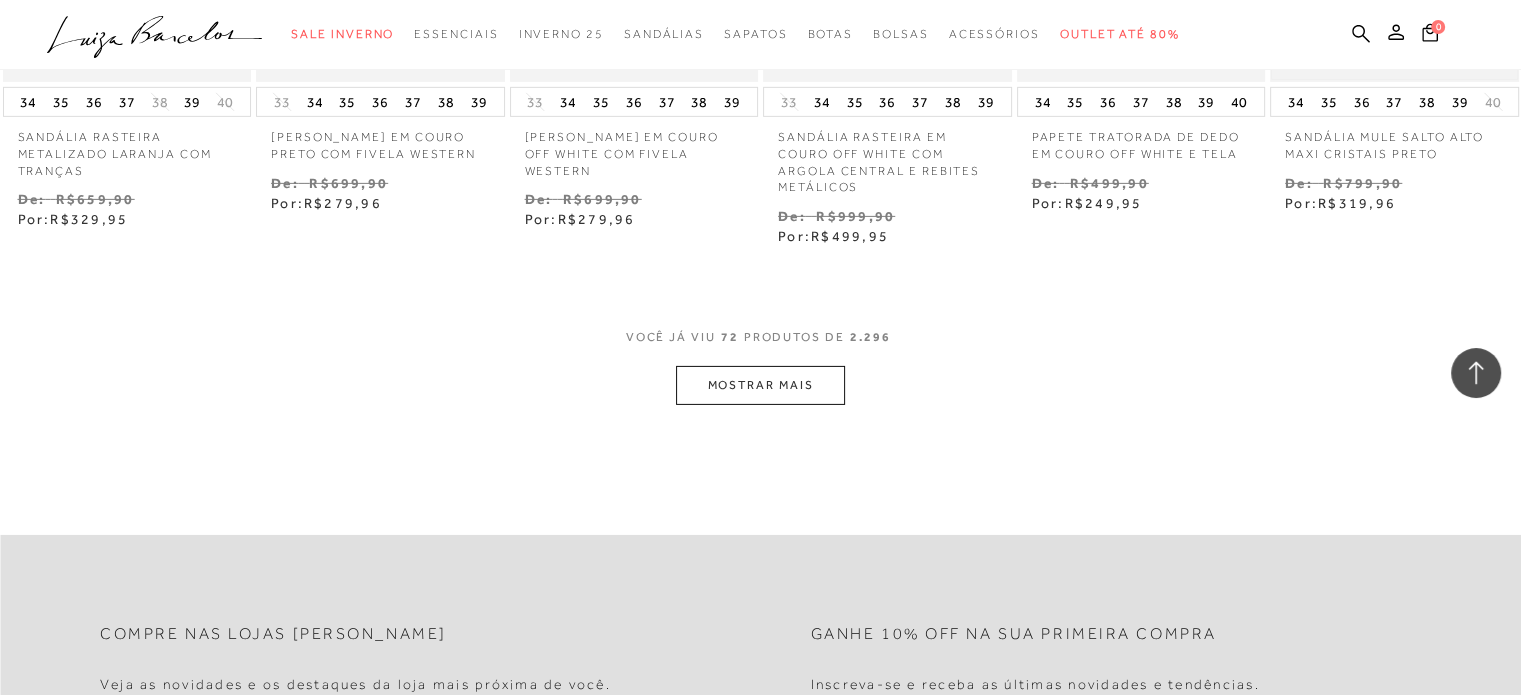 scroll, scrollTop: 6500, scrollLeft: 0, axis: vertical 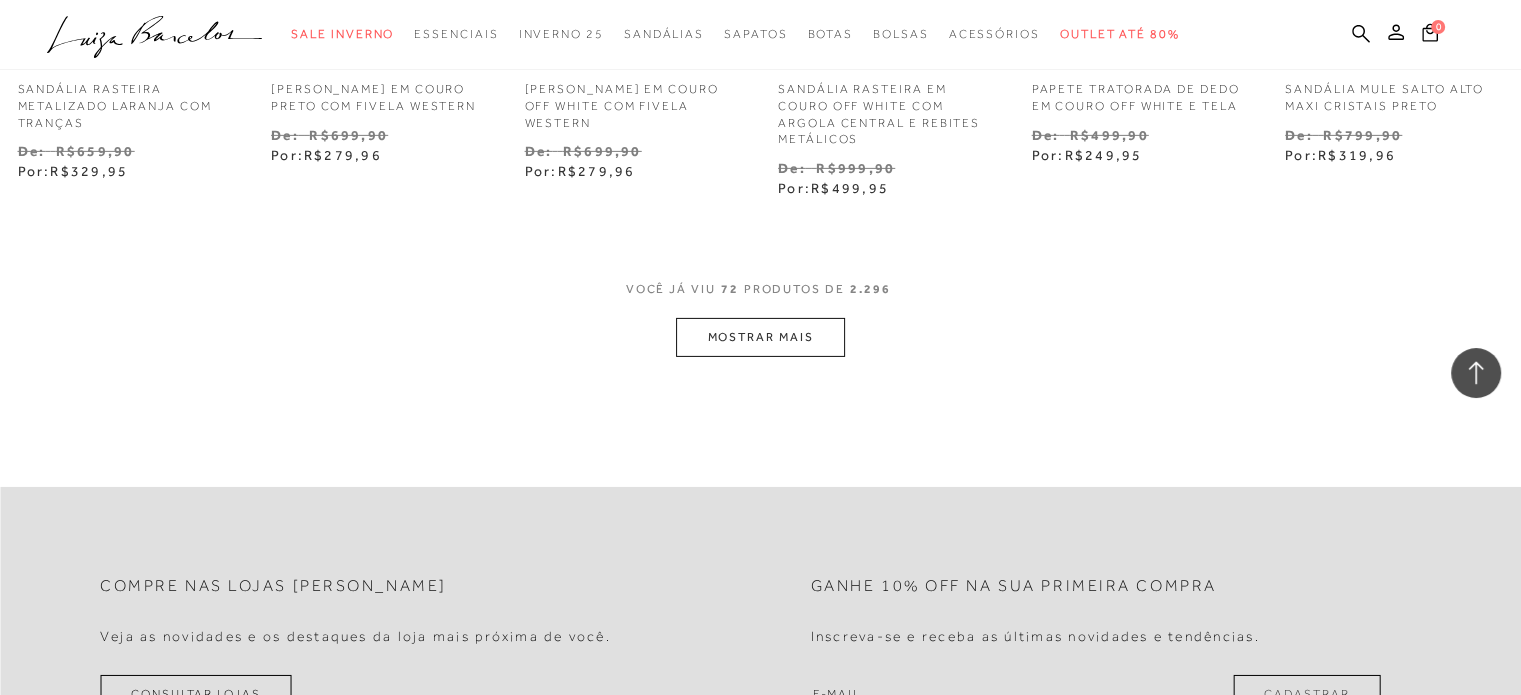 click on "MOSTRAR MAIS" at bounding box center [760, 337] 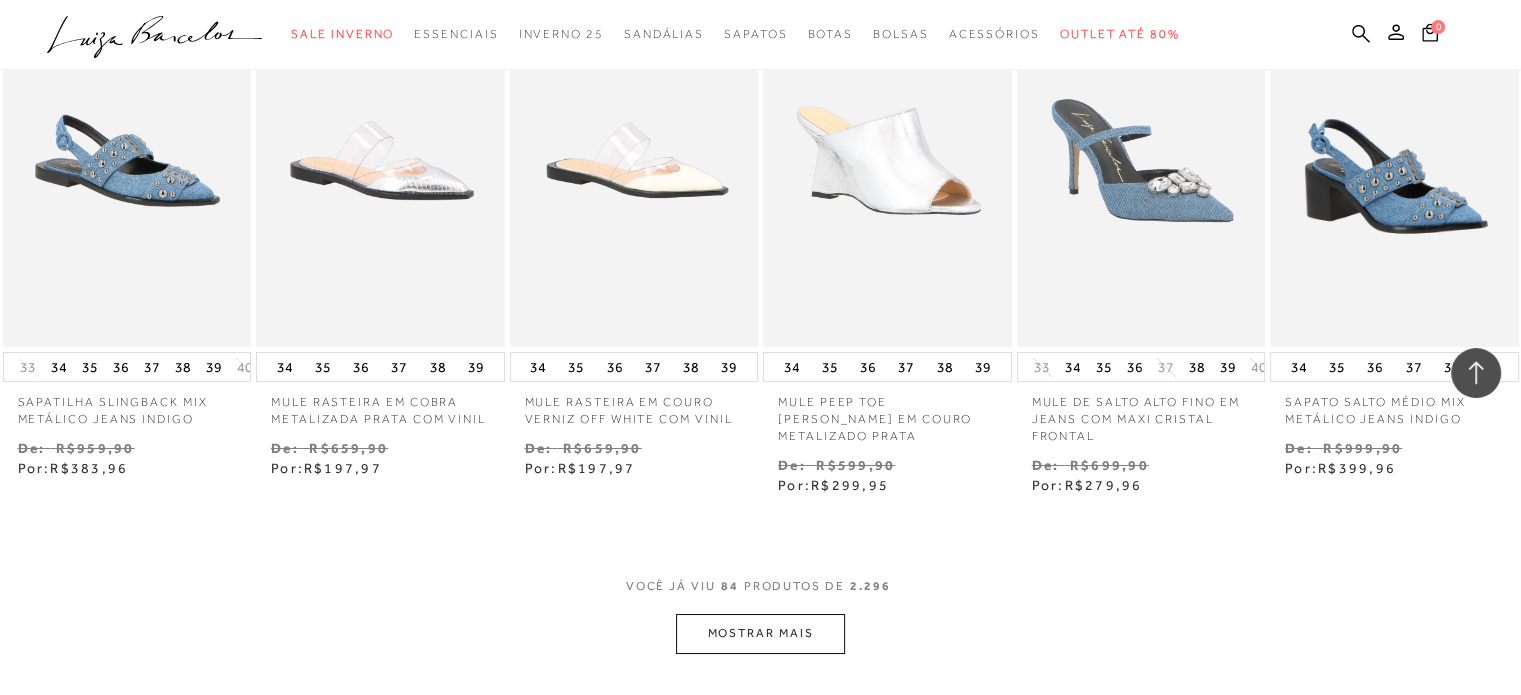scroll, scrollTop: 7300, scrollLeft: 0, axis: vertical 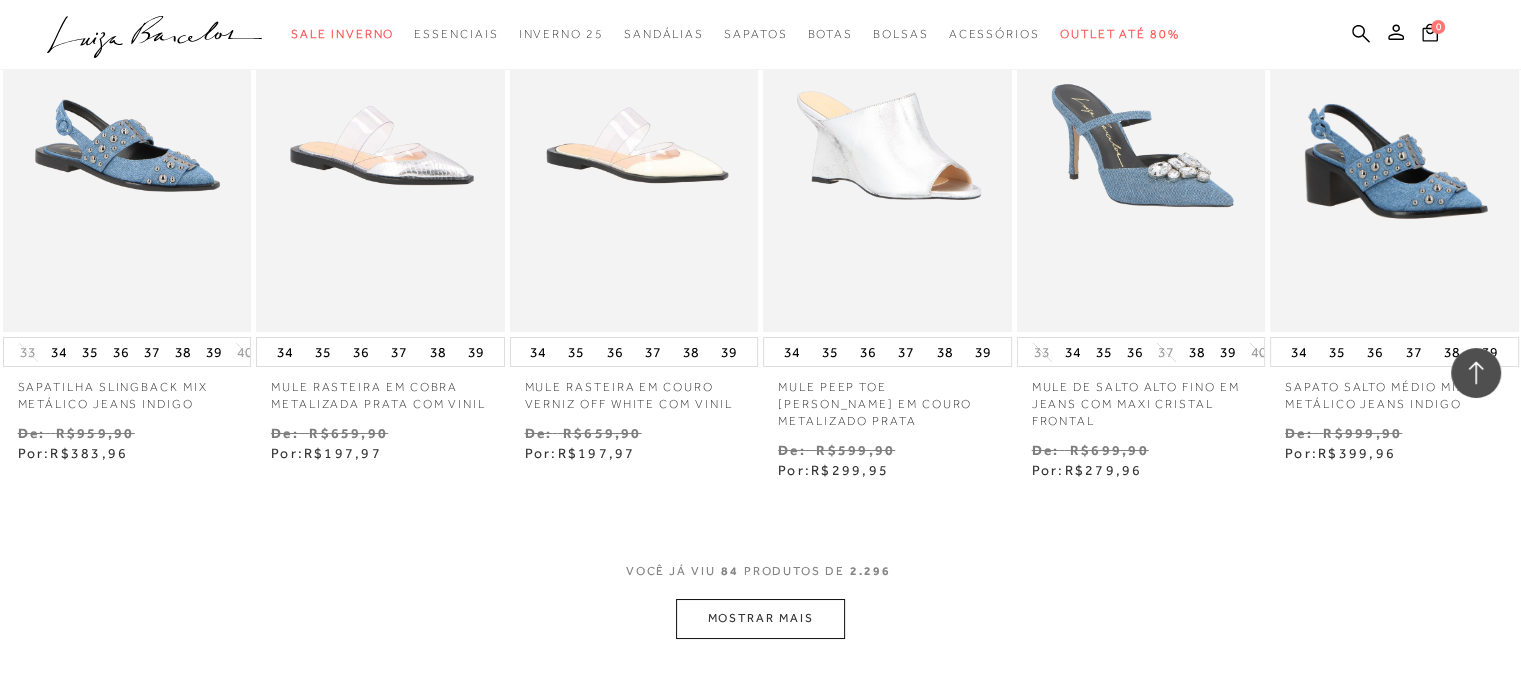 click on "MOSTRAR MAIS" at bounding box center (760, 618) 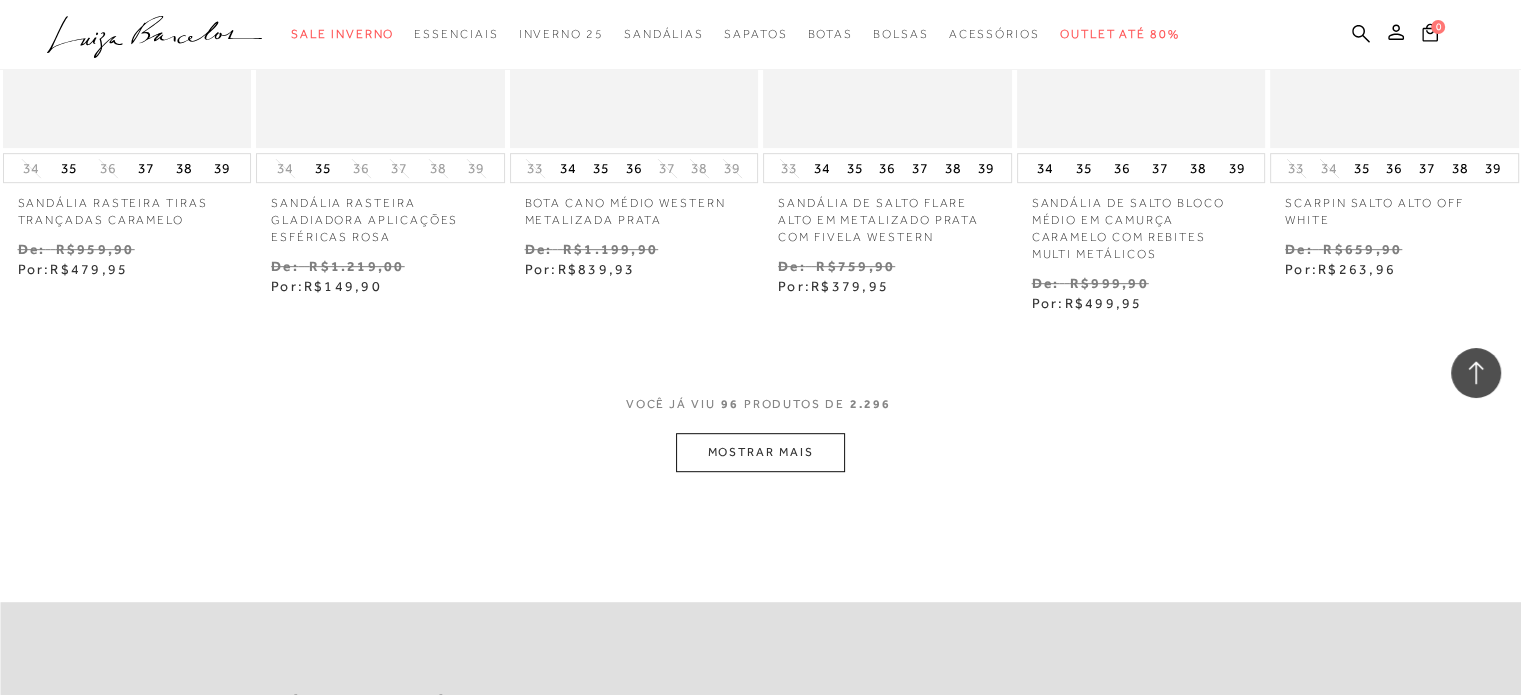 scroll, scrollTop: 8600, scrollLeft: 0, axis: vertical 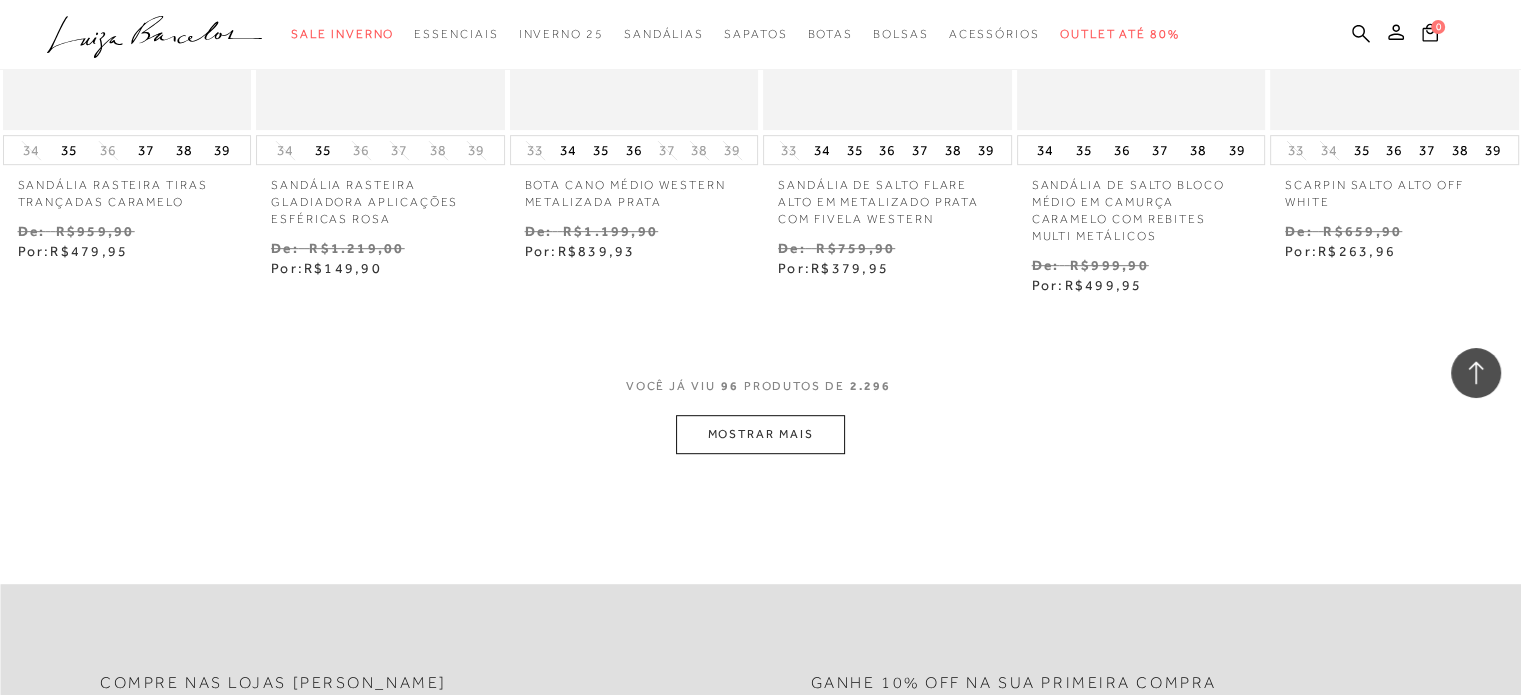 click on "MOSTRAR MAIS" at bounding box center [760, 434] 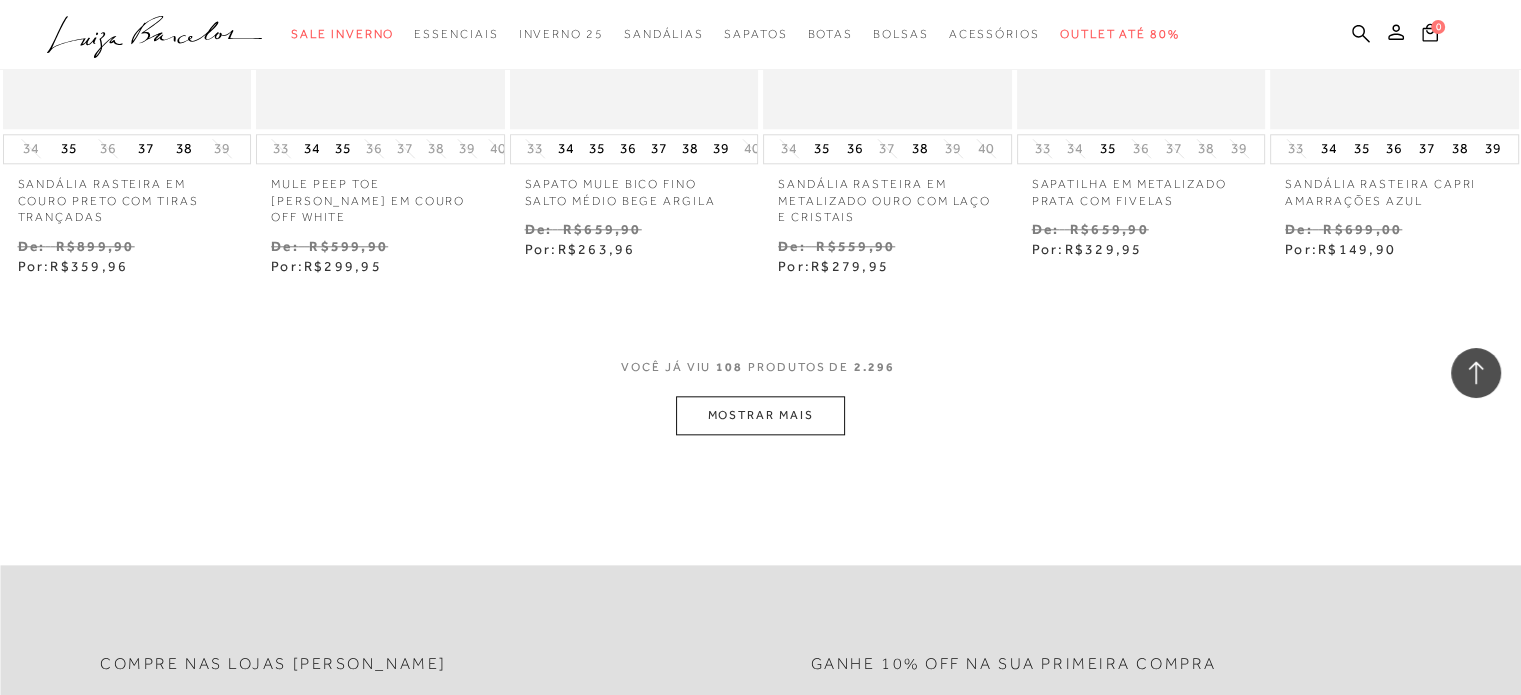 scroll, scrollTop: 9800, scrollLeft: 0, axis: vertical 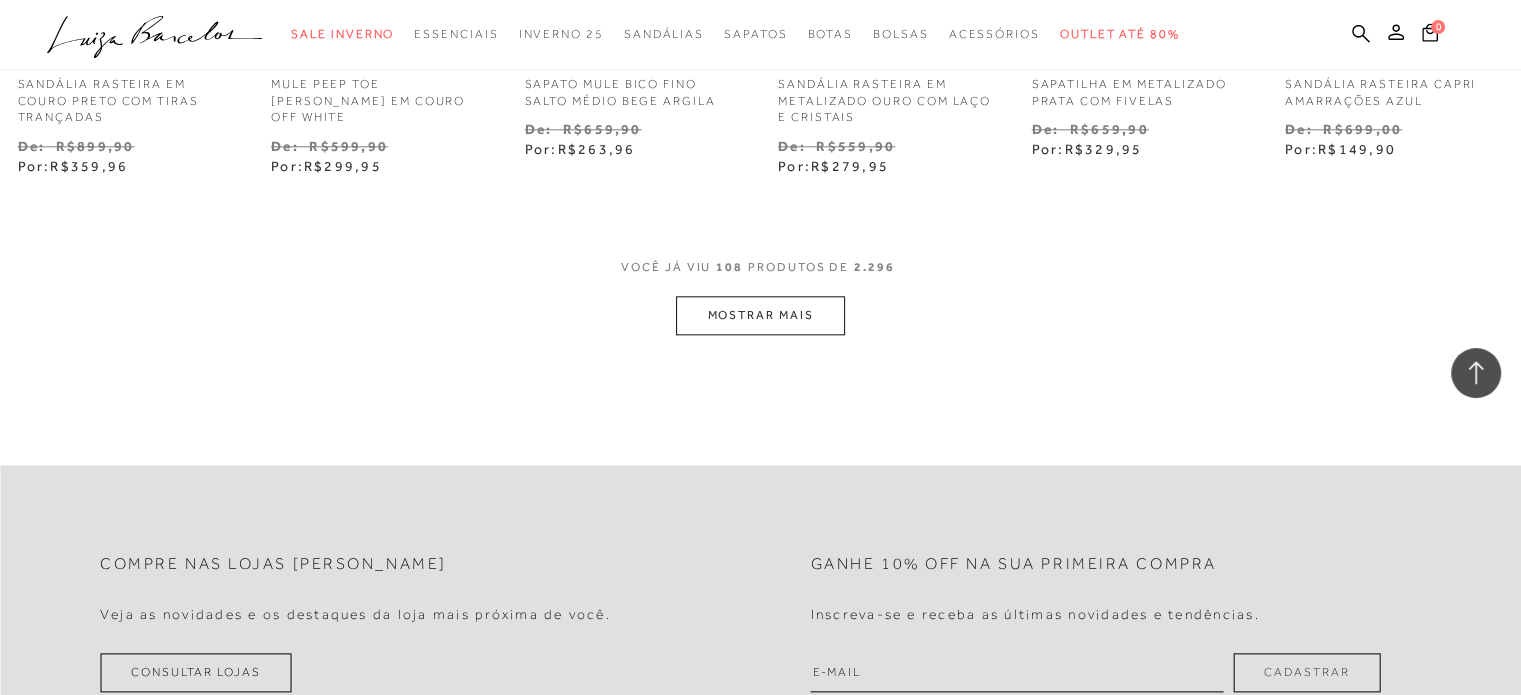 click on "MOSTRAR MAIS" at bounding box center (760, 315) 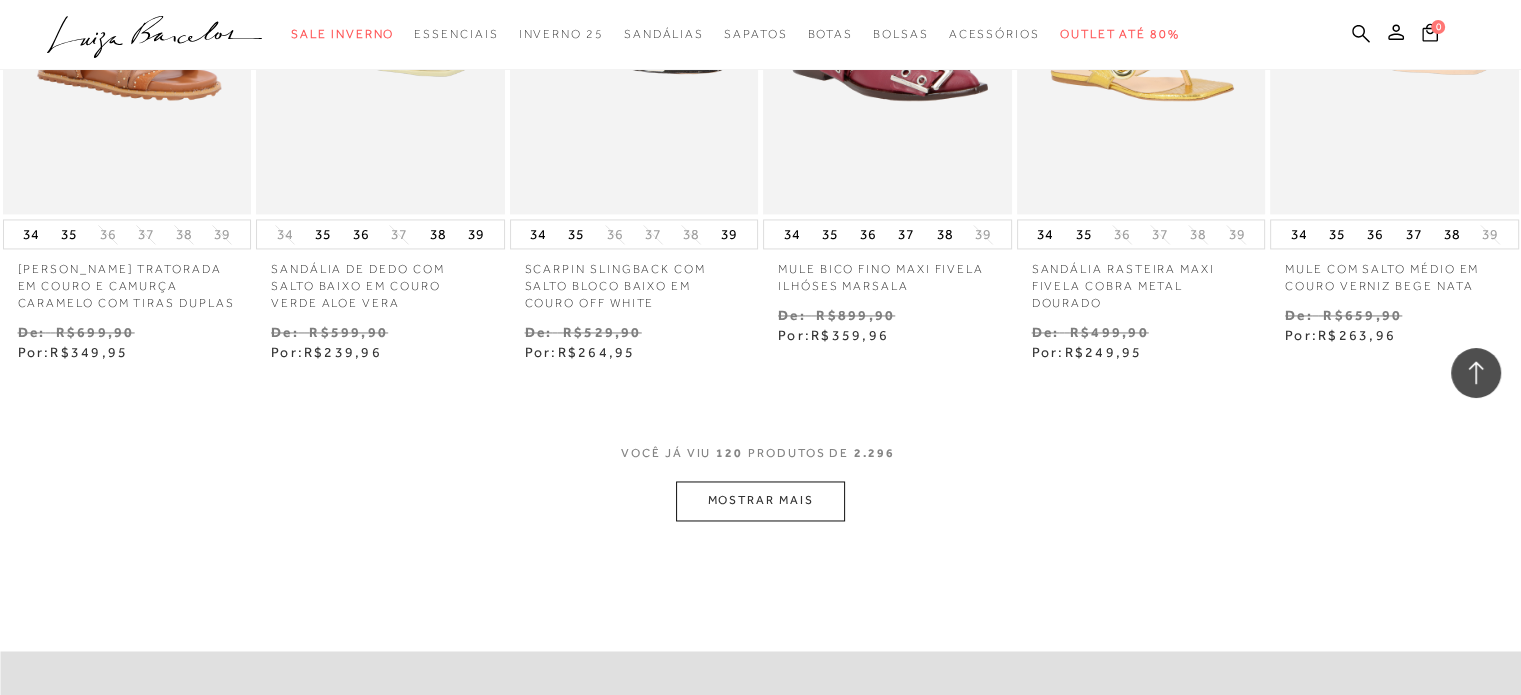 scroll, scrollTop: 10700, scrollLeft: 0, axis: vertical 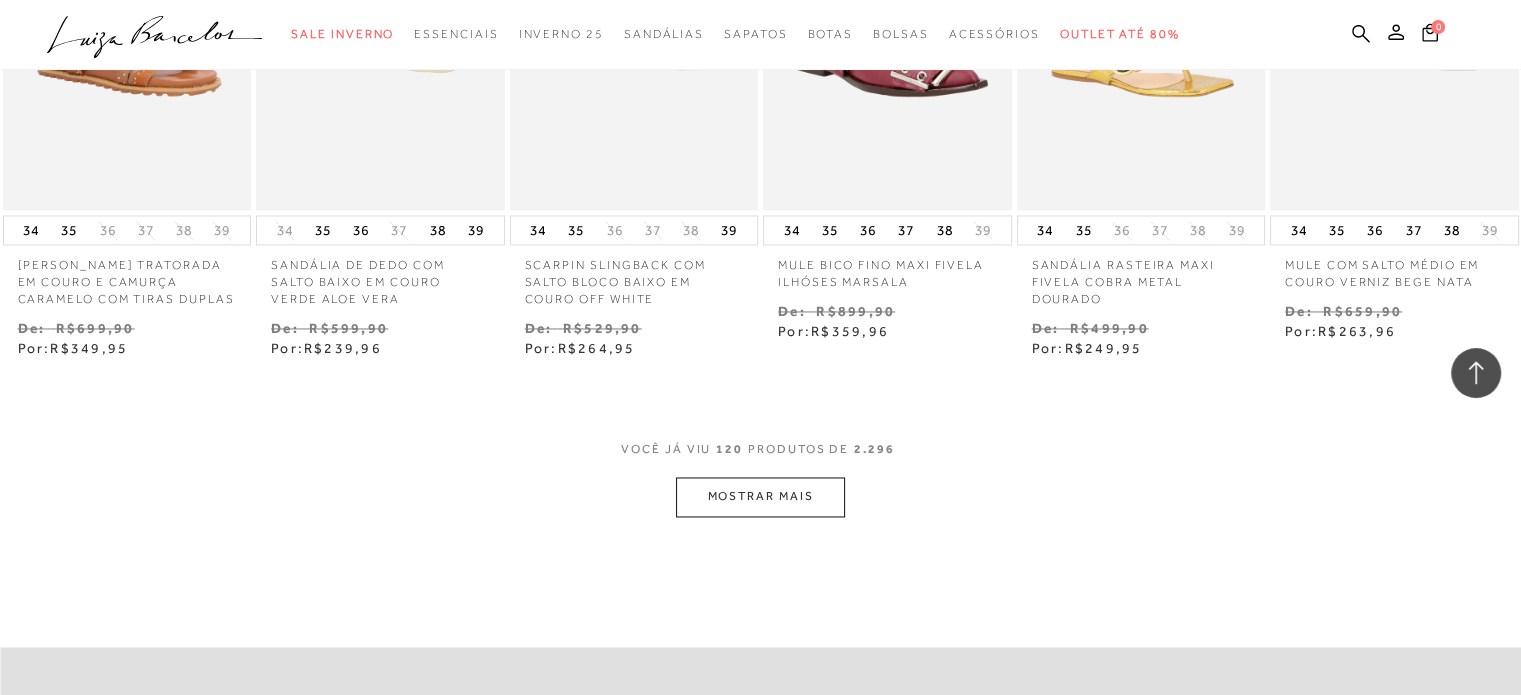 click on "MOSTRAR MAIS" at bounding box center (760, 496) 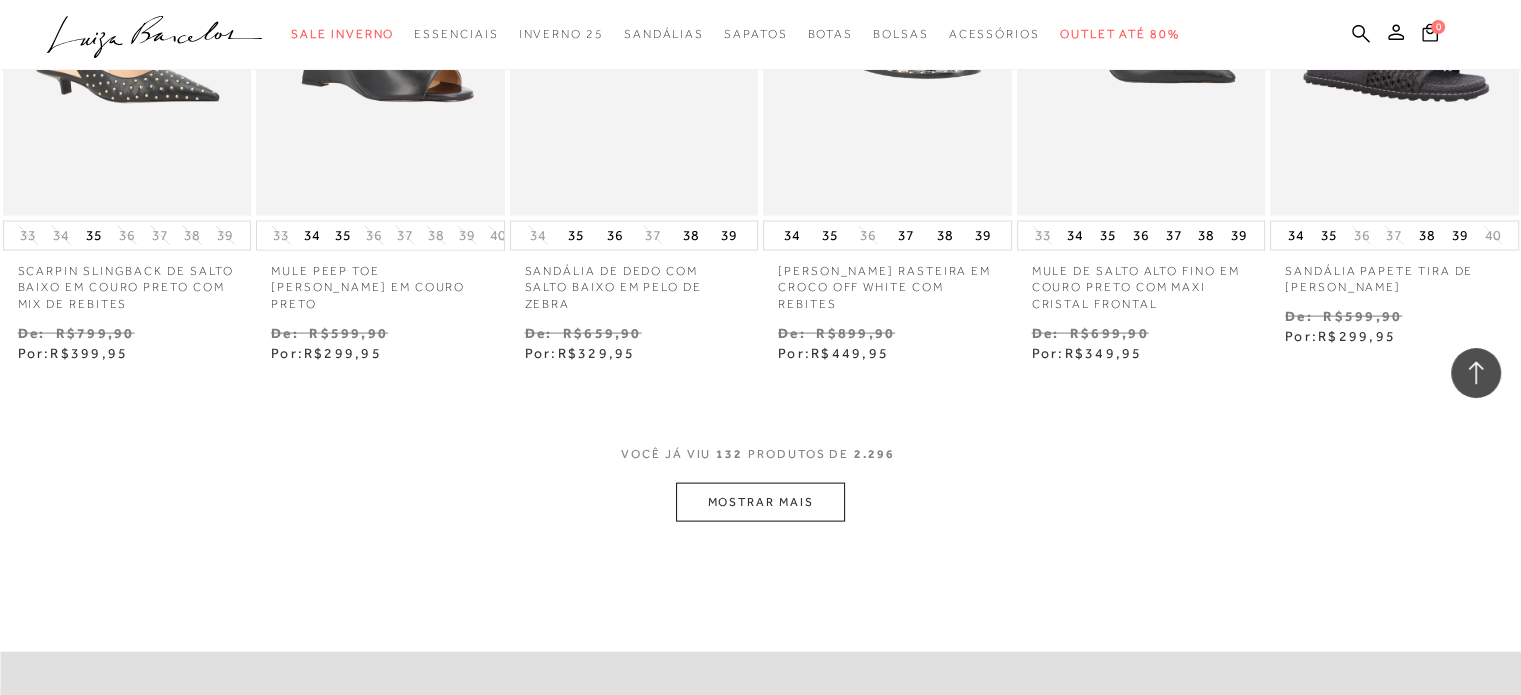 scroll, scrollTop: 11800, scrollLeft: 0, axis: vertical 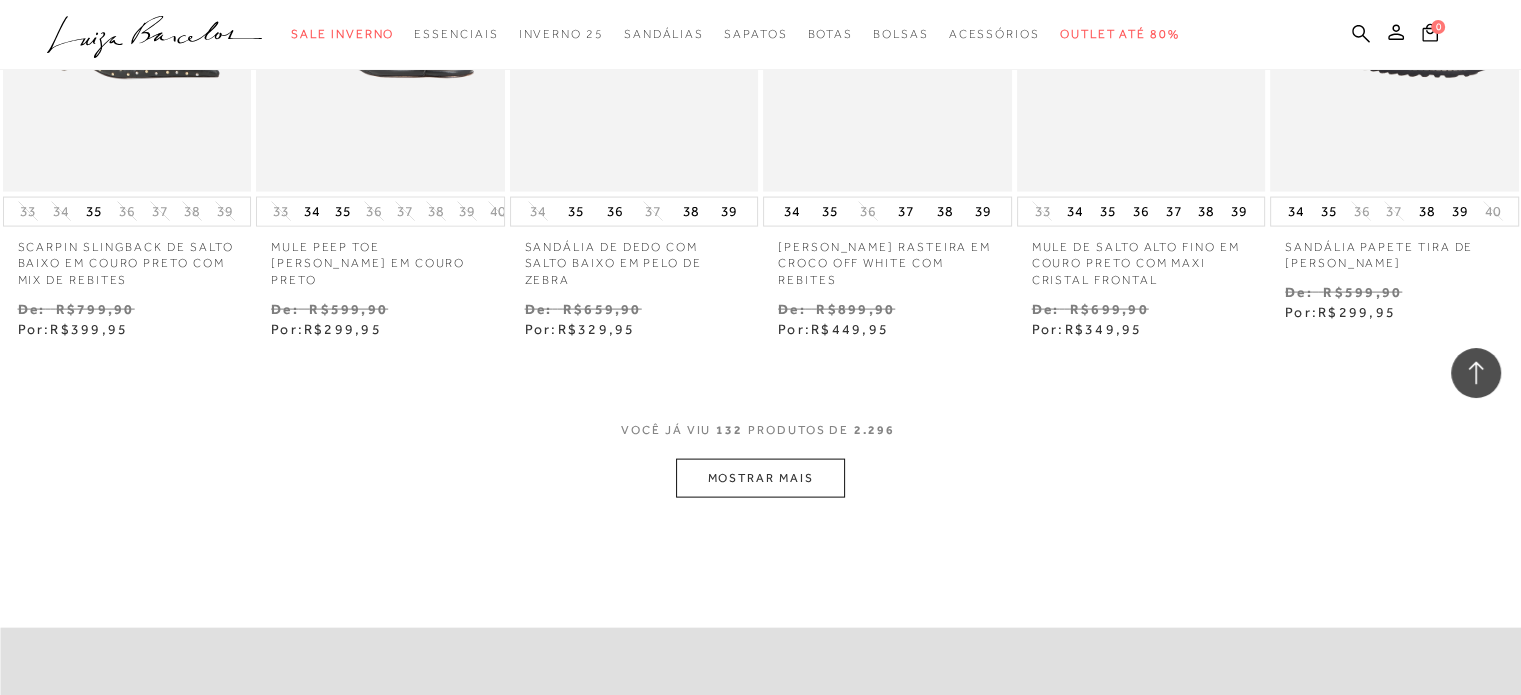 click on "MOSTRAR MAIS" at bounding box center (760, 478) 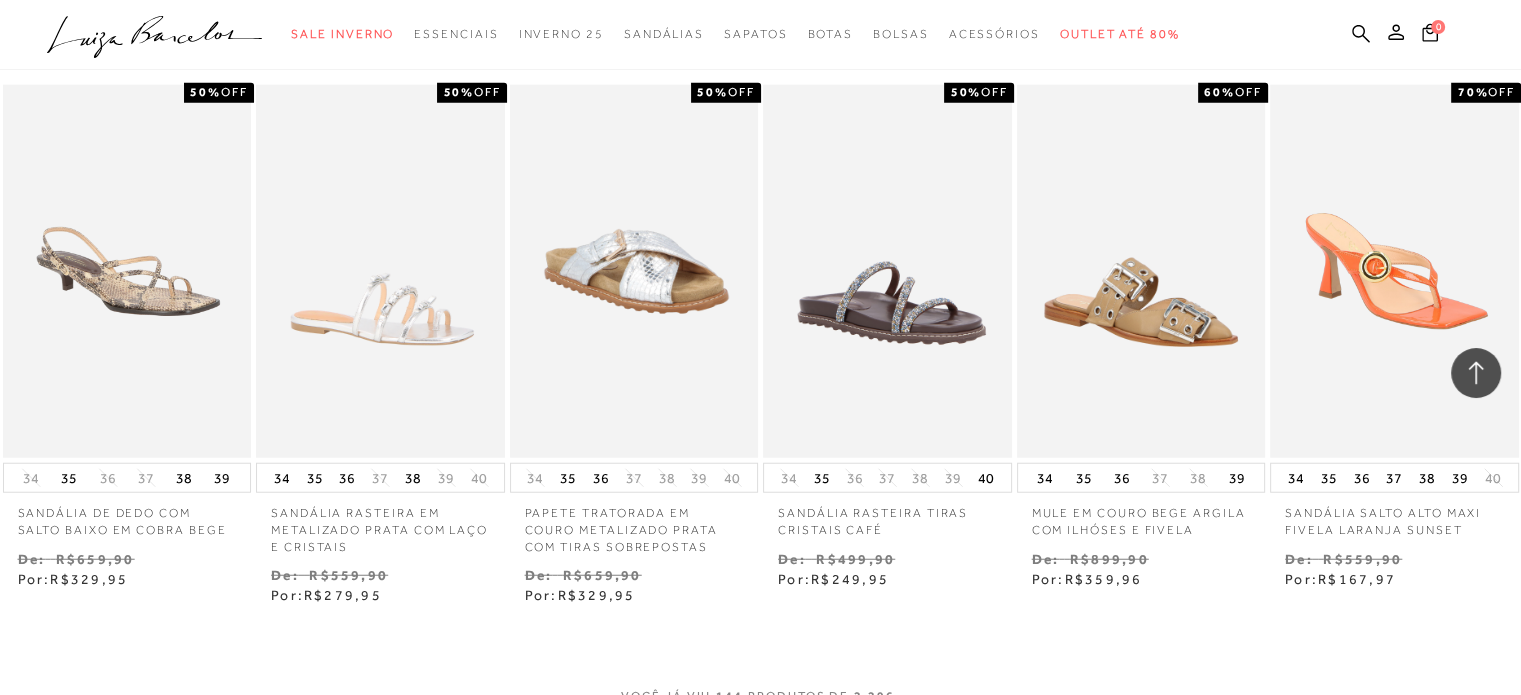 scroll, scrollTop: 12700, scrollLeft: 0, axis: vertical 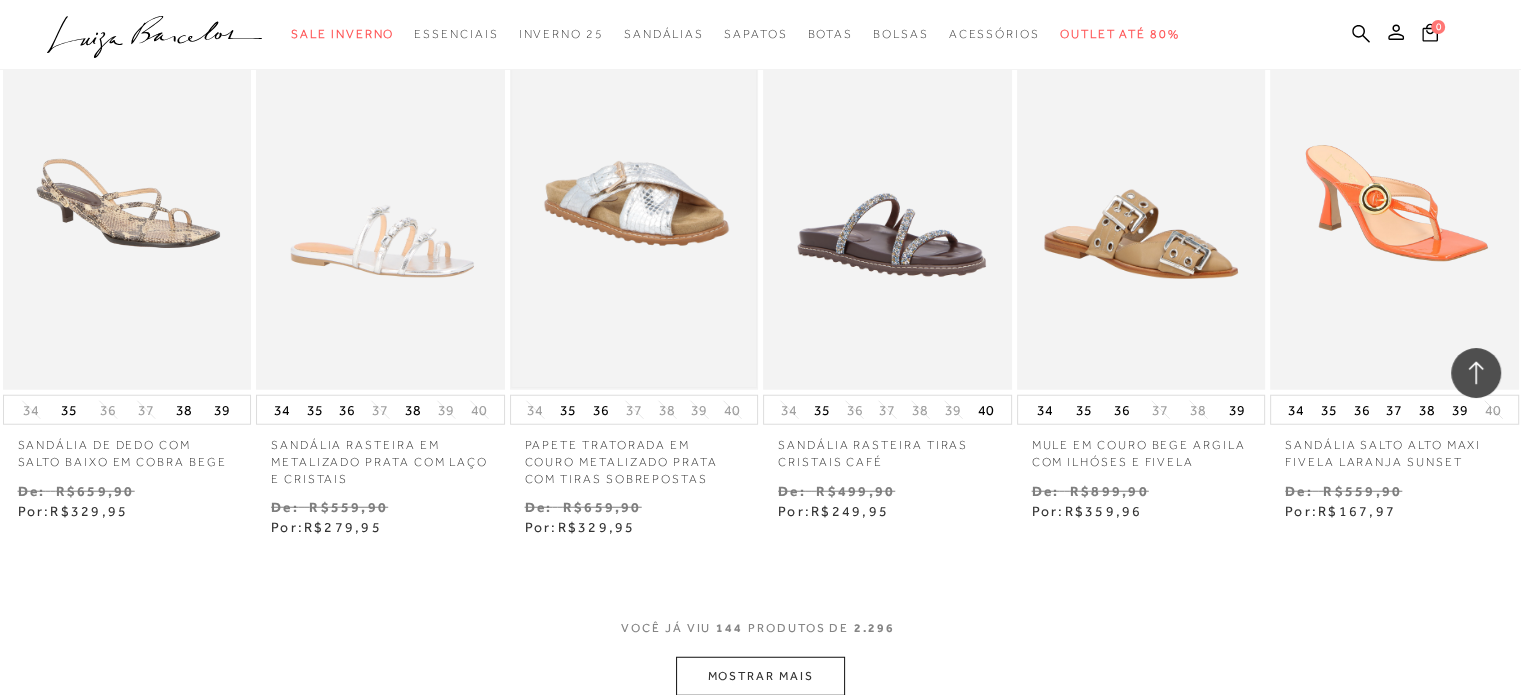 click at bounding box center [634, 203] 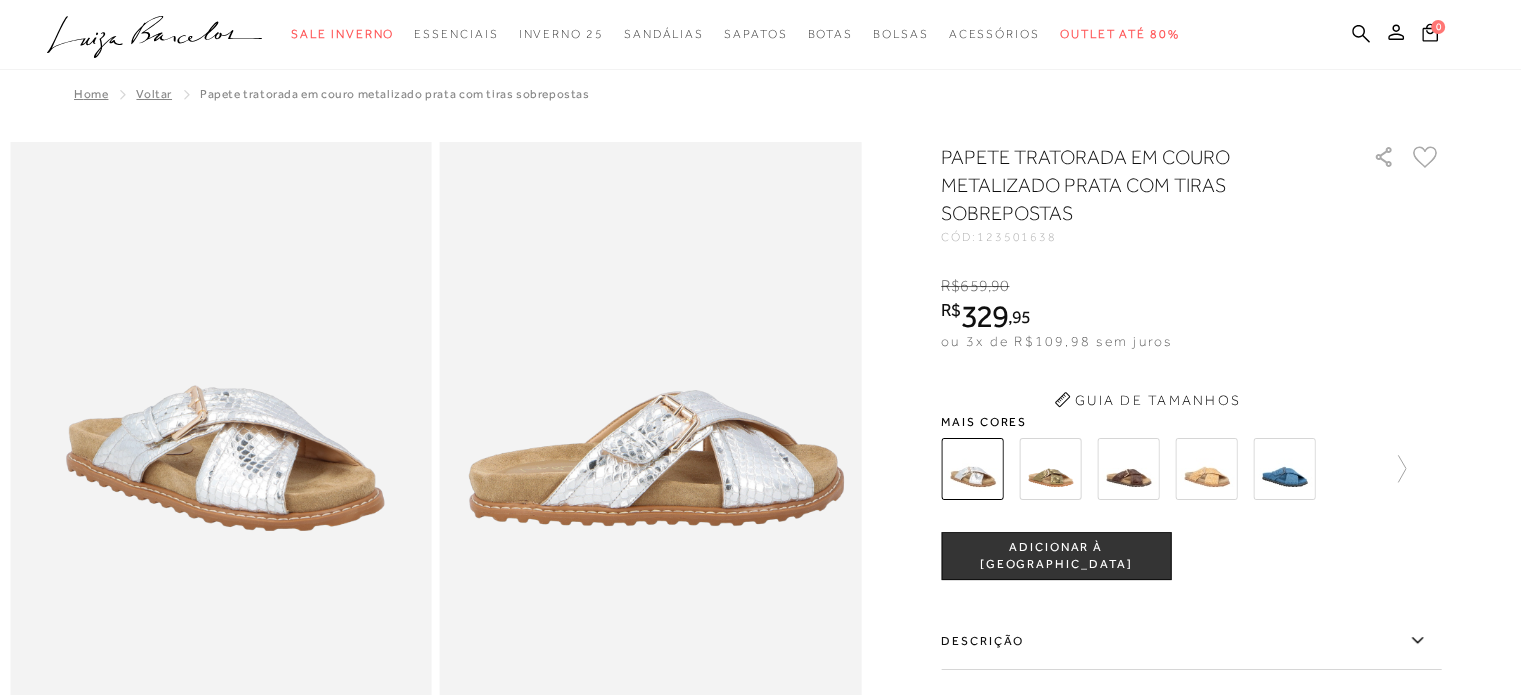scroll, scrollTop: 0, scrollLeft: 0, axis: both 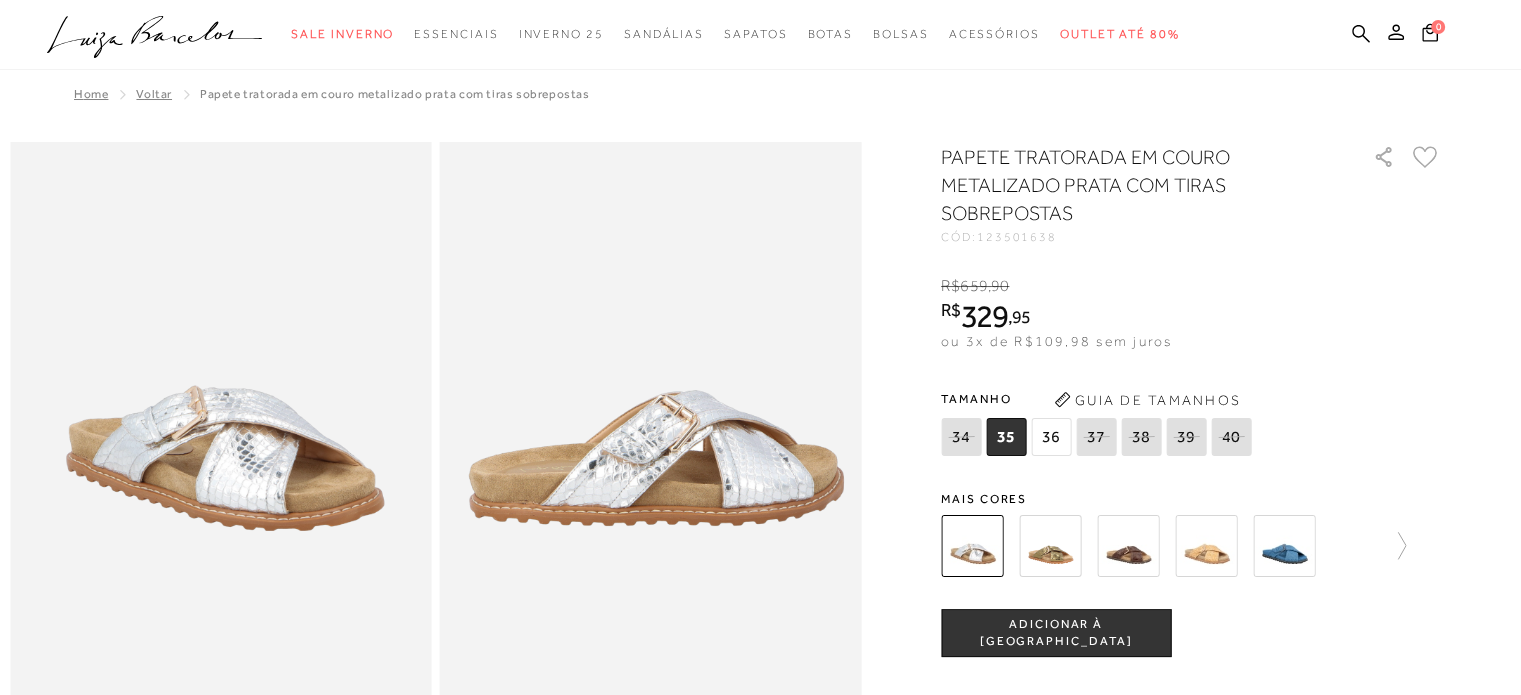 click at bounding box center [1284, 546] 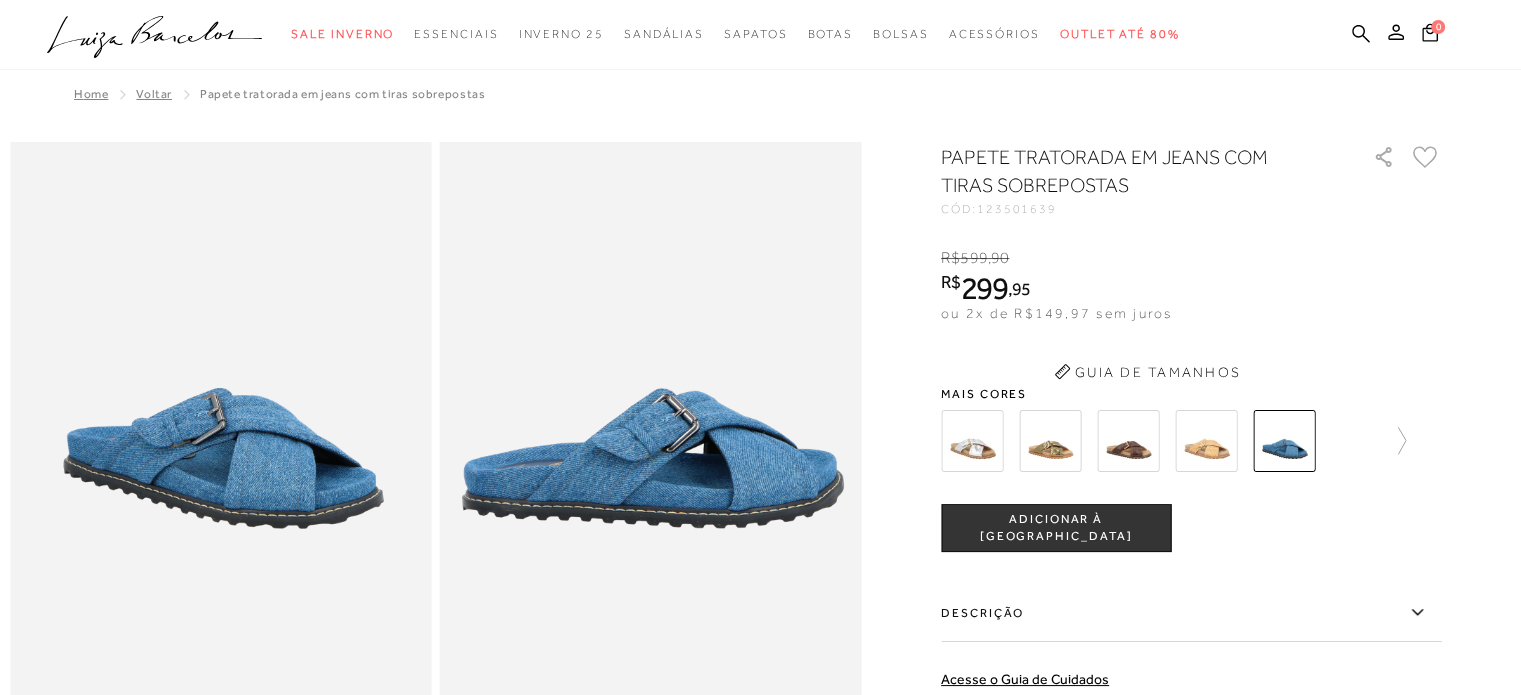 scroll, scrollTop: 0, scrollLeft: 0, axis: both 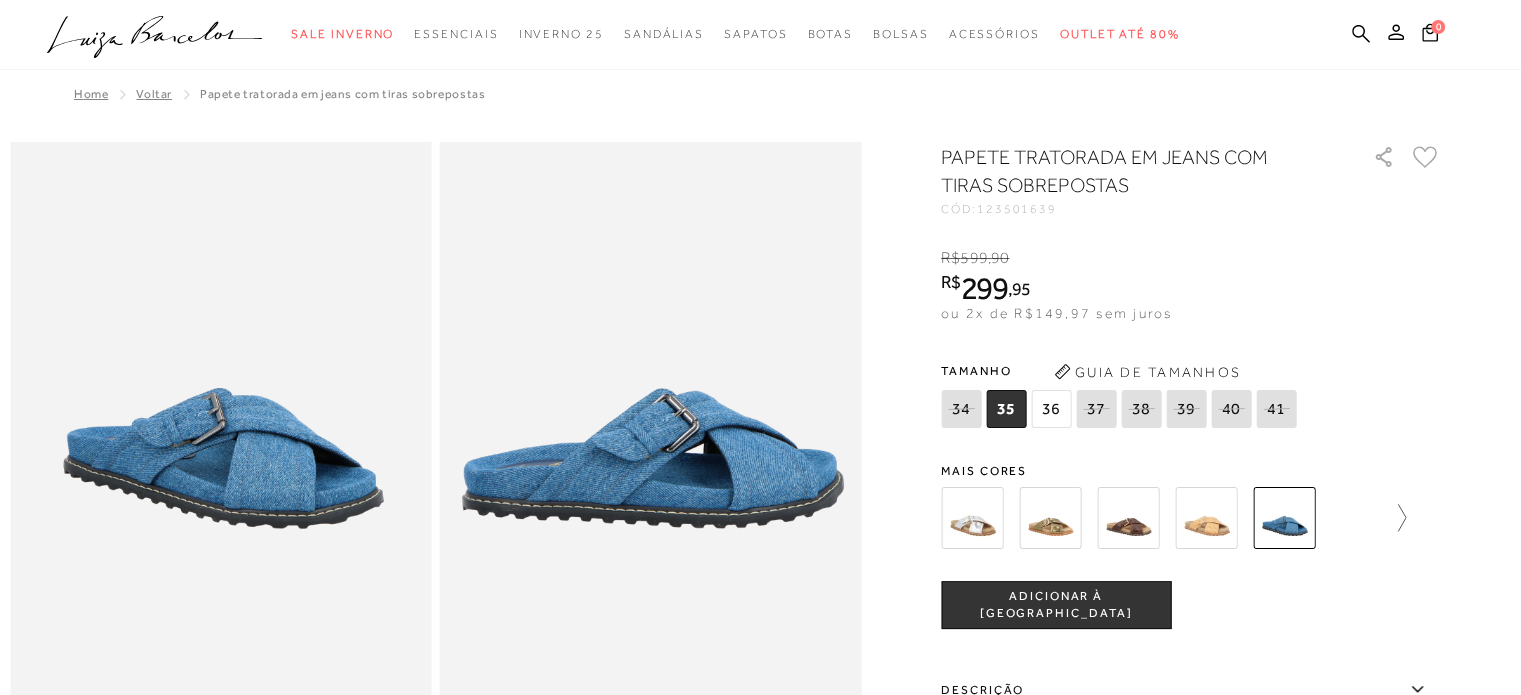 click 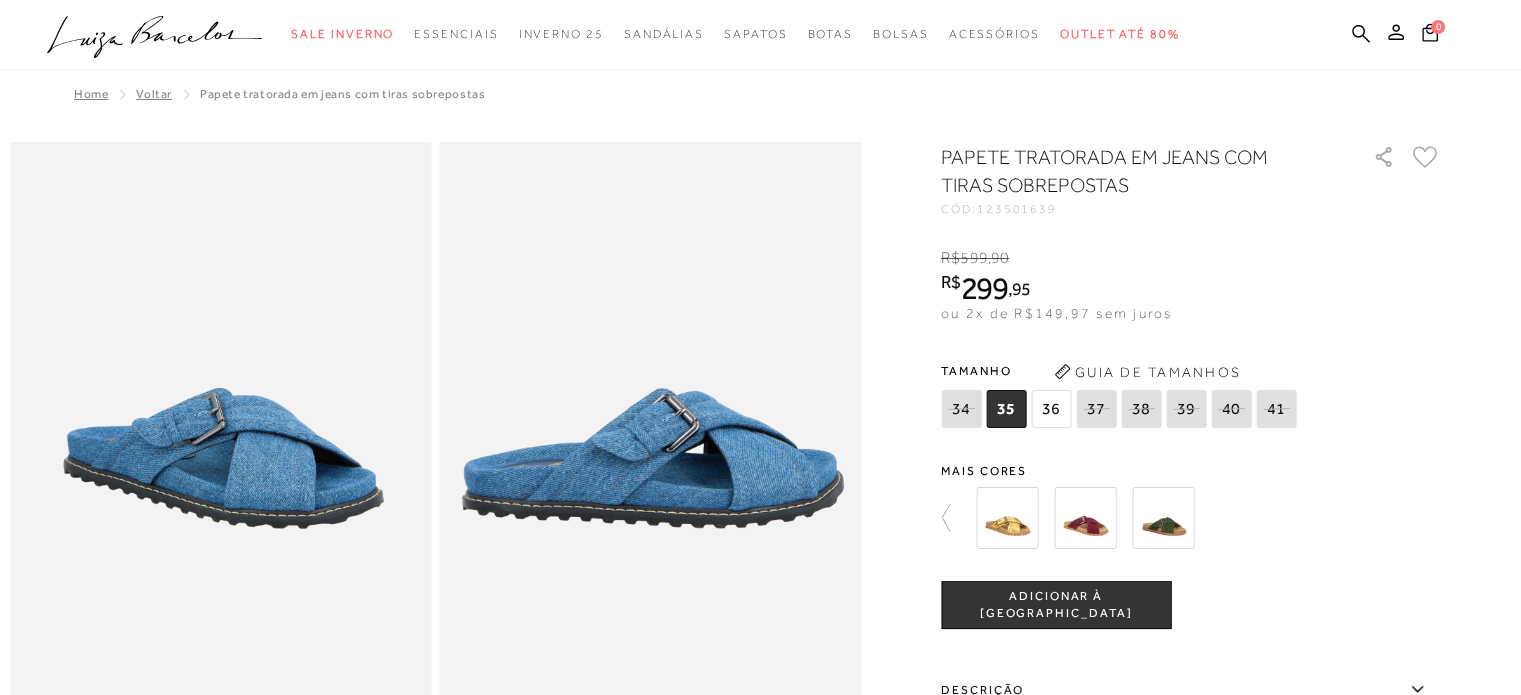click at bounding box center (1163, 518) 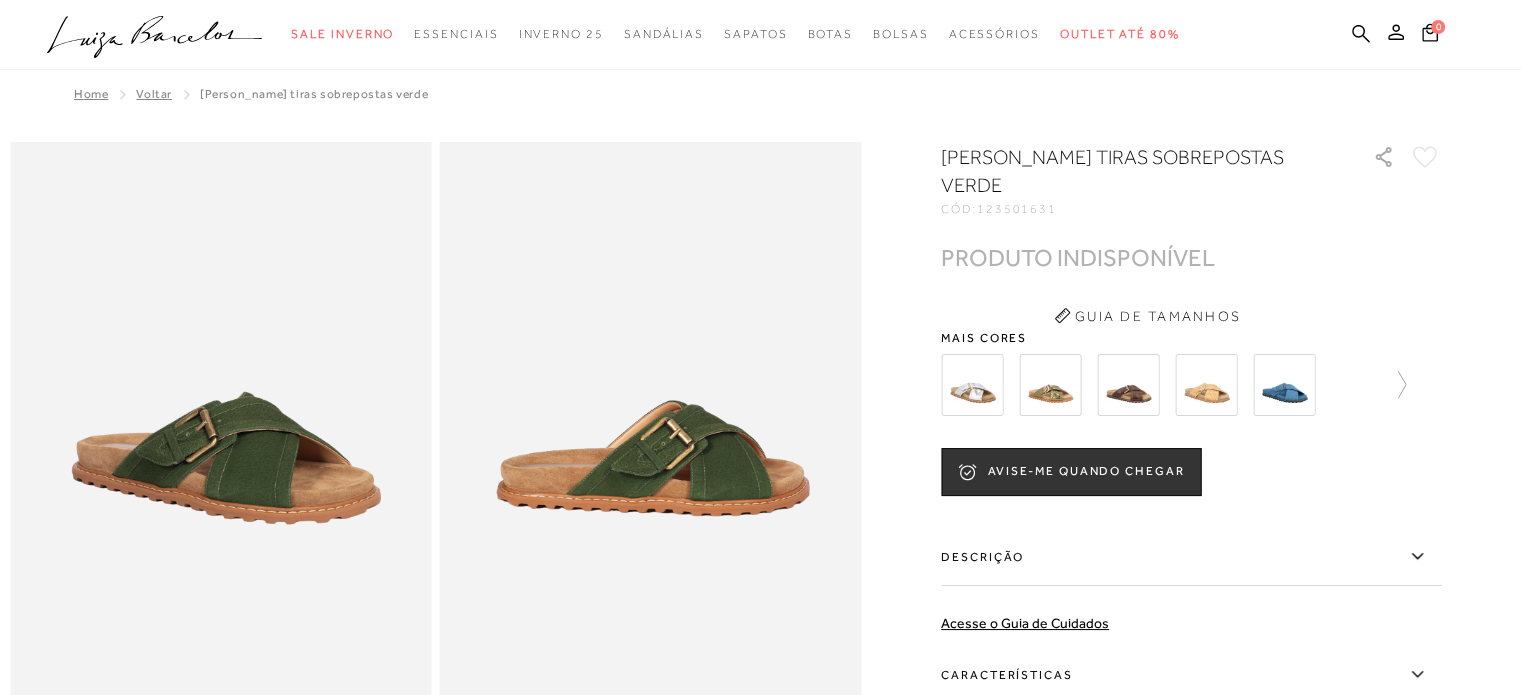 scroll, scrollTop: 0, scrollLeft: 0, axis: both 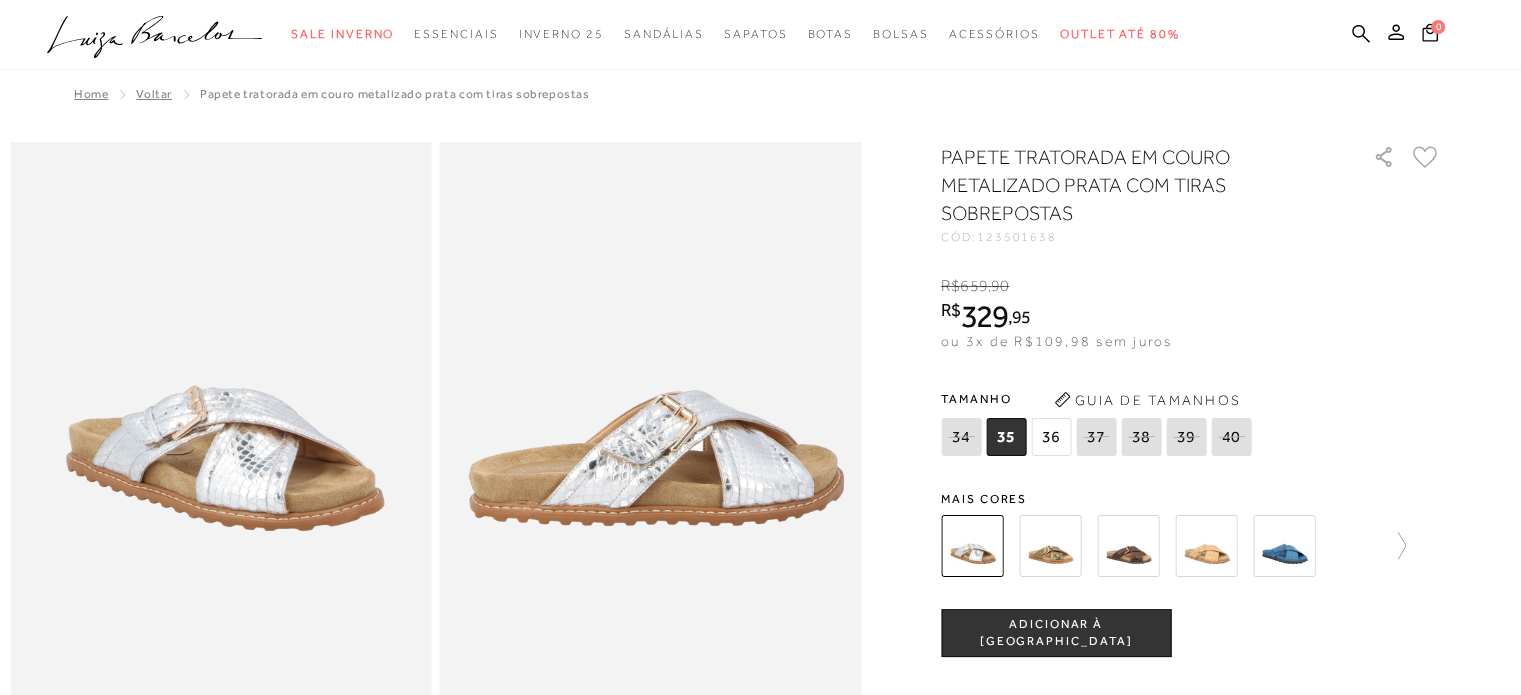 click at bounding box center [1206, 546] 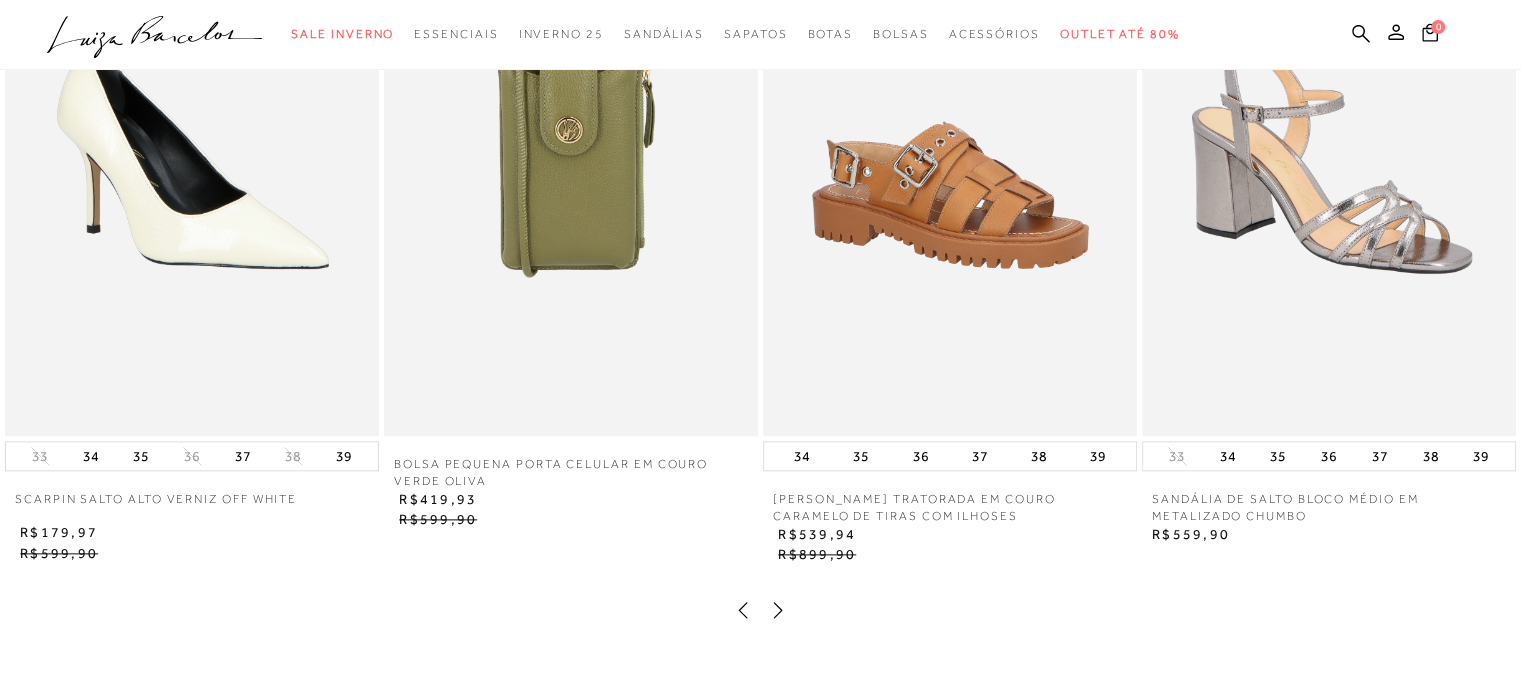 scroll, scrollTop: 2300, scrollLeft: 0, axis: vertical 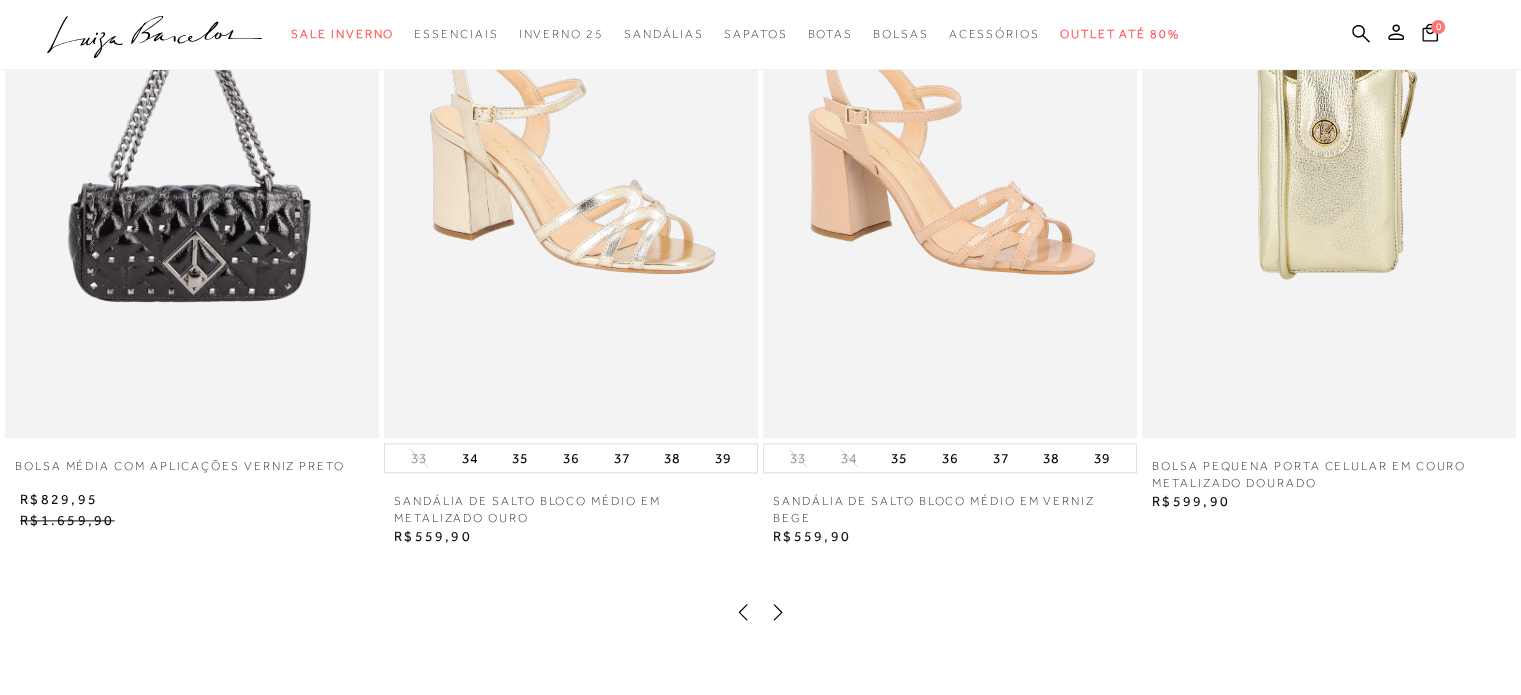 click 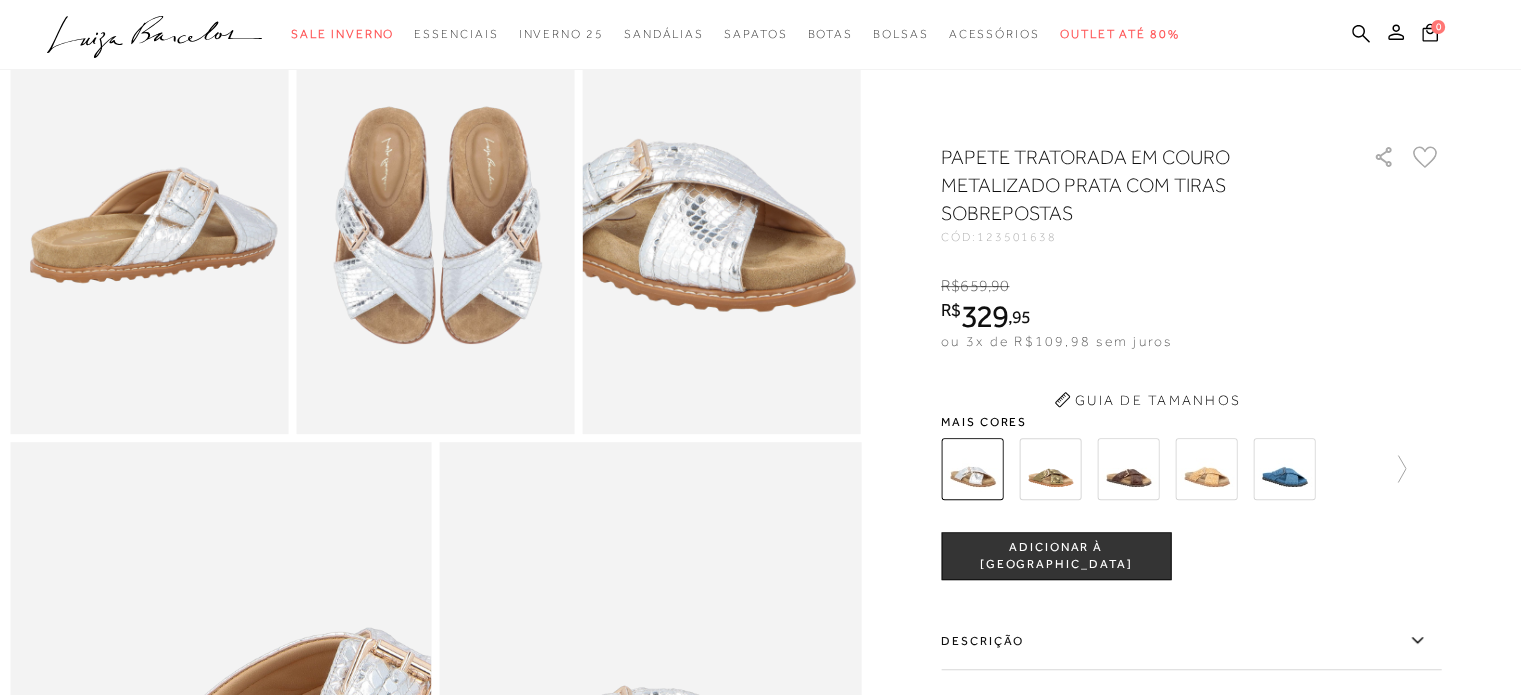 scroll, scrollTop: 0, scrollLeft: 0, axis: both 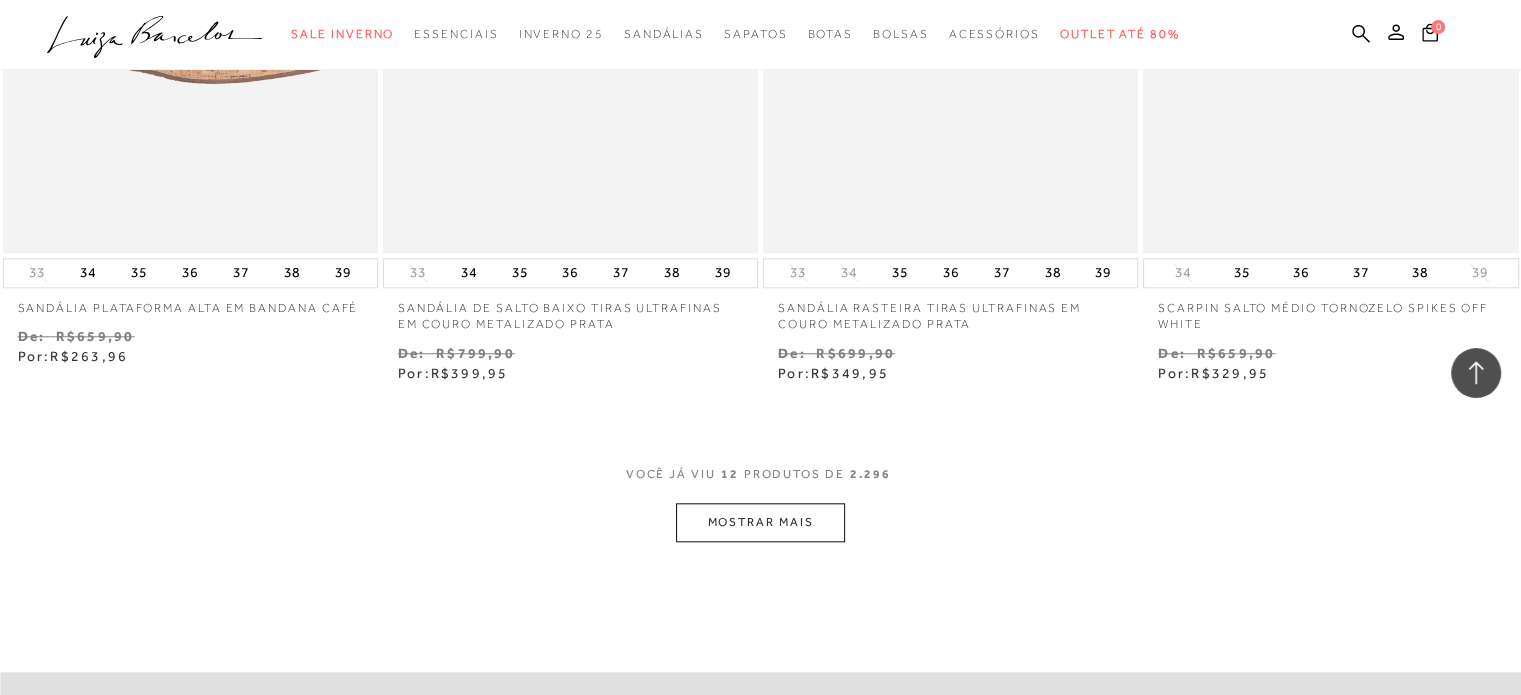 click on "MOSTRAR MAIS" at bounding box center (760, 522) 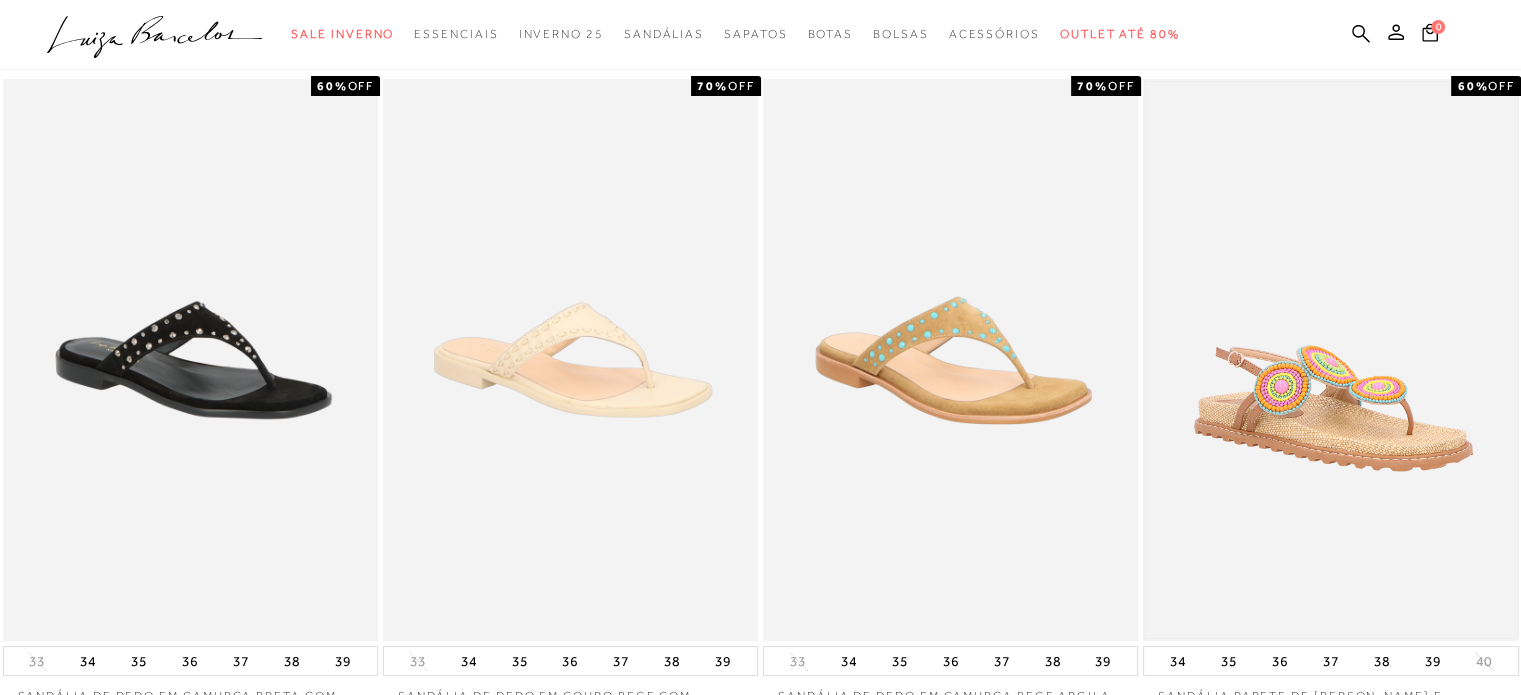 scroll, scrollTop: 0, scrollLeft: 0, axis: both 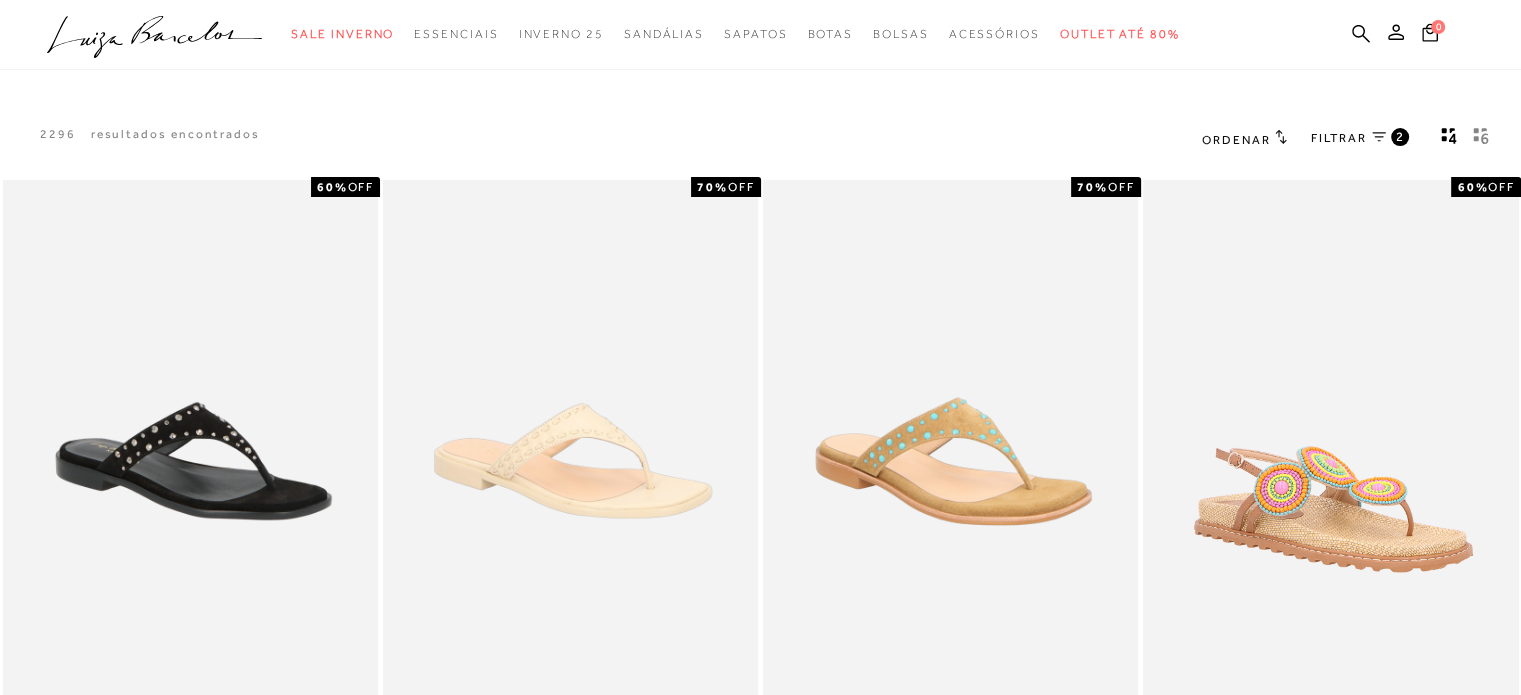 click at bounding box center [1481, 139] 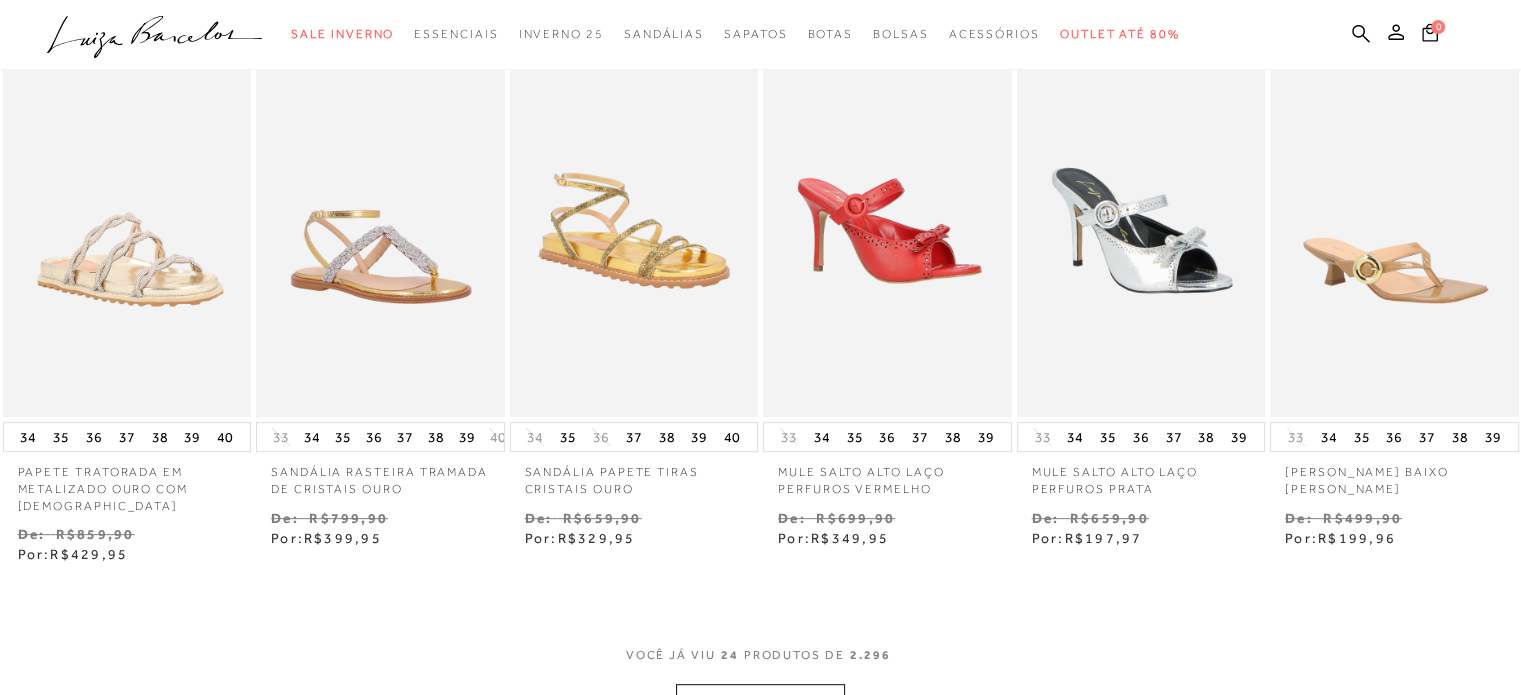 scroll, scrollTop: 1100, scrollLeft: 0, axis: vertical 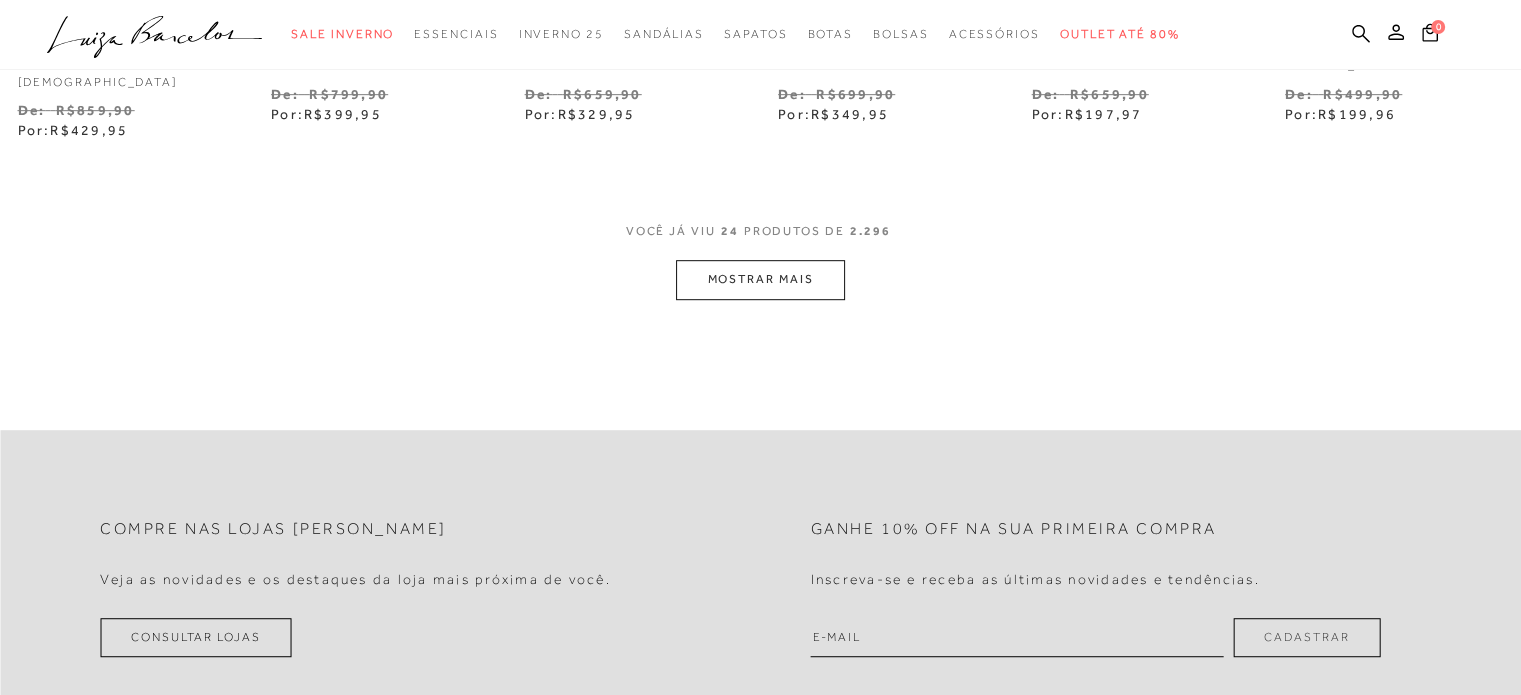 click on "MOSTRAR MAIS" at bounding box center (760, 279) 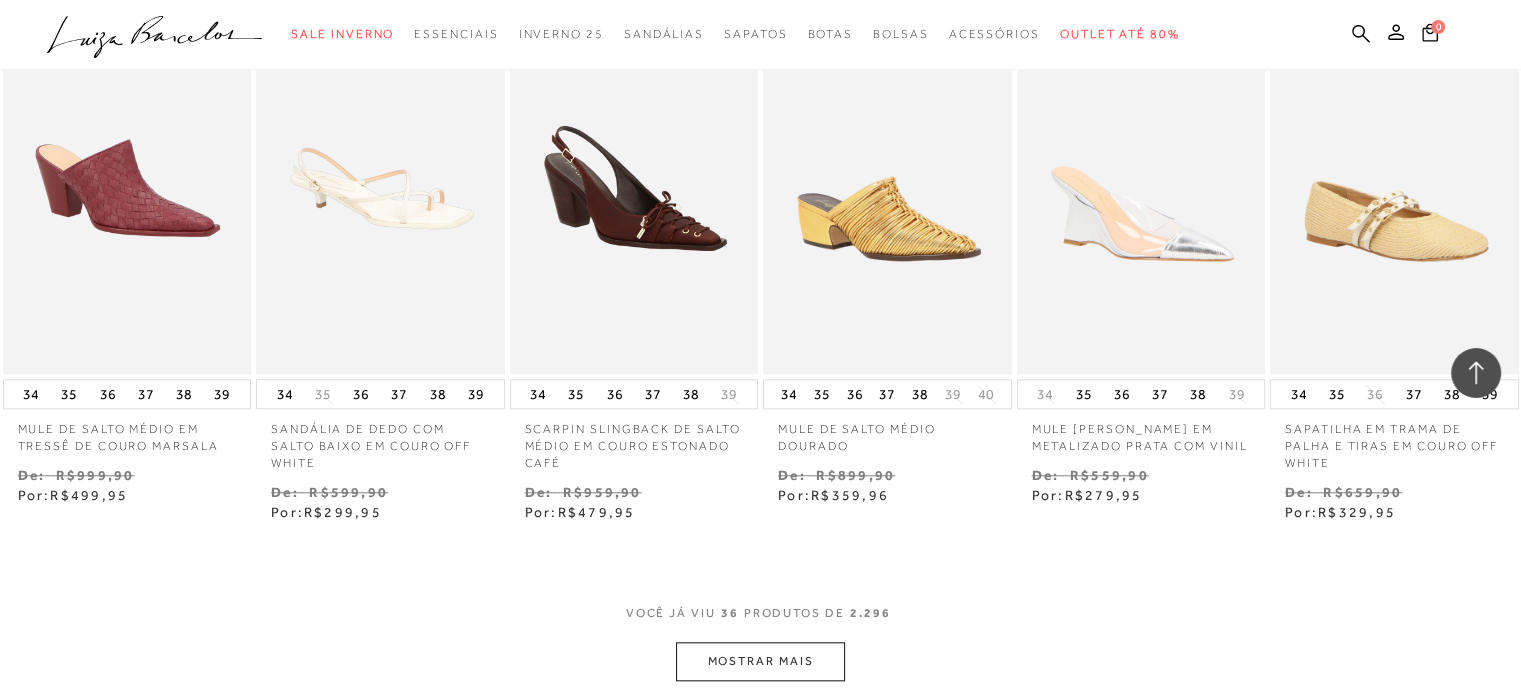 scroll, scrollTop: 1875, scrollLeft: 0, axis: vertical 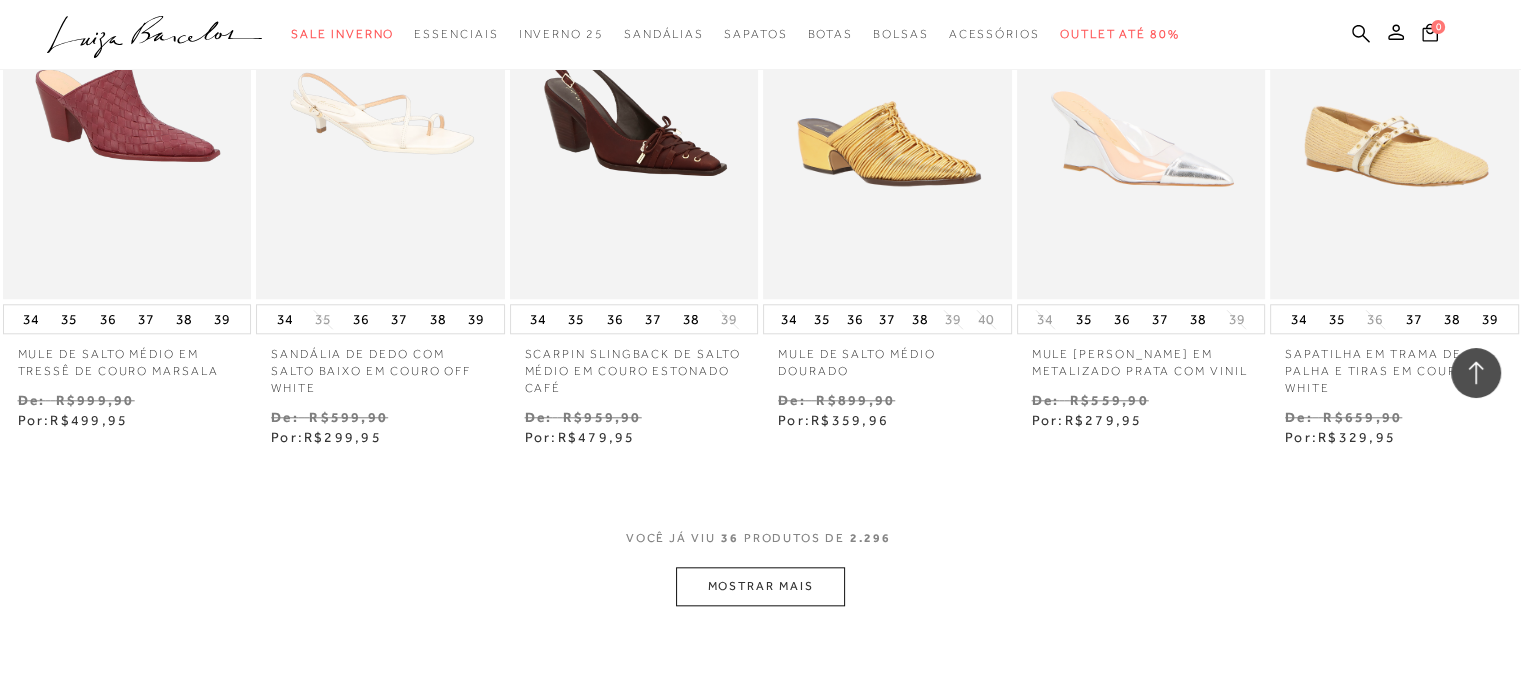 click on "MOSTRAR MAIS" at bounding box center (760, 586) 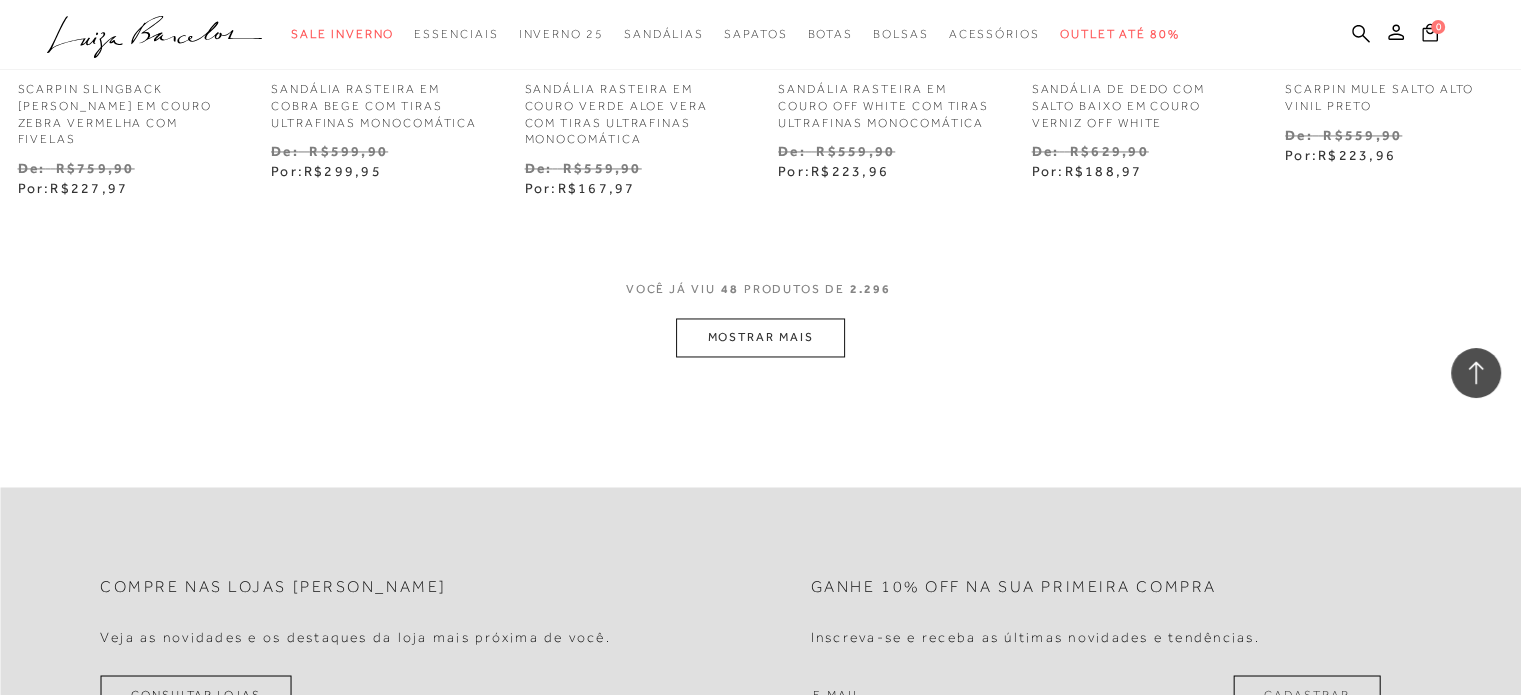 scroll, scrollTop: 3275, scrollLeft: 0, axis: vertical 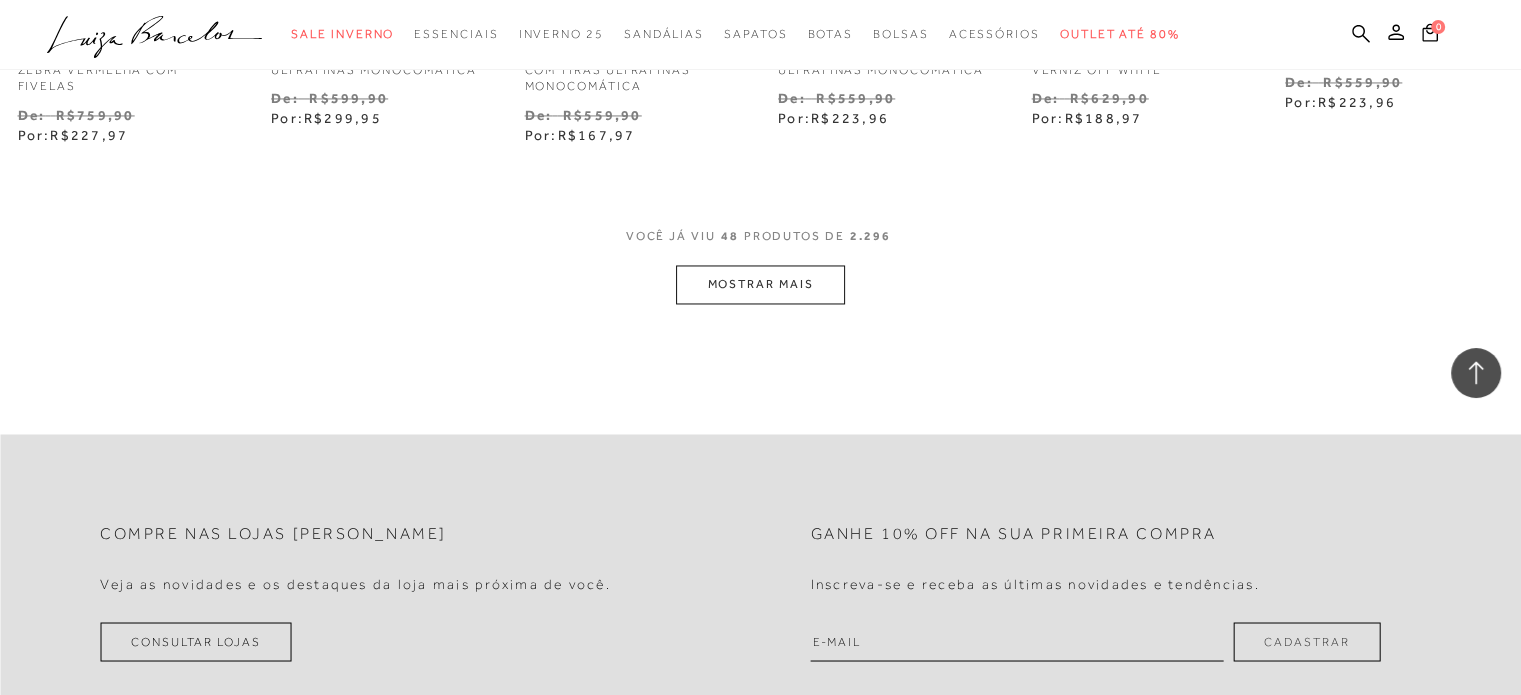click on "MOSTRAR MAIS" at bounding box center [760, 284] 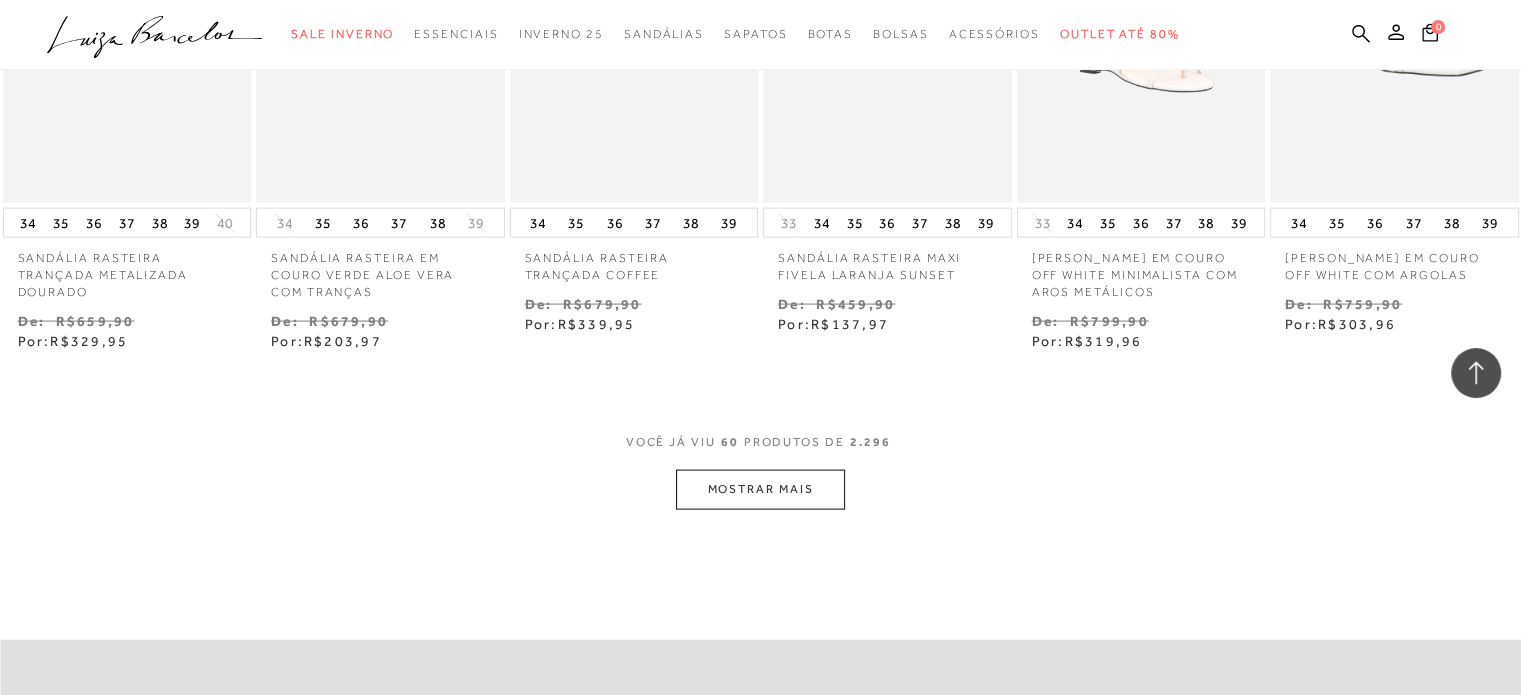 scroll, scrollTop: 4210, scrollLeft: 0, axis: vertical 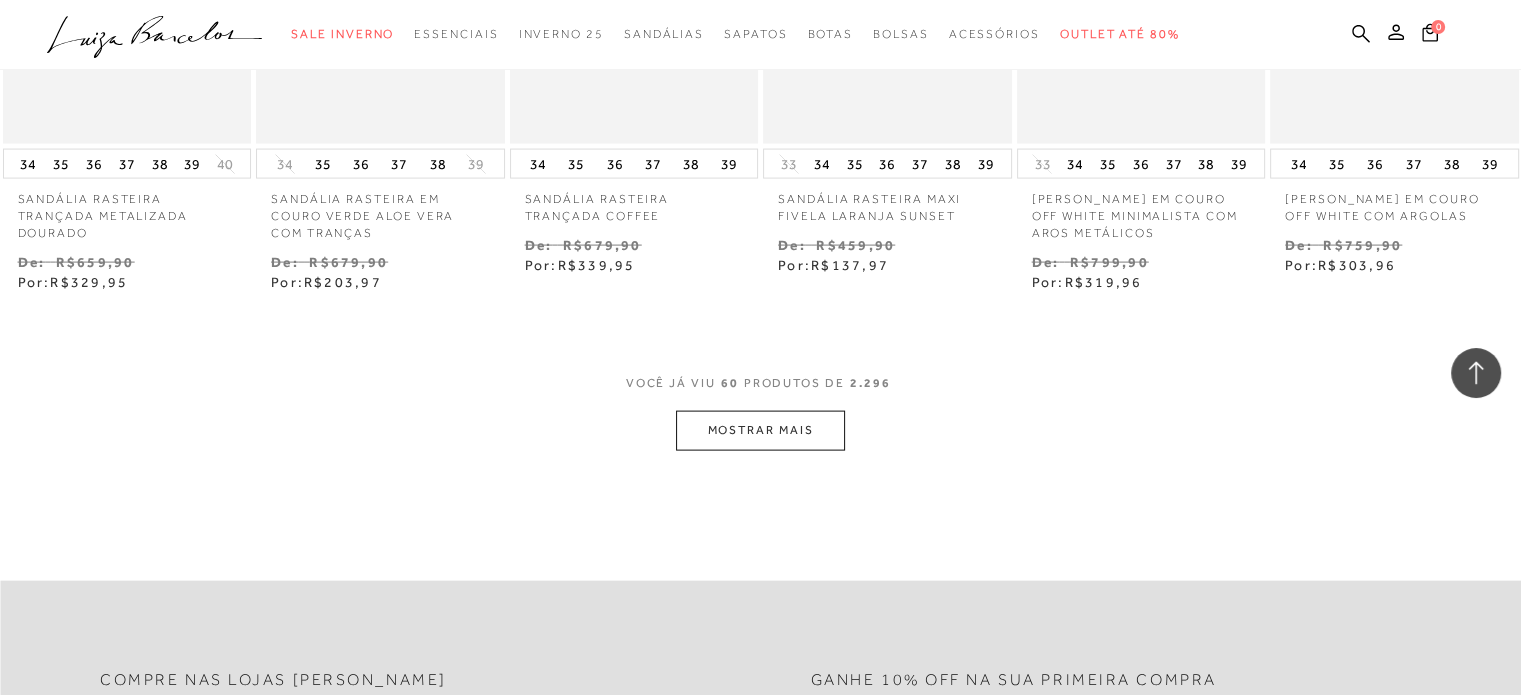 click on "MOSTRAR MAIS" at bounding box center (760, 430) 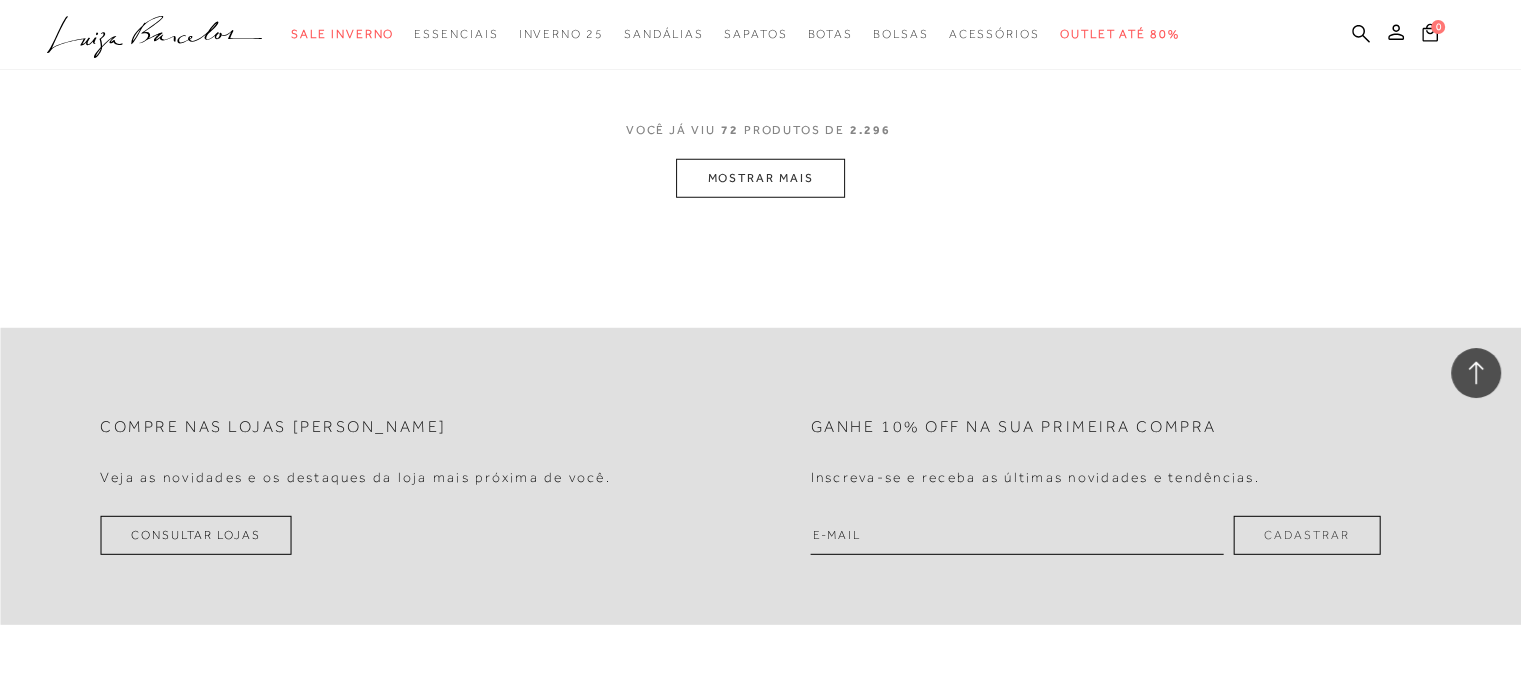 scroll, scrollTop: 5610, scrollLeft: 0, axis: vertical 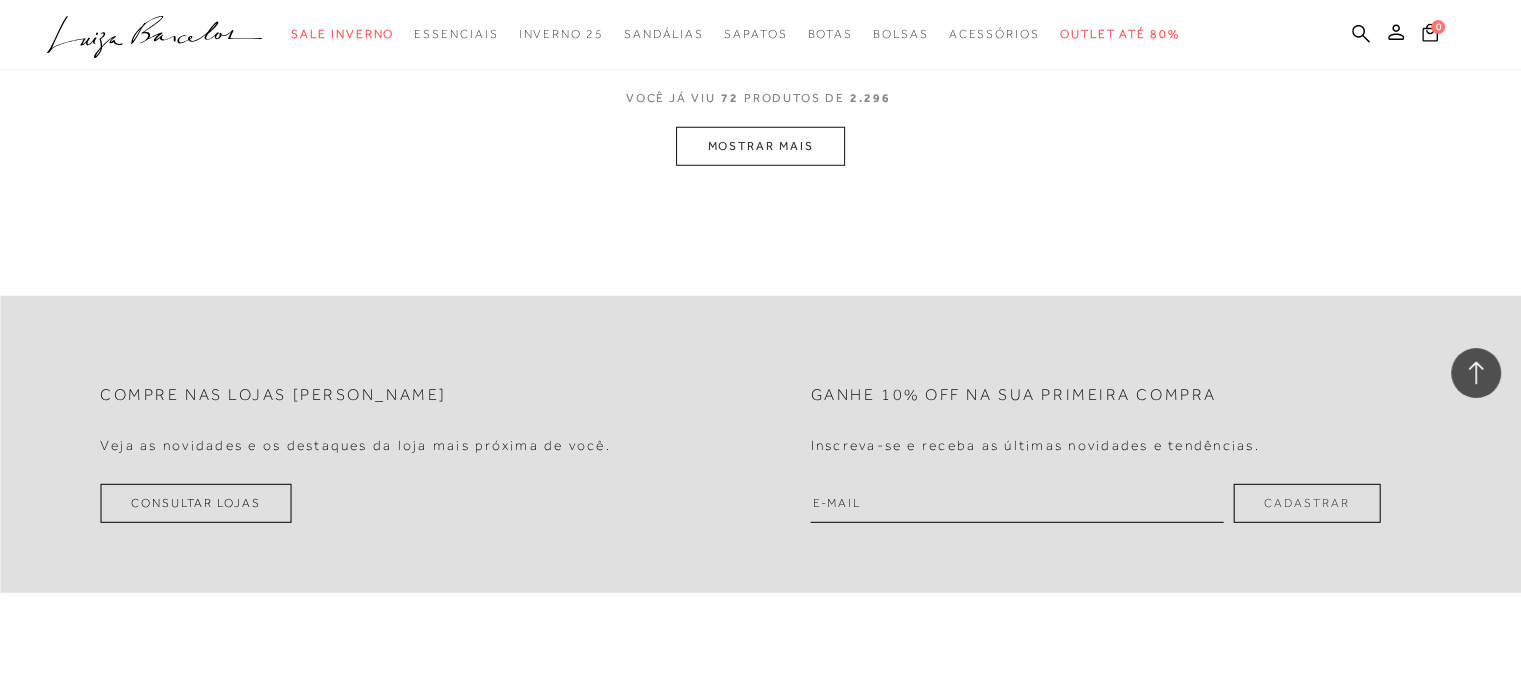 click on "MOSTRAR MAIS" at bounding box center (760, 146) 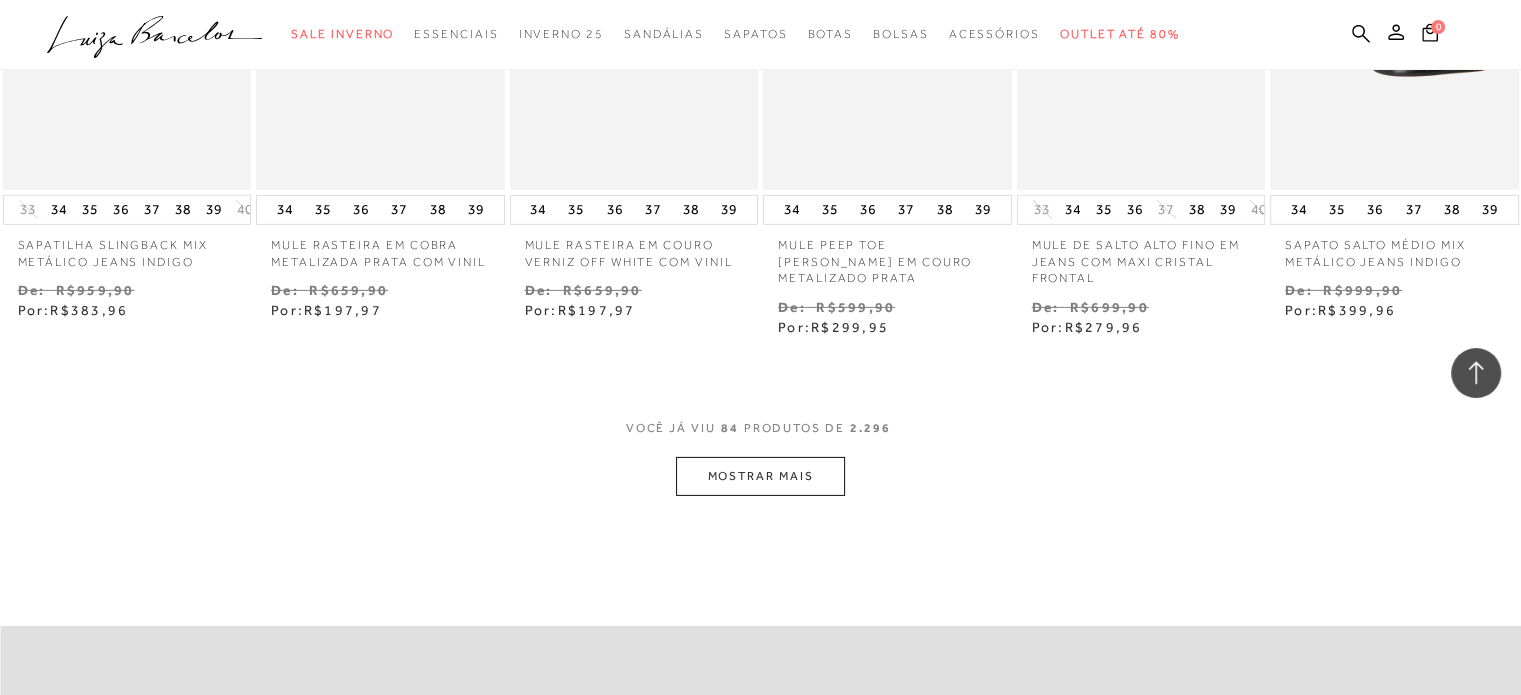 scroll, scrollTop: 6385, scrollLeft: 0, axis: vertical 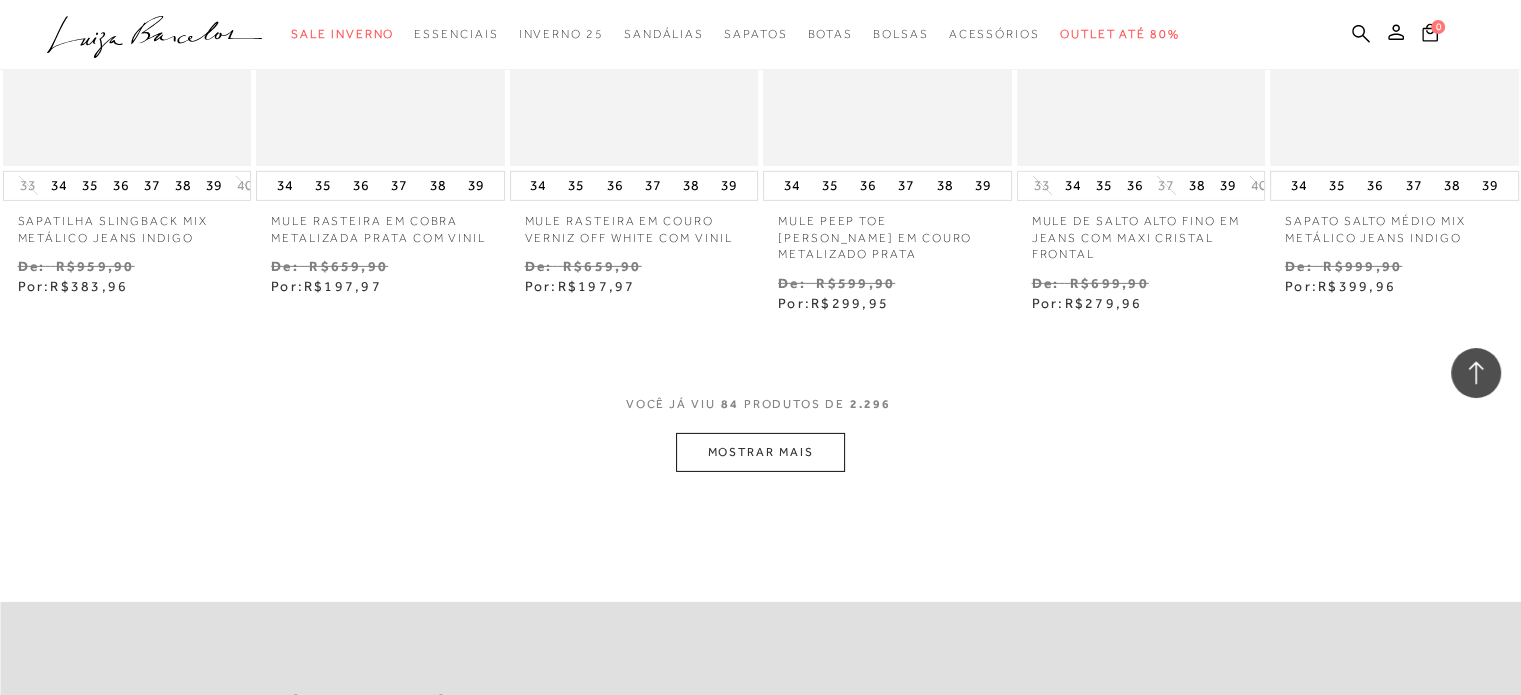 click on "MOSTRAR MAIS" at bounding box center [760, 452] 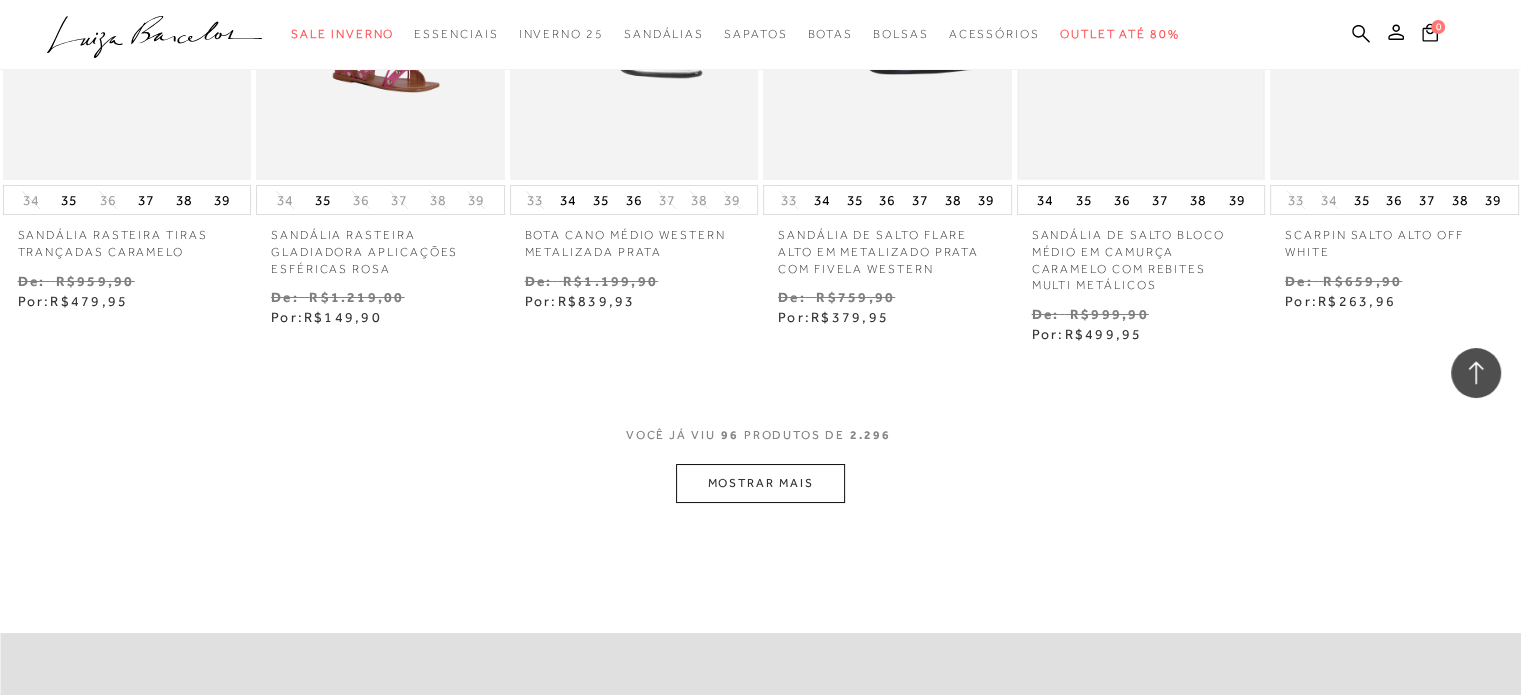 scroll, scrollTop: 7485, scrollLeft: 0, axis: vertical 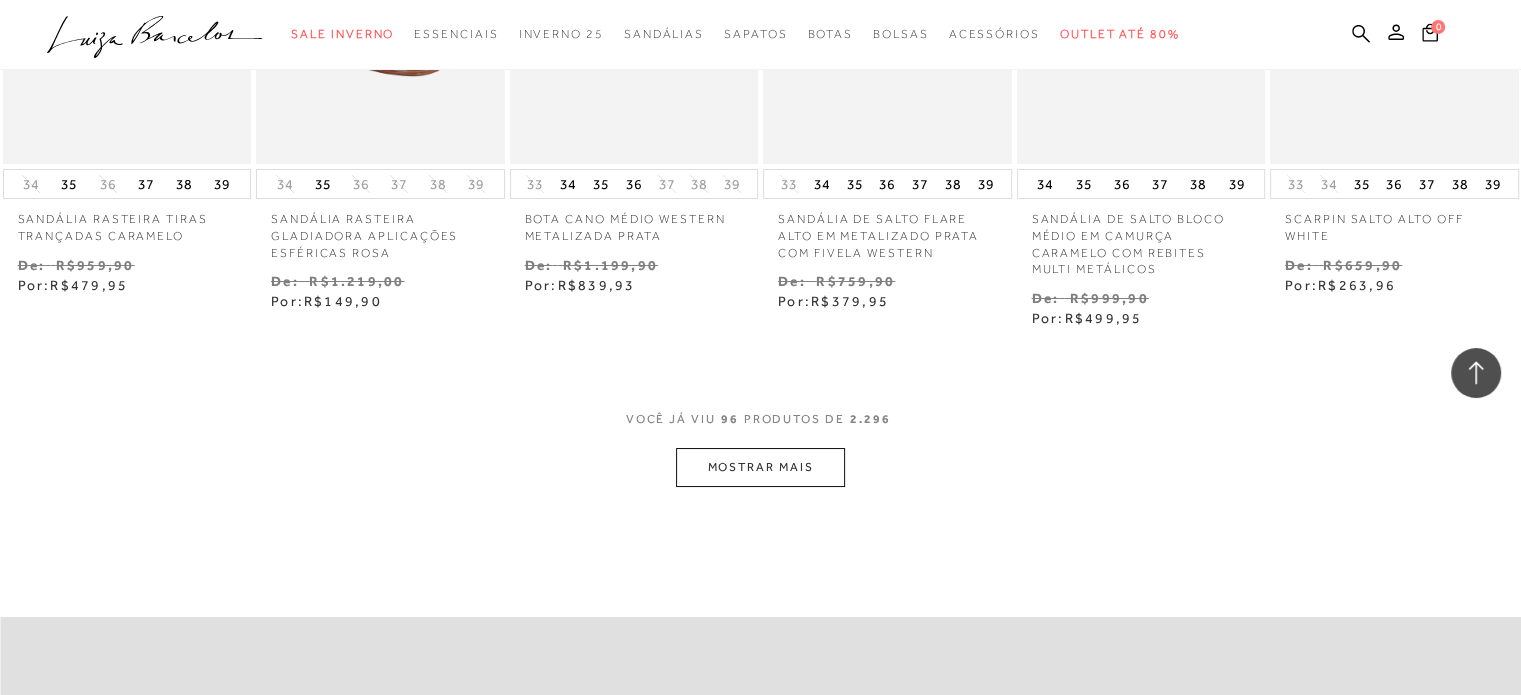 click on "MOSTRAR MAIS" at bounding box center [760, 467] 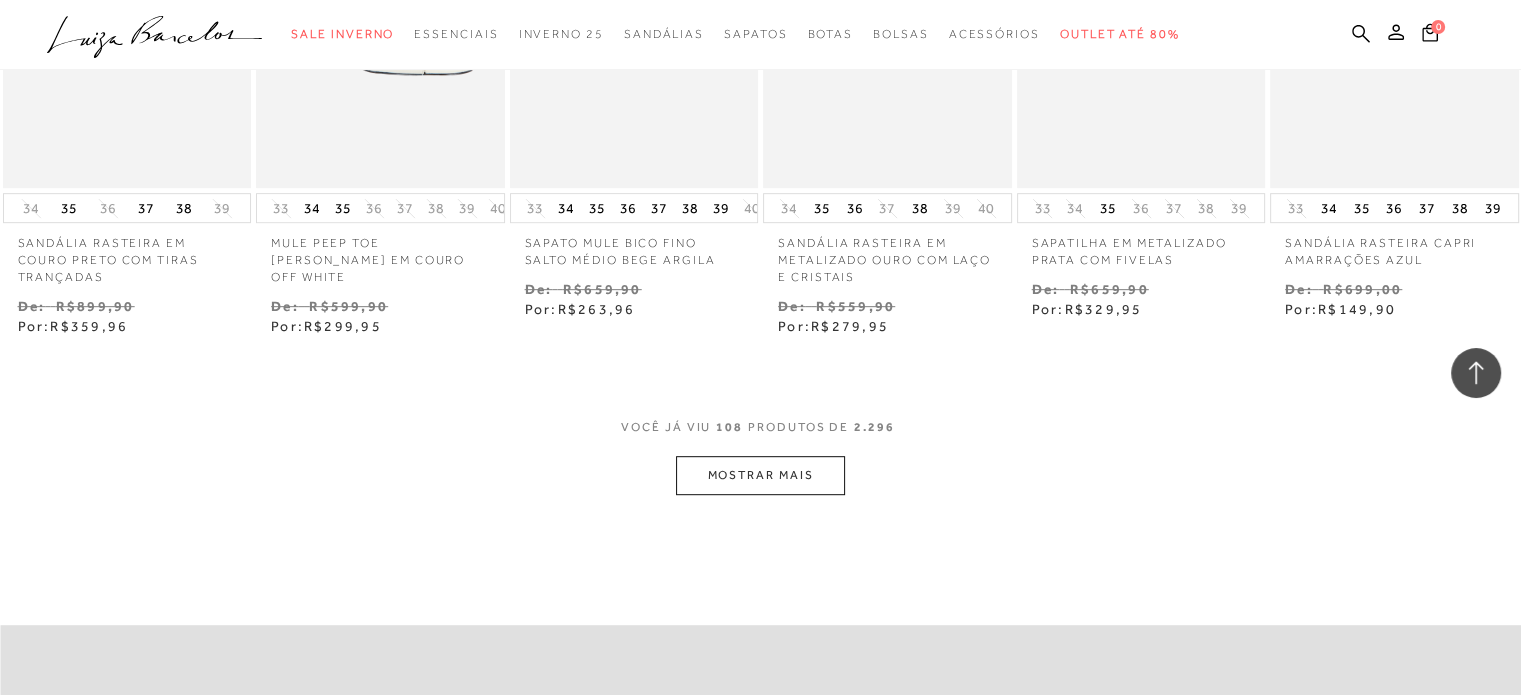 scroll, scrollTop: 8585, scrollLeft: 0, axis: vertical 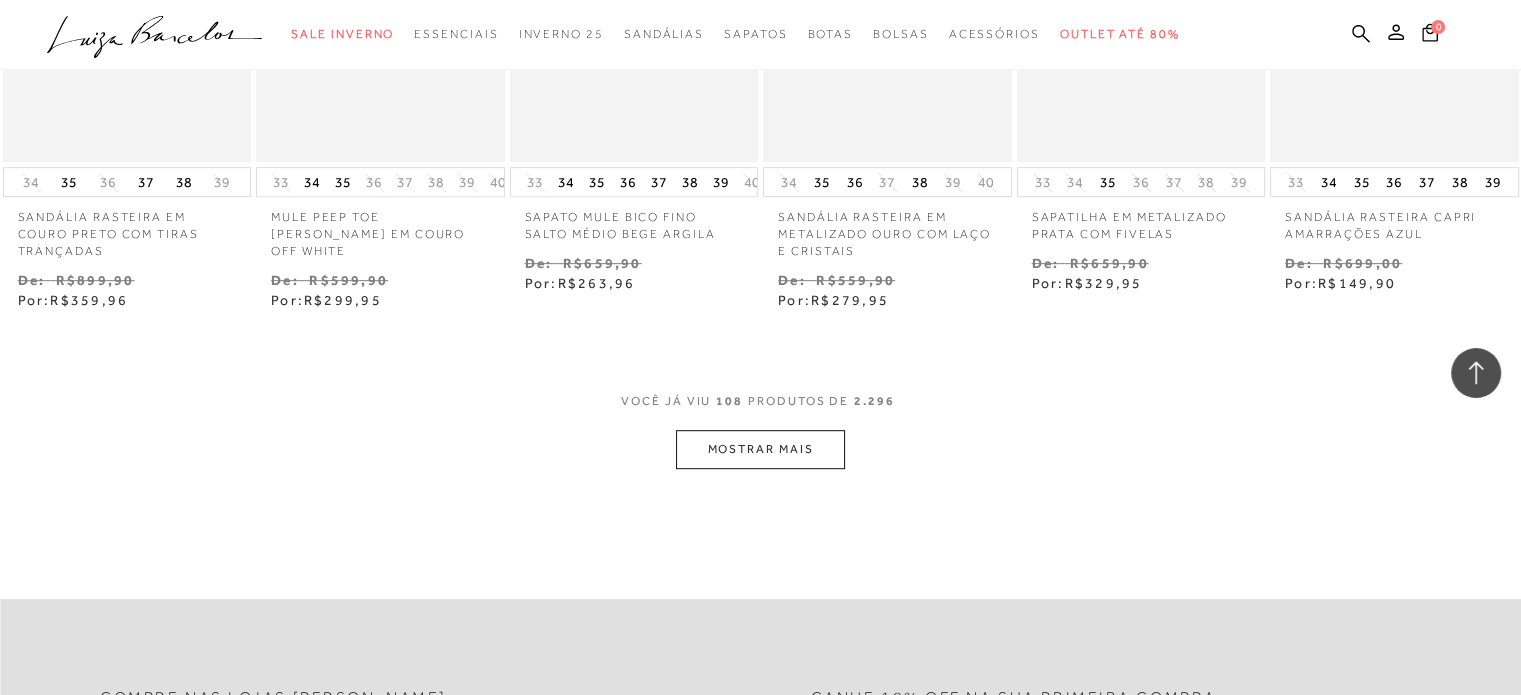 click on "MOSTRAR MAIS" at bounding box center (760, 449) 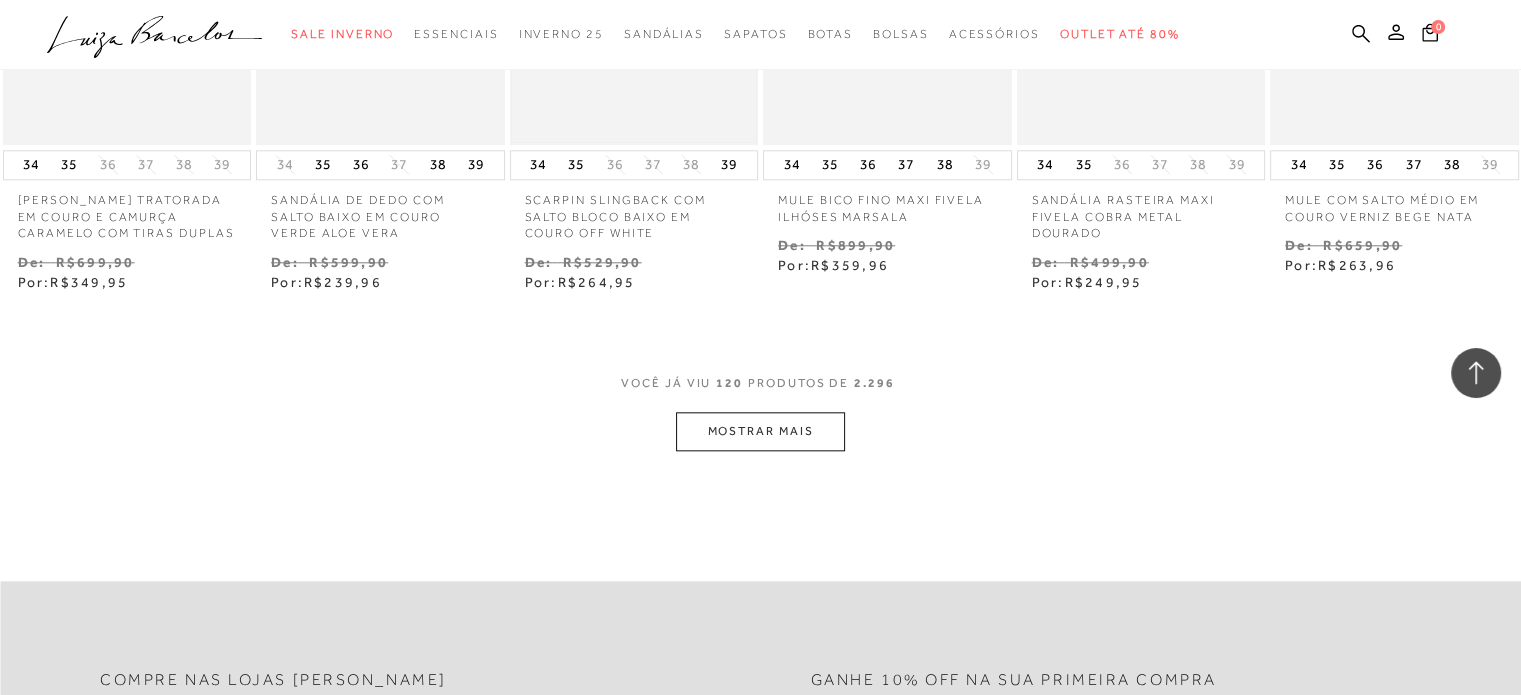 scroll, scrollTop: 9685, scrollLeft: 0, axis: vertical 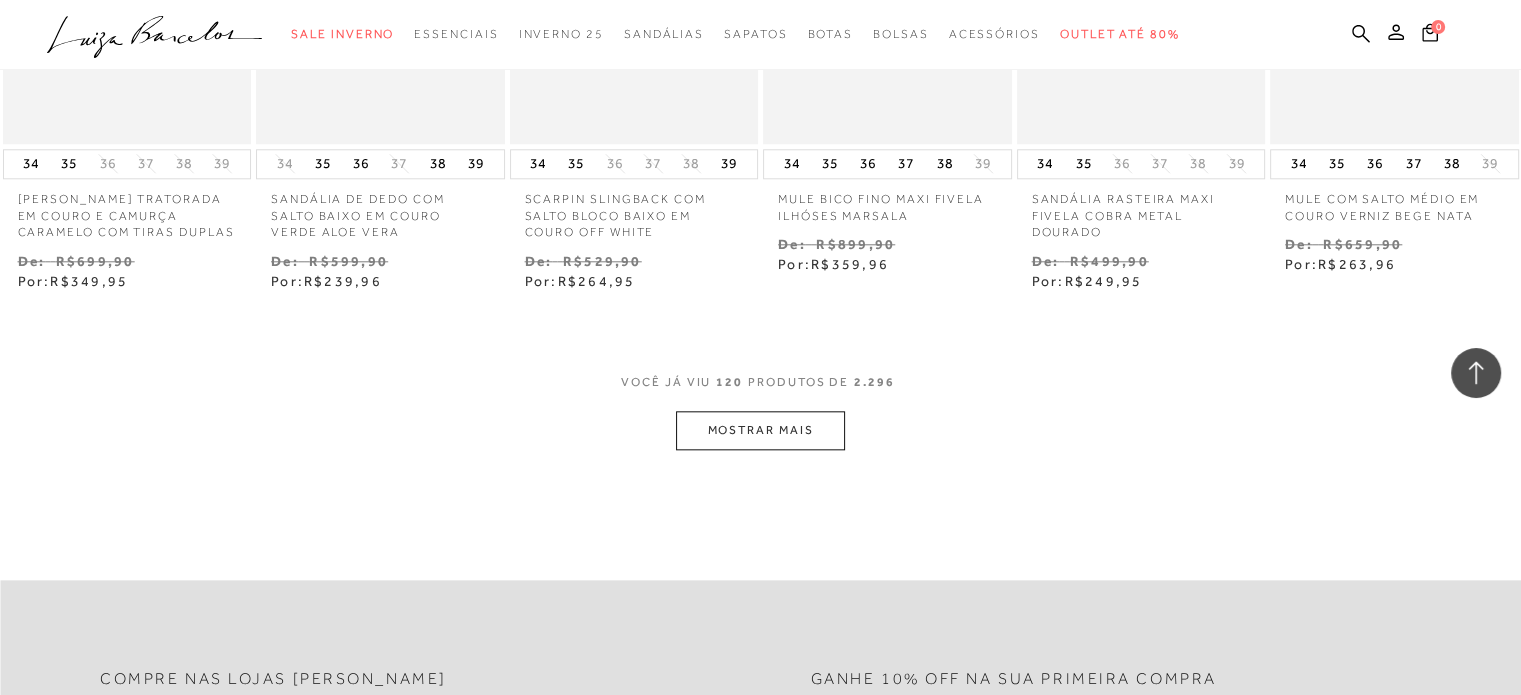 click on "MOSTRAR MAIS" at bounding box center (760, 430) 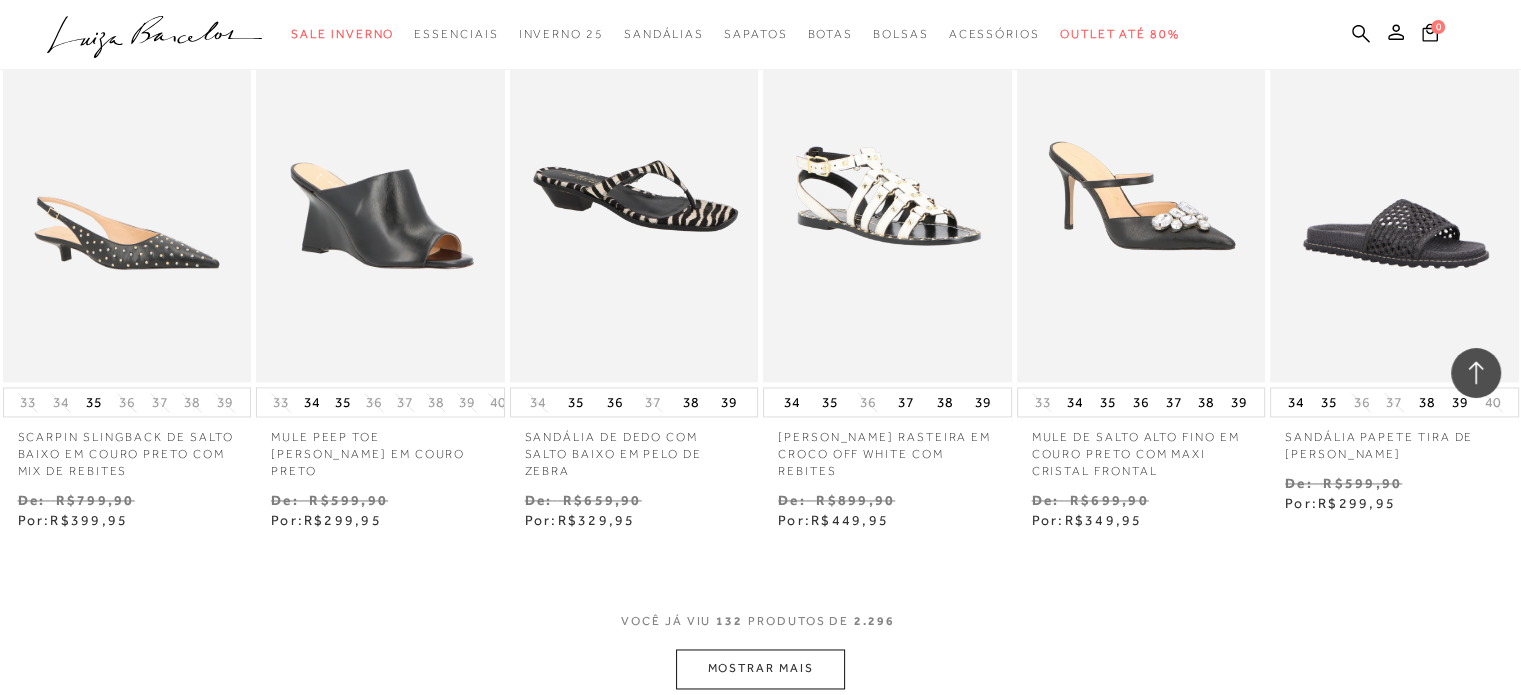 scroll, scrollTop: 10785, scrollLeft: 0, axis: vertical 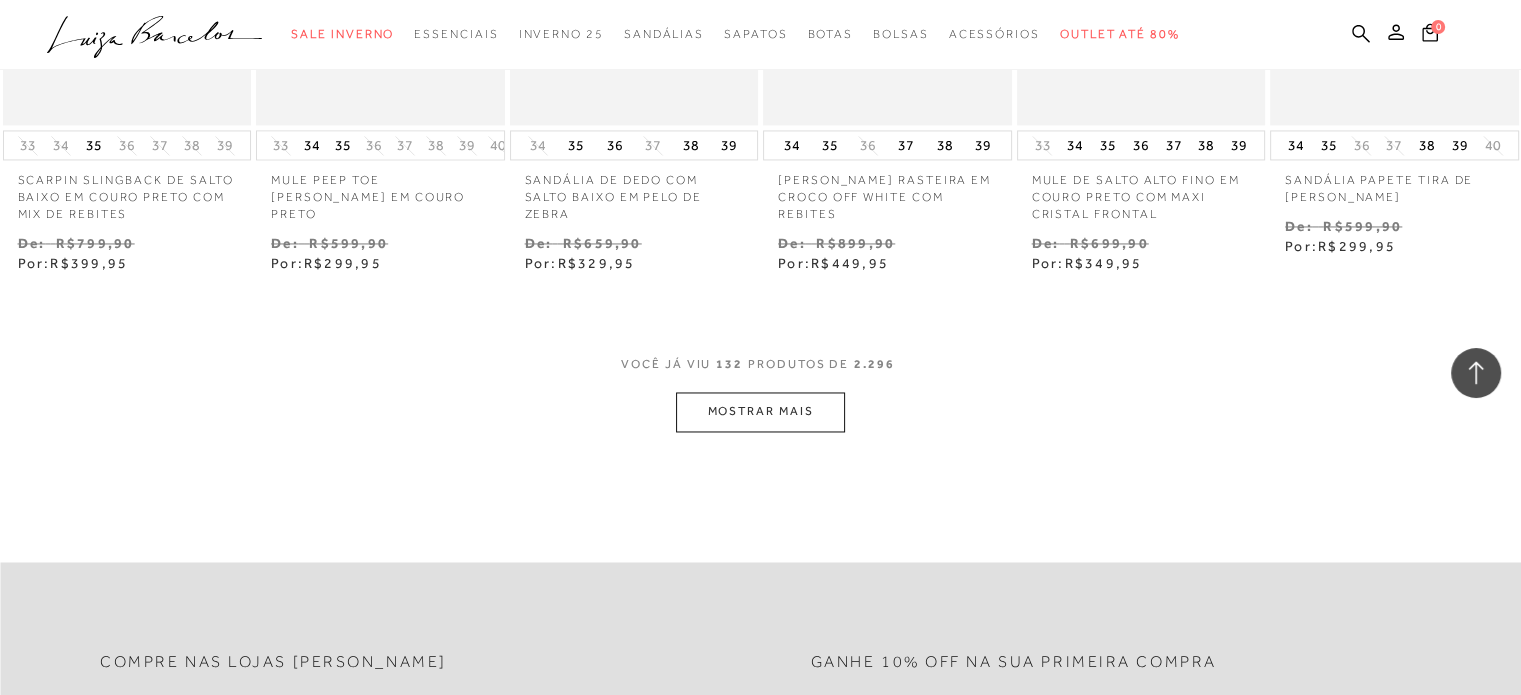 click on "MOSTRAR MAIS" at bounding box center [760, 411] 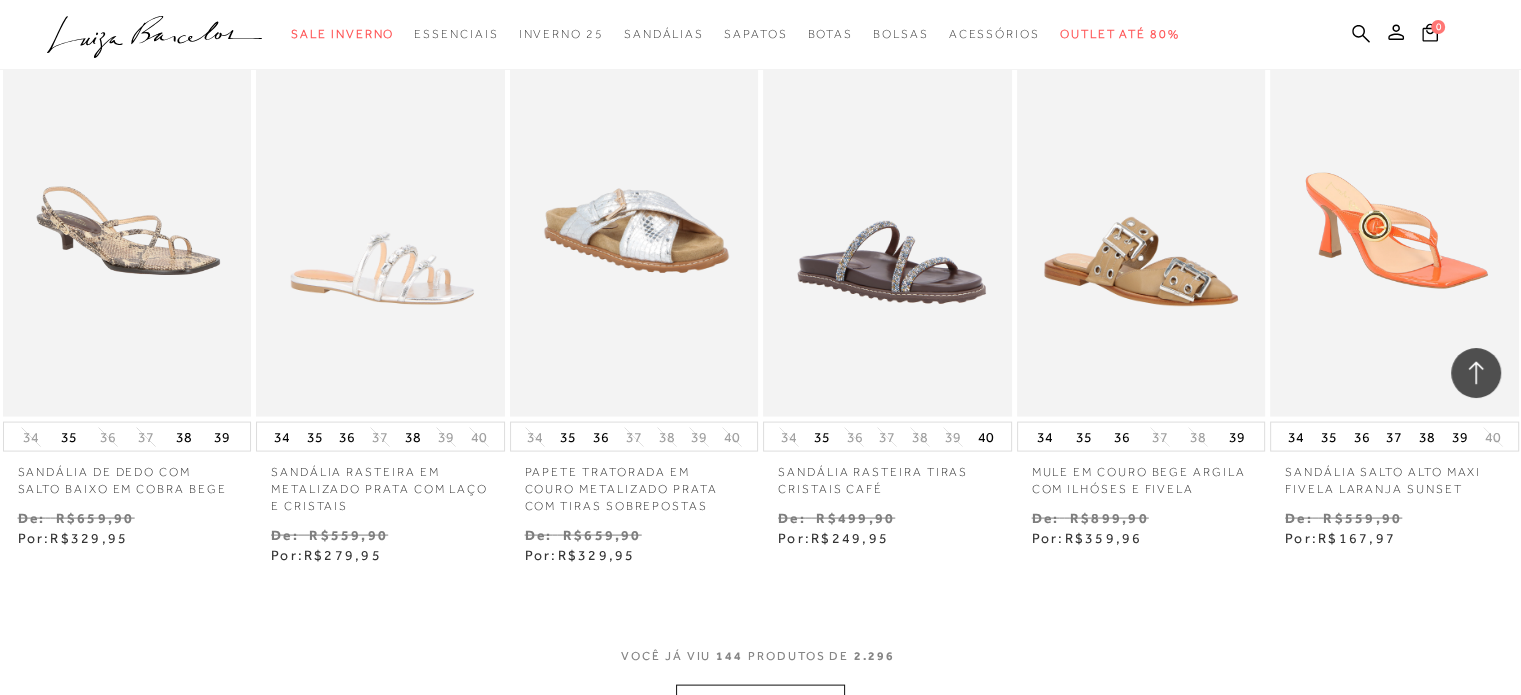 scroll, scrollTop: 11785, scrollLeft: 0, axis: vertical 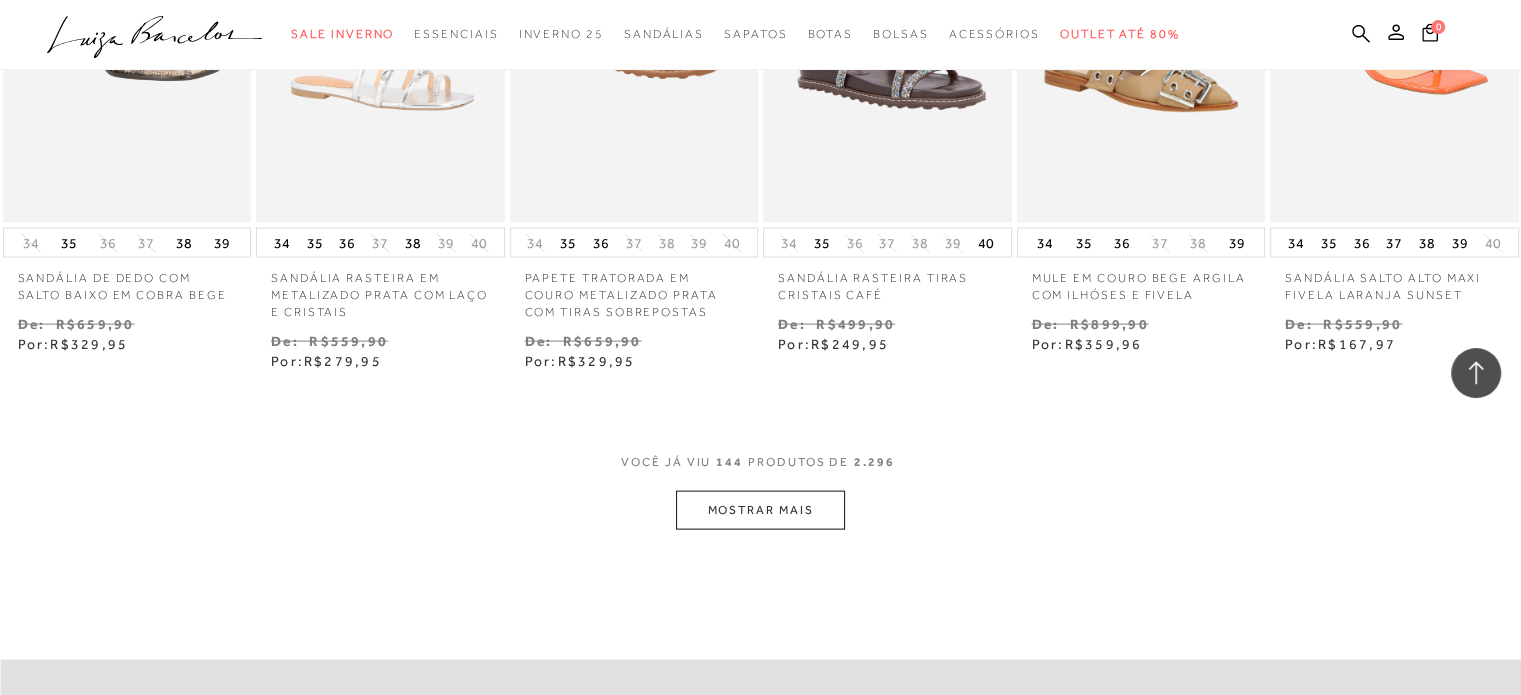 click on "MOSTRAR MAIS" at bounding box center (760, 510) 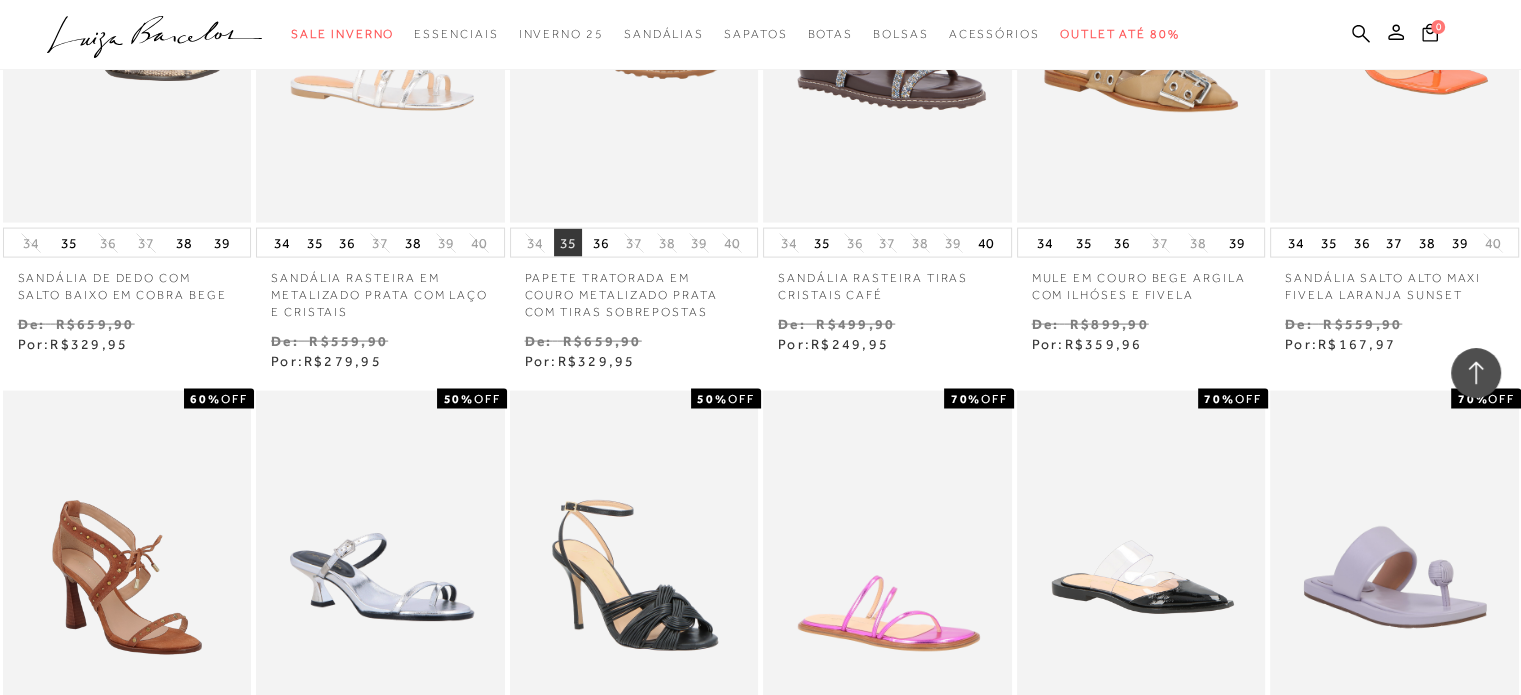 click on "35" at bounding box center [568, 243] 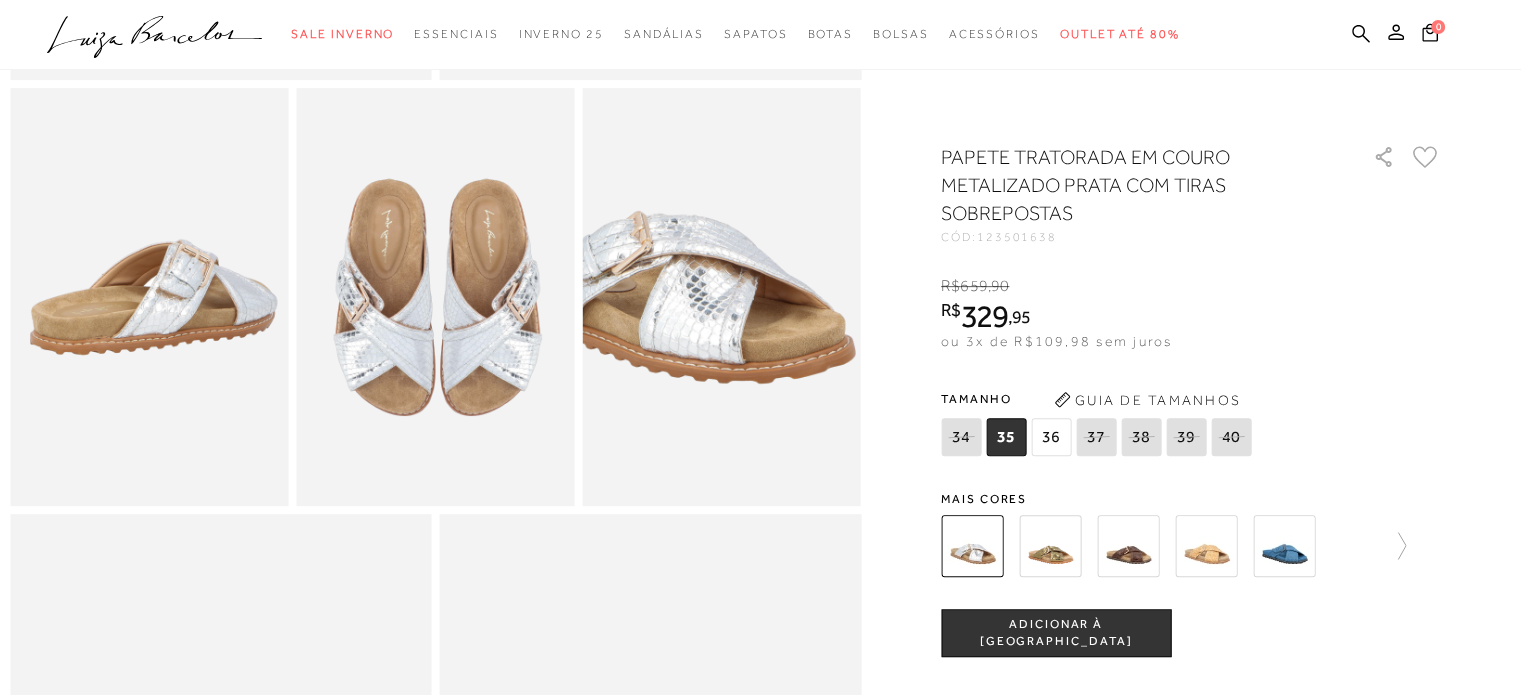 scroll, scrollTop: 700, scrollLeft: 0, axis: vertical 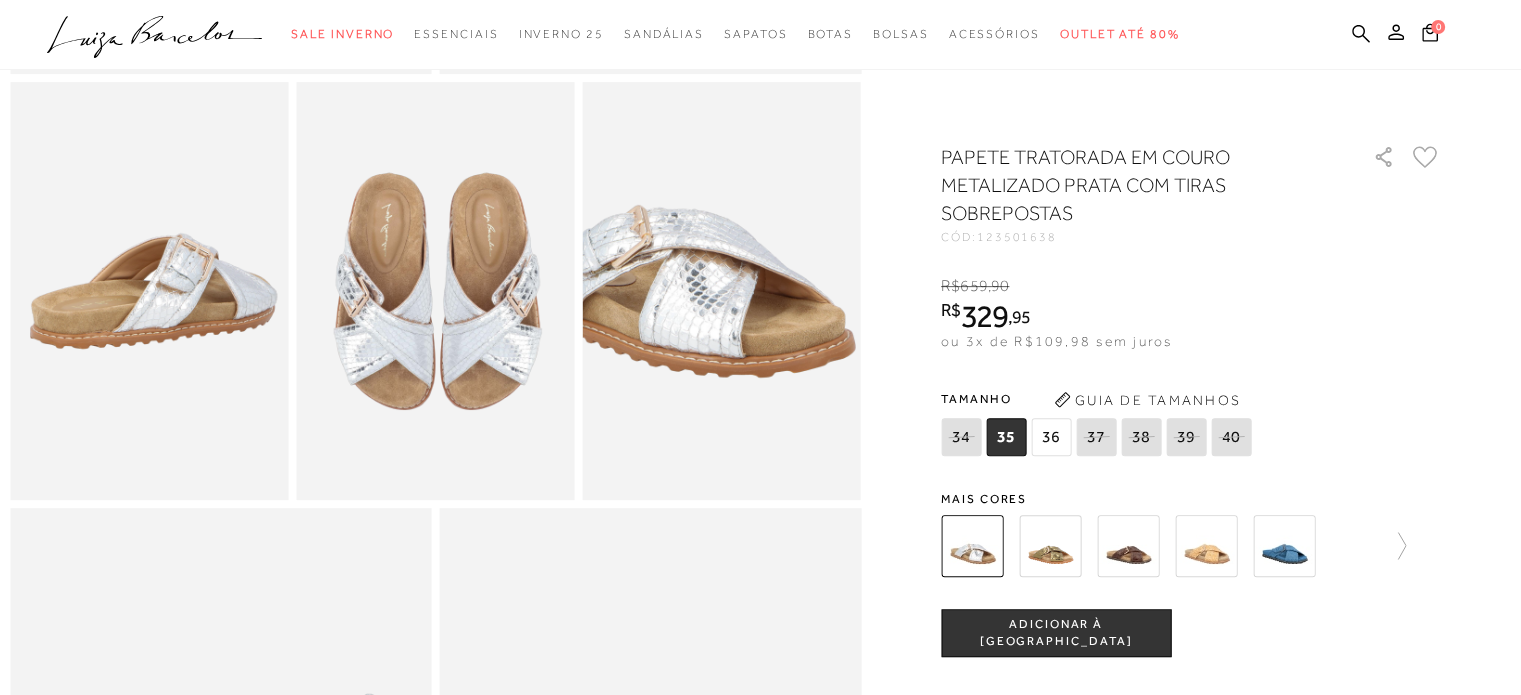 click on "ADICIONAR À [GEOGRAPHIC_DATA]" at bounding box center [1056, 633] 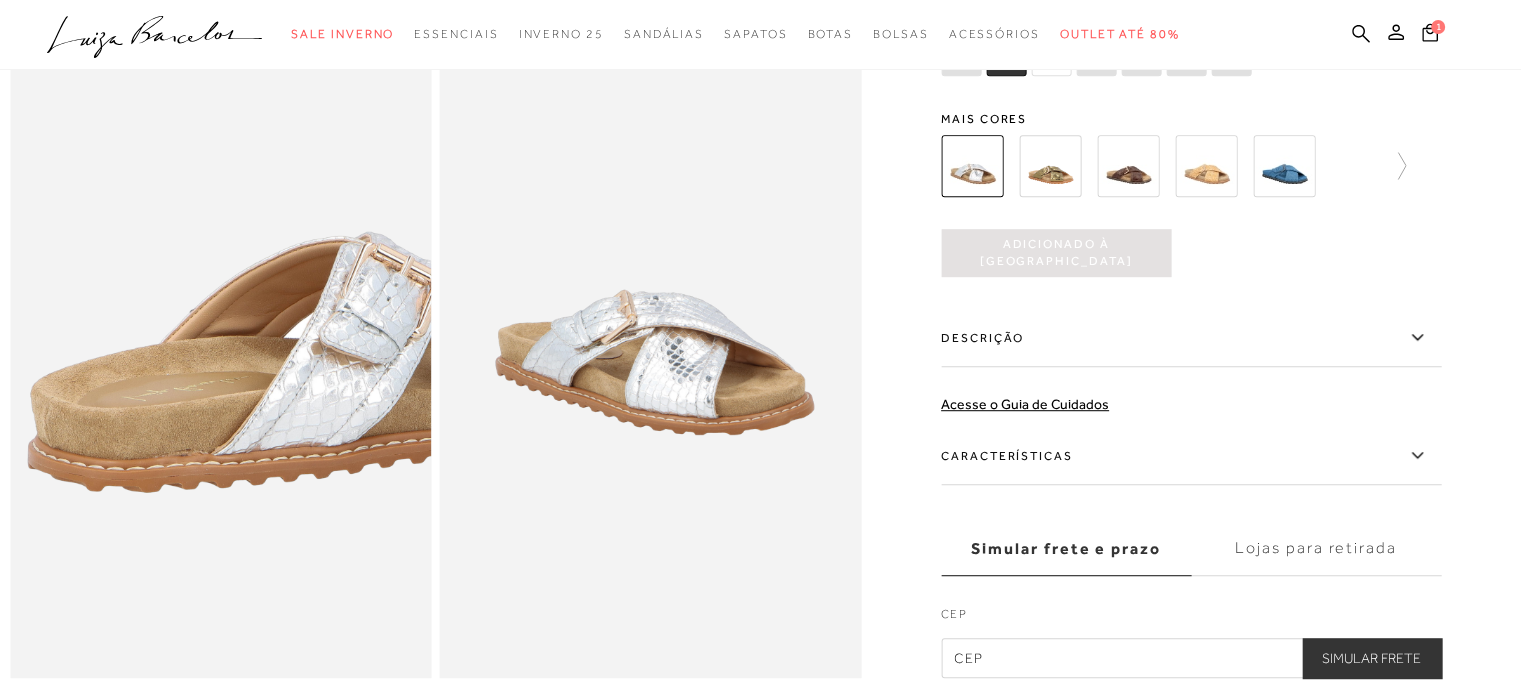scroll, scrollTop: 1200, scrollLeft: 0, axis: vertical 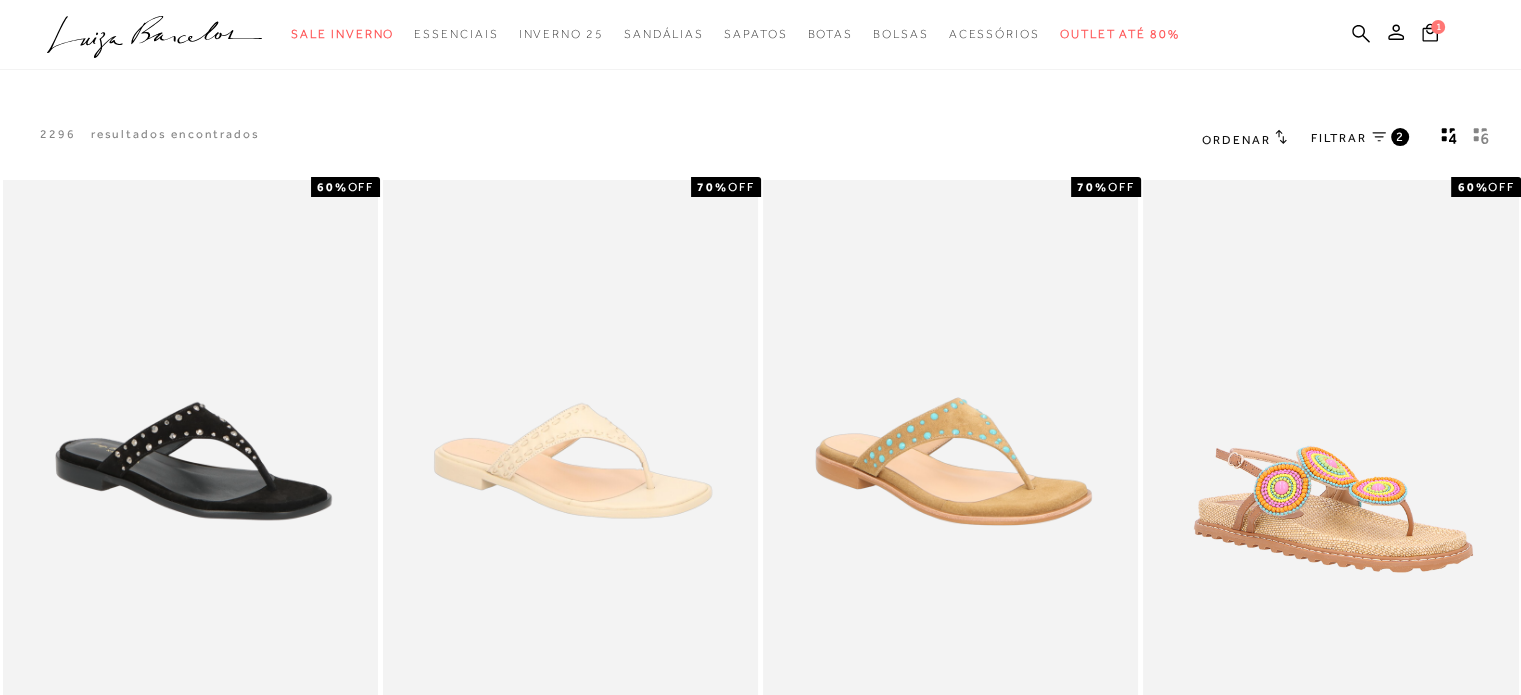 click 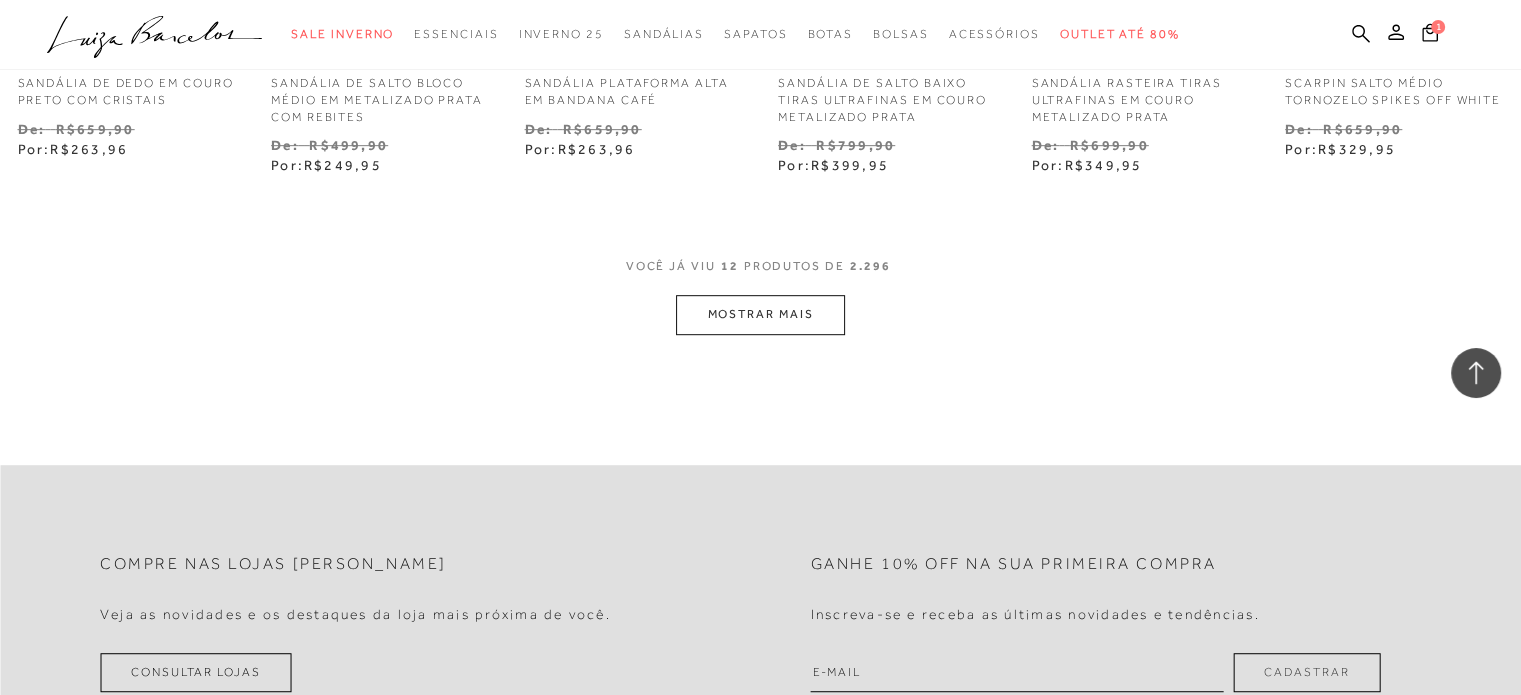 scroll, scrollTop: 1170, scrollLeft: 0, axis: vertical 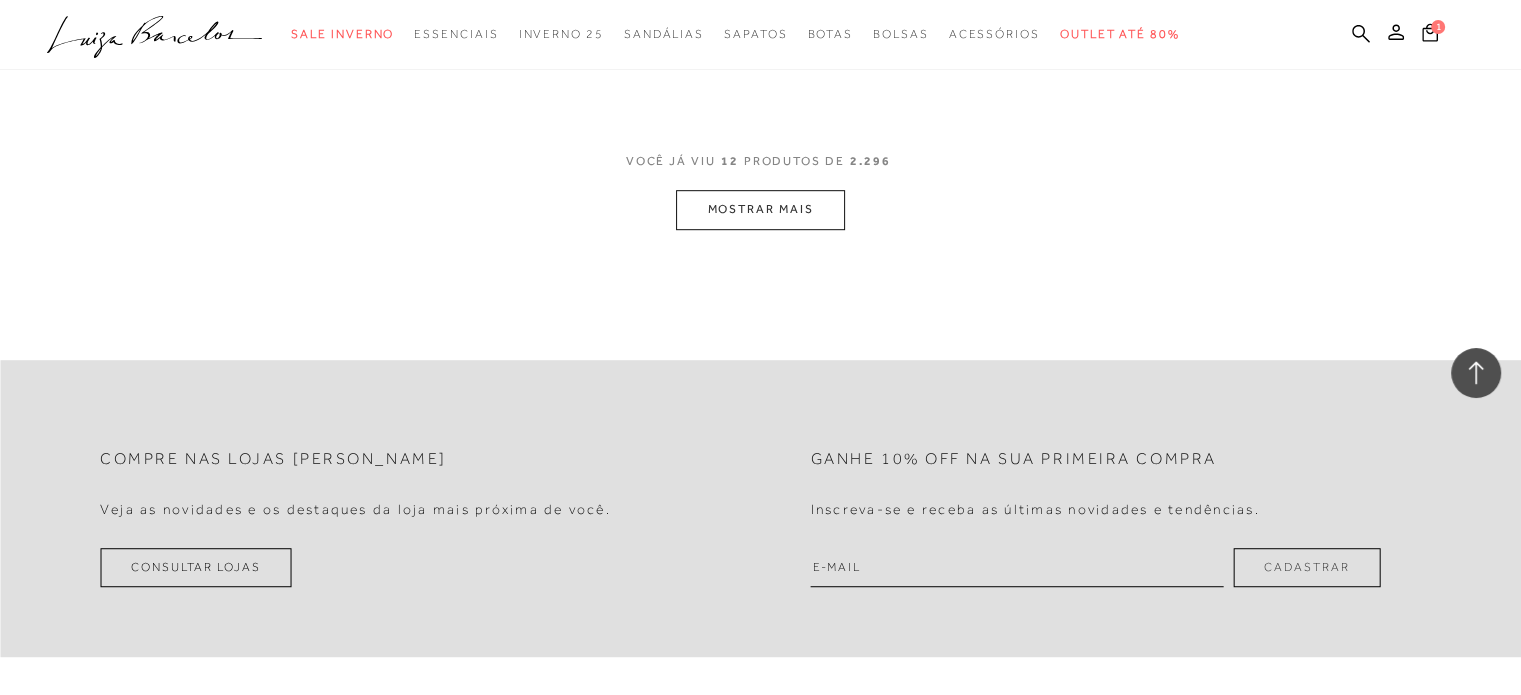 click on "VOCê JÁ VIU
12
PRODUTOS DE
2.296" at bounding box center (761, 171) 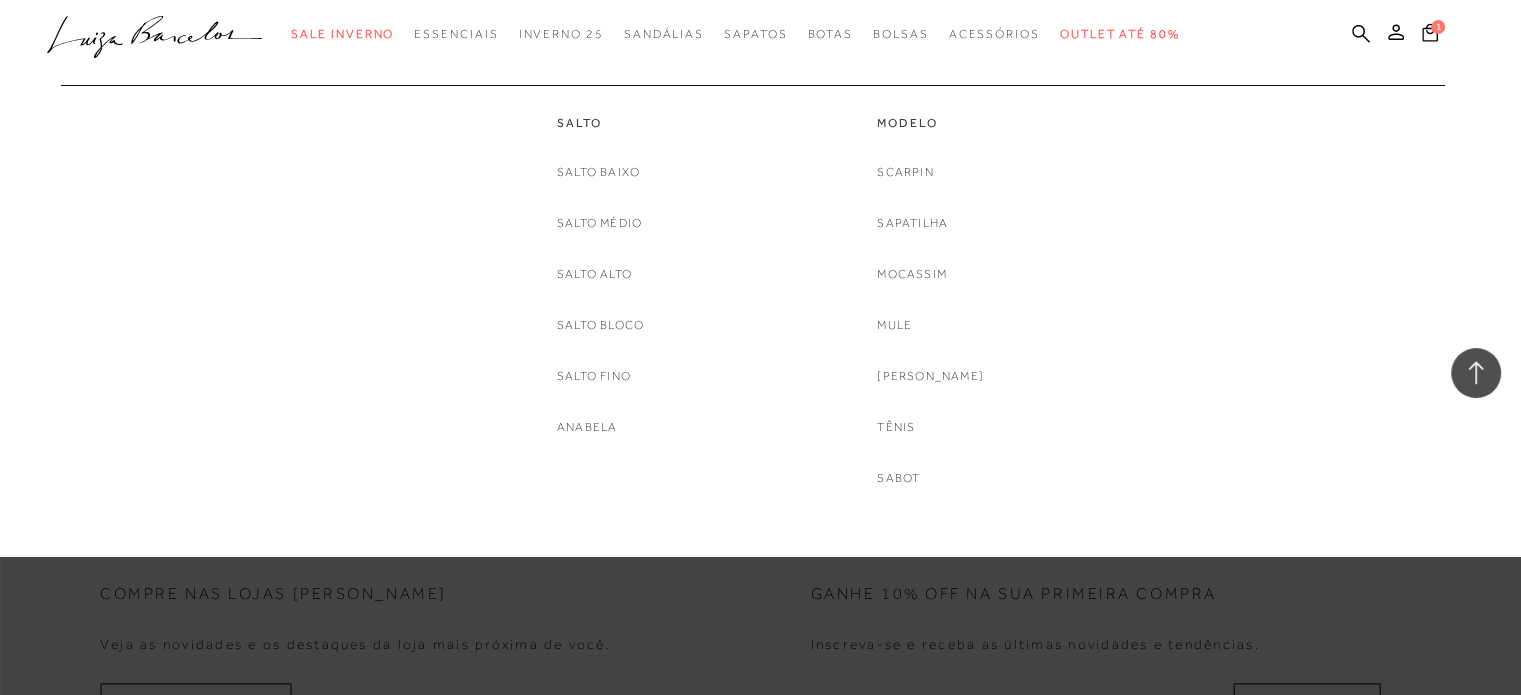 scroll, scrollTop: 2027, scrollLeft: 0, axis: vertical 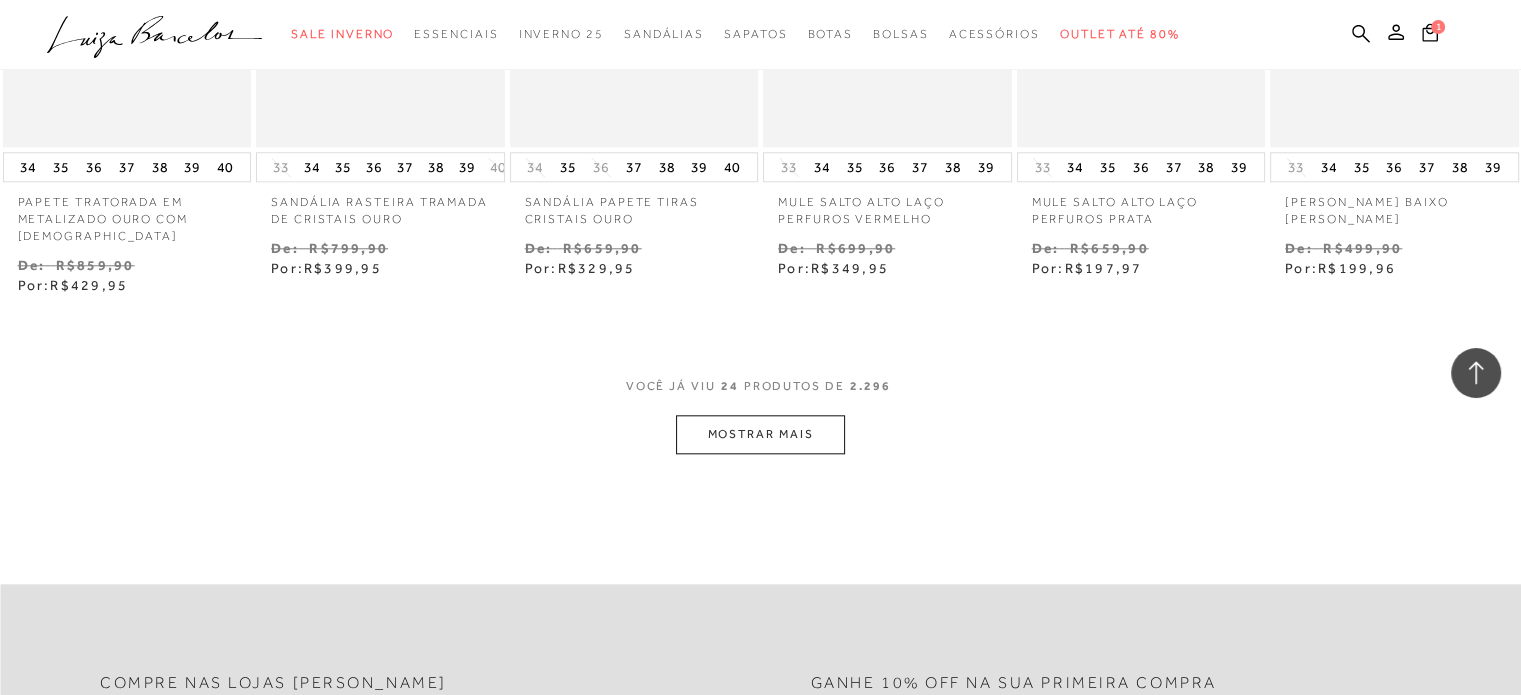 click on "MOSTRAR MAIS" at bounding box center [760, 434] 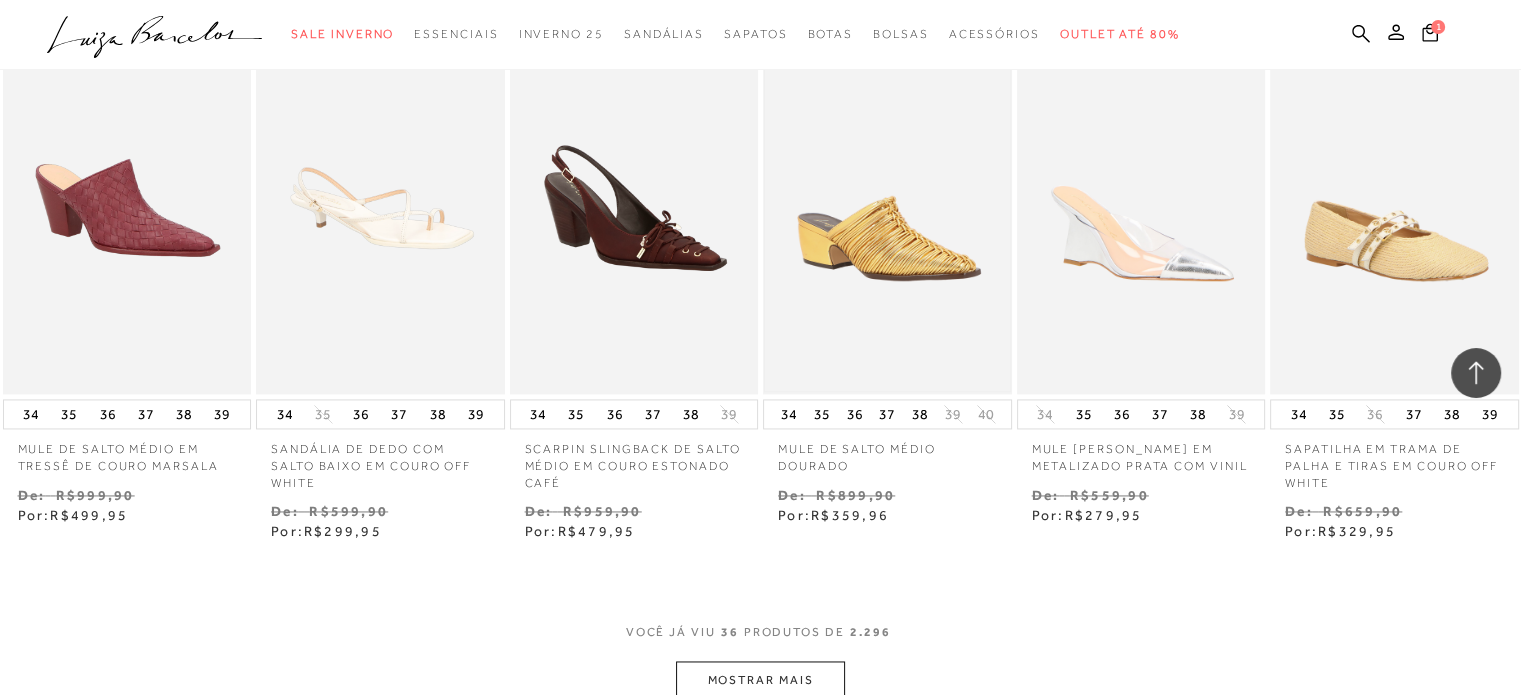scroll, scrollTop: 2962, scrollLeft: 0, axis: vertical 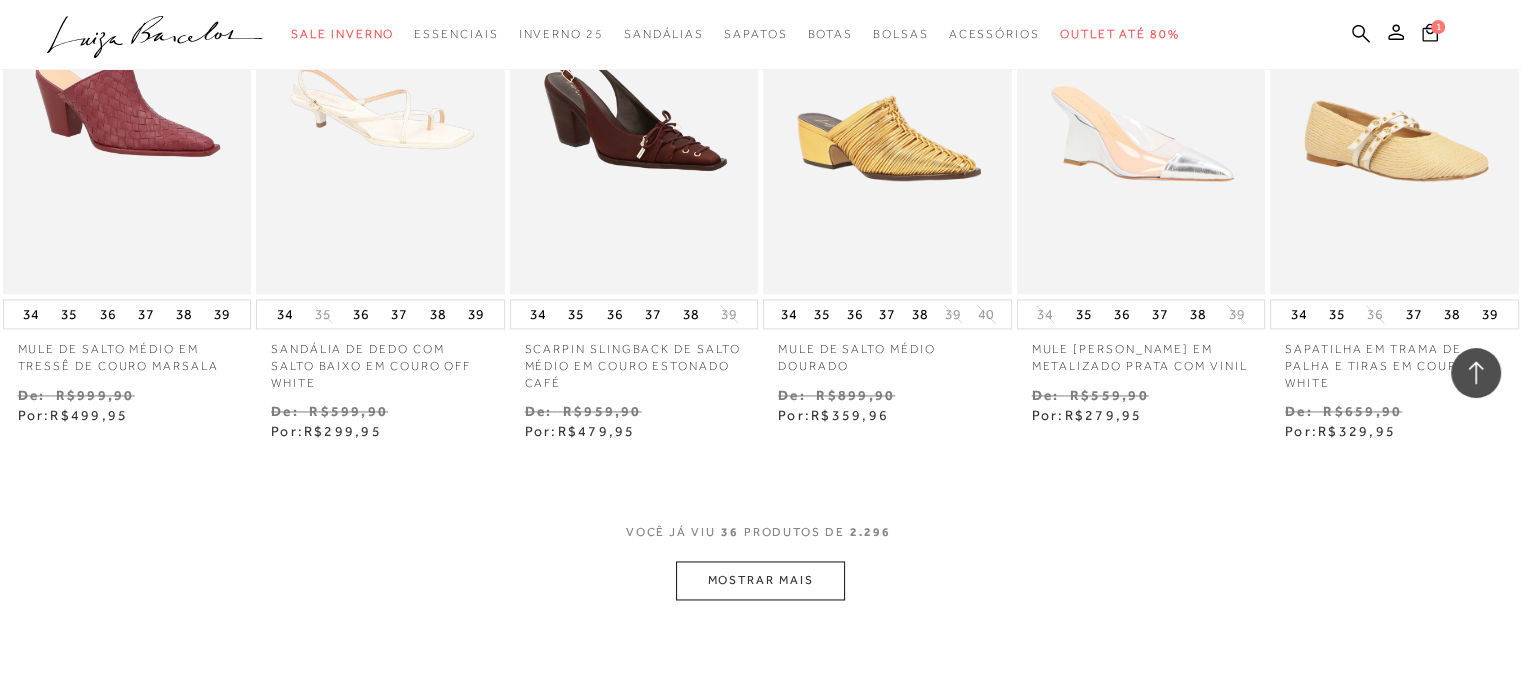 click on "MOSTRAR MAIS" at bounding box center (760, 580) 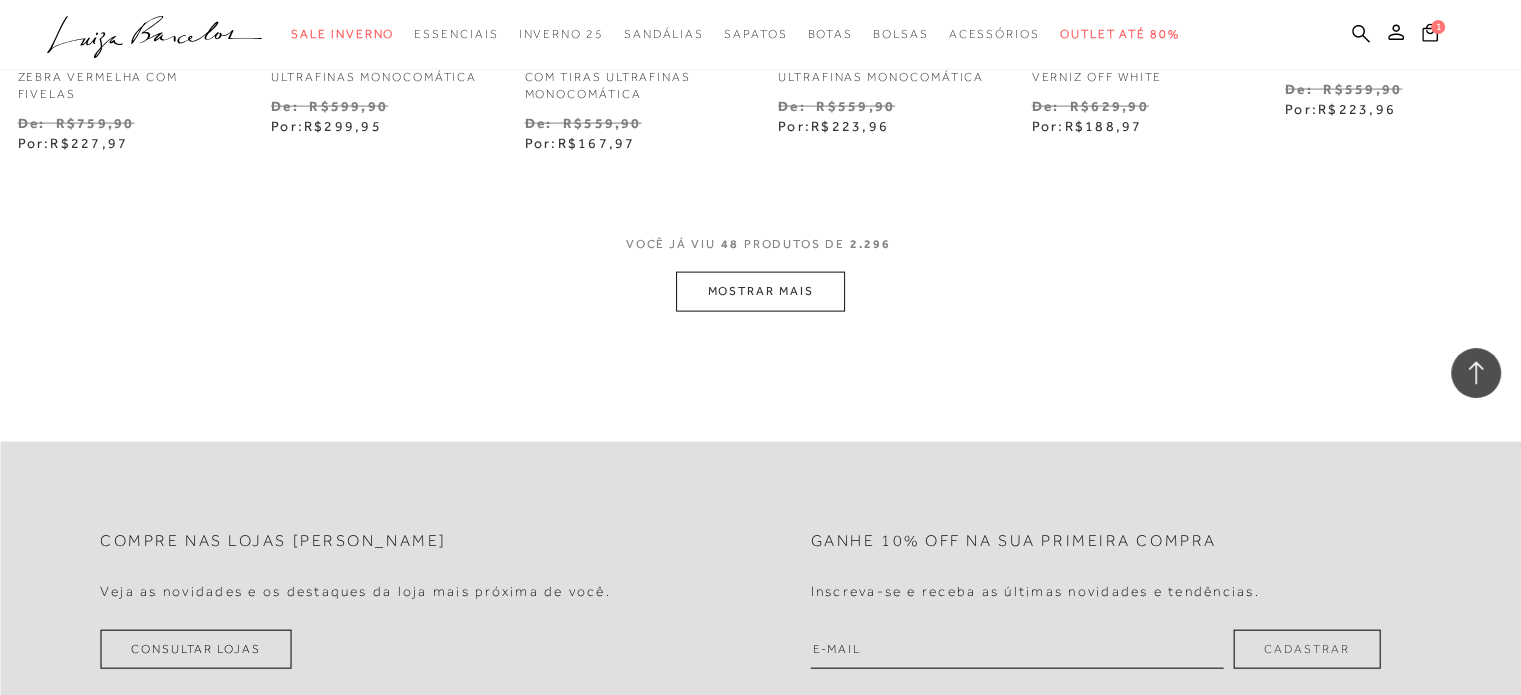 scroll, scrollTop: 4344, scrollLeft: 0, axis: vertical 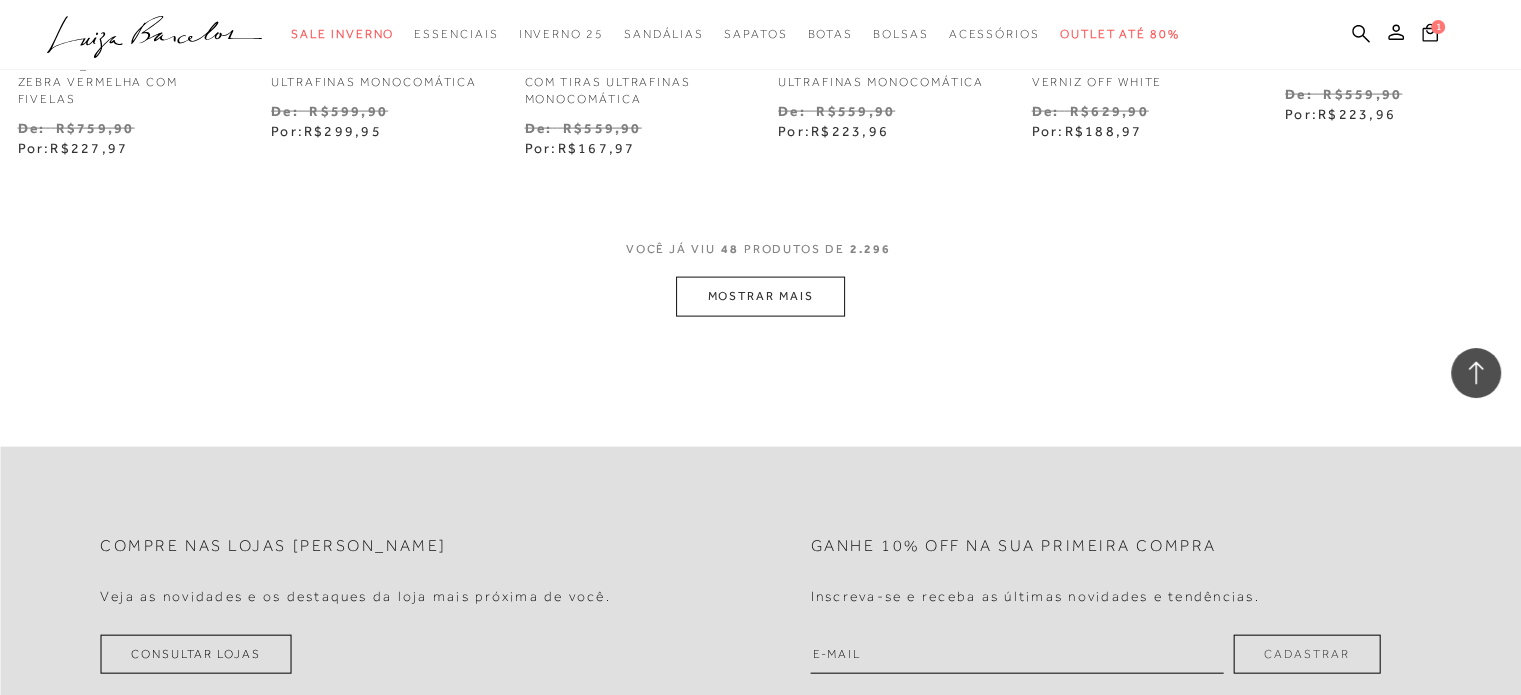 click on "MOSTRAR MAIS" at bounding box center (760, 296) 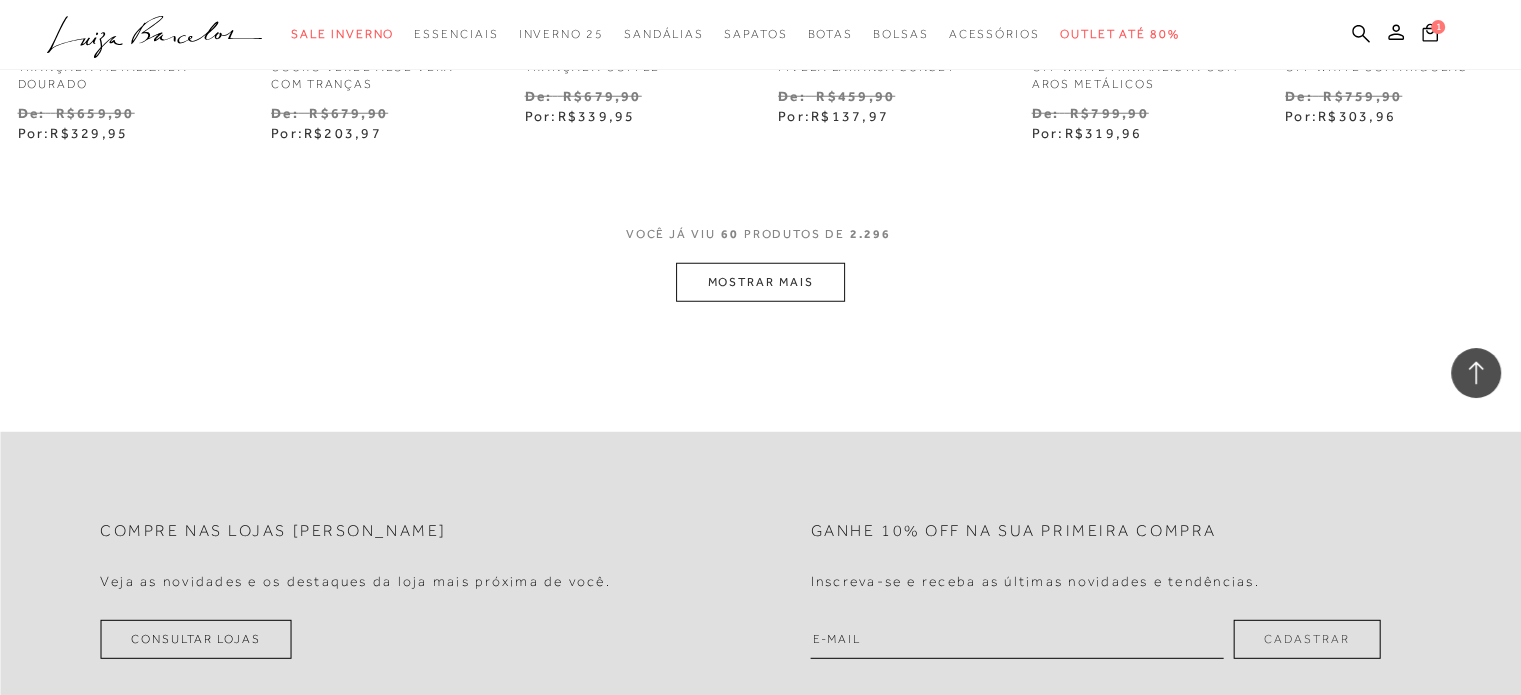 scroll, scrollTop: 5444, scrollLeft: 0, axis: vertical 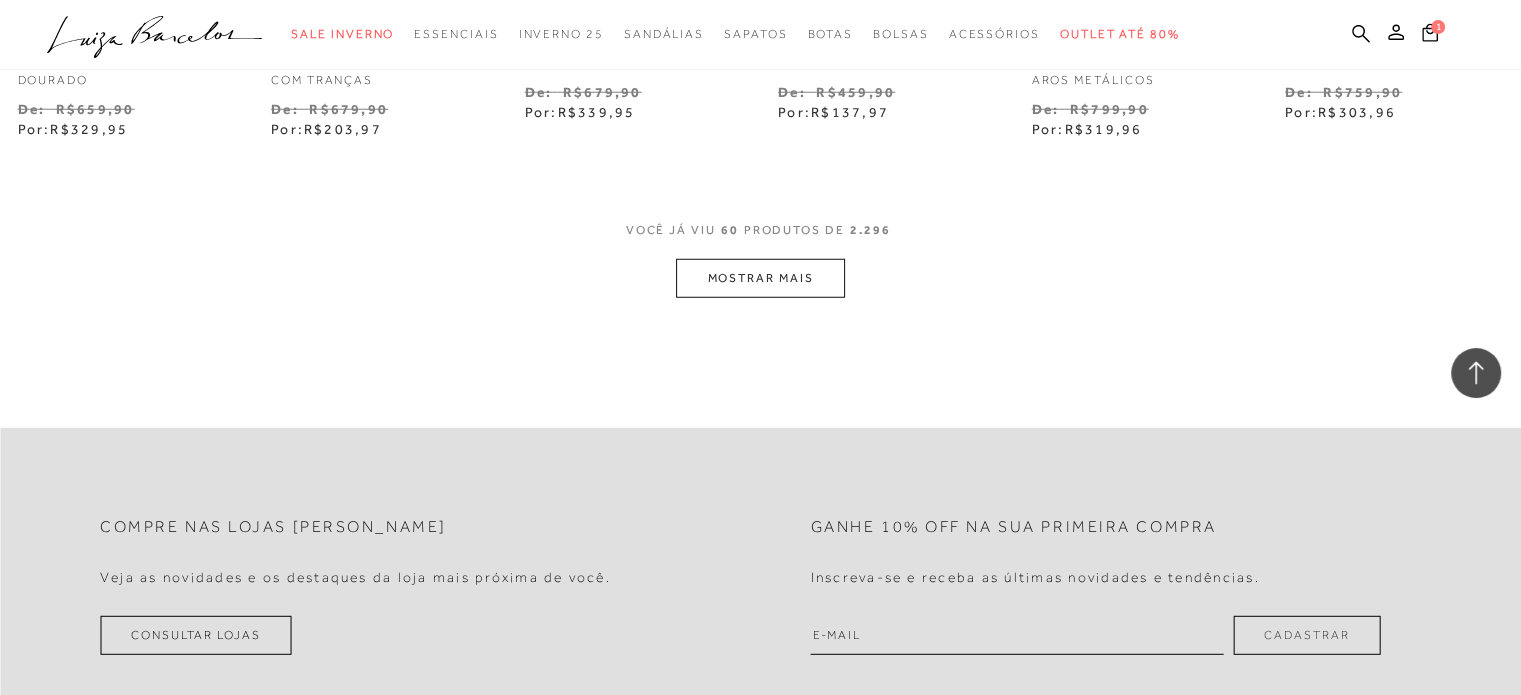 click on "MOSTRAR MAIS" at bounding box center (760, 278) 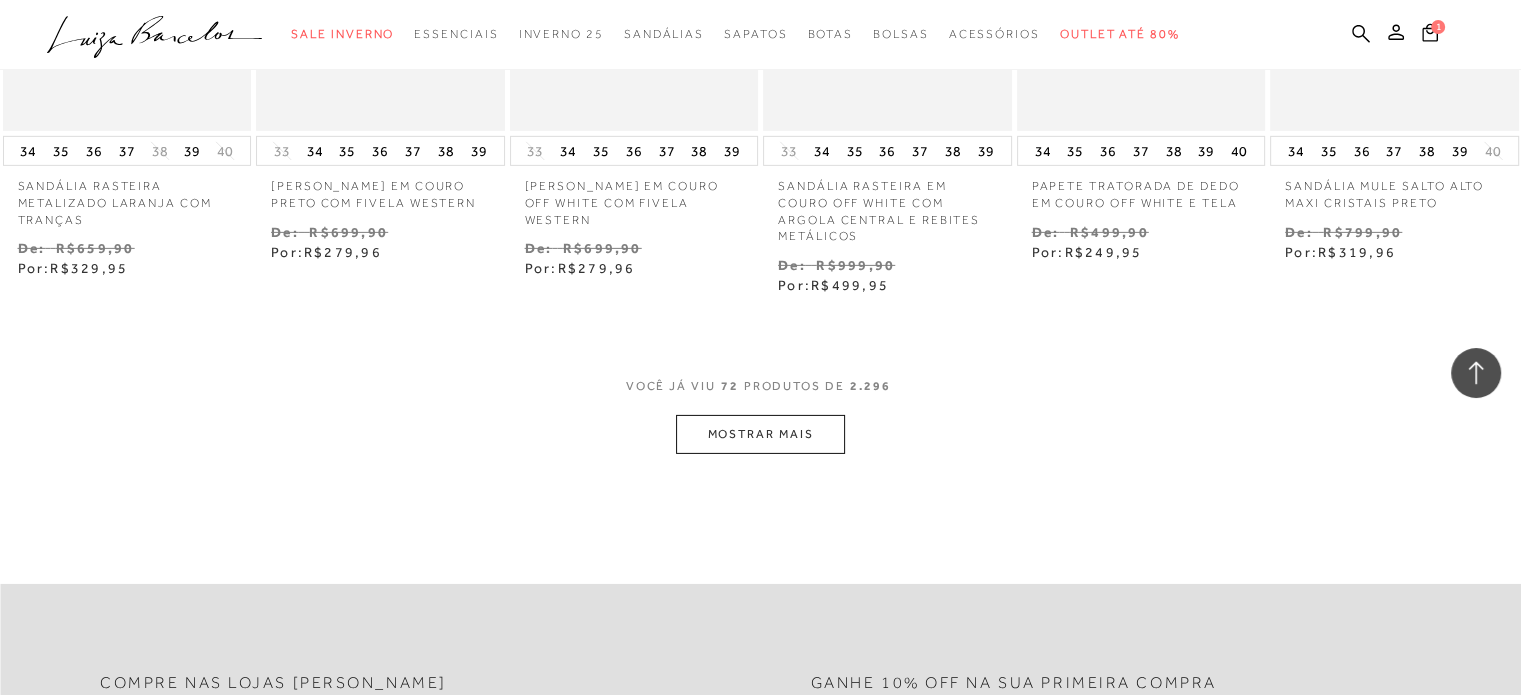 scroll, scrollTop: 6444, scrollLeft: 0, axis: vertical 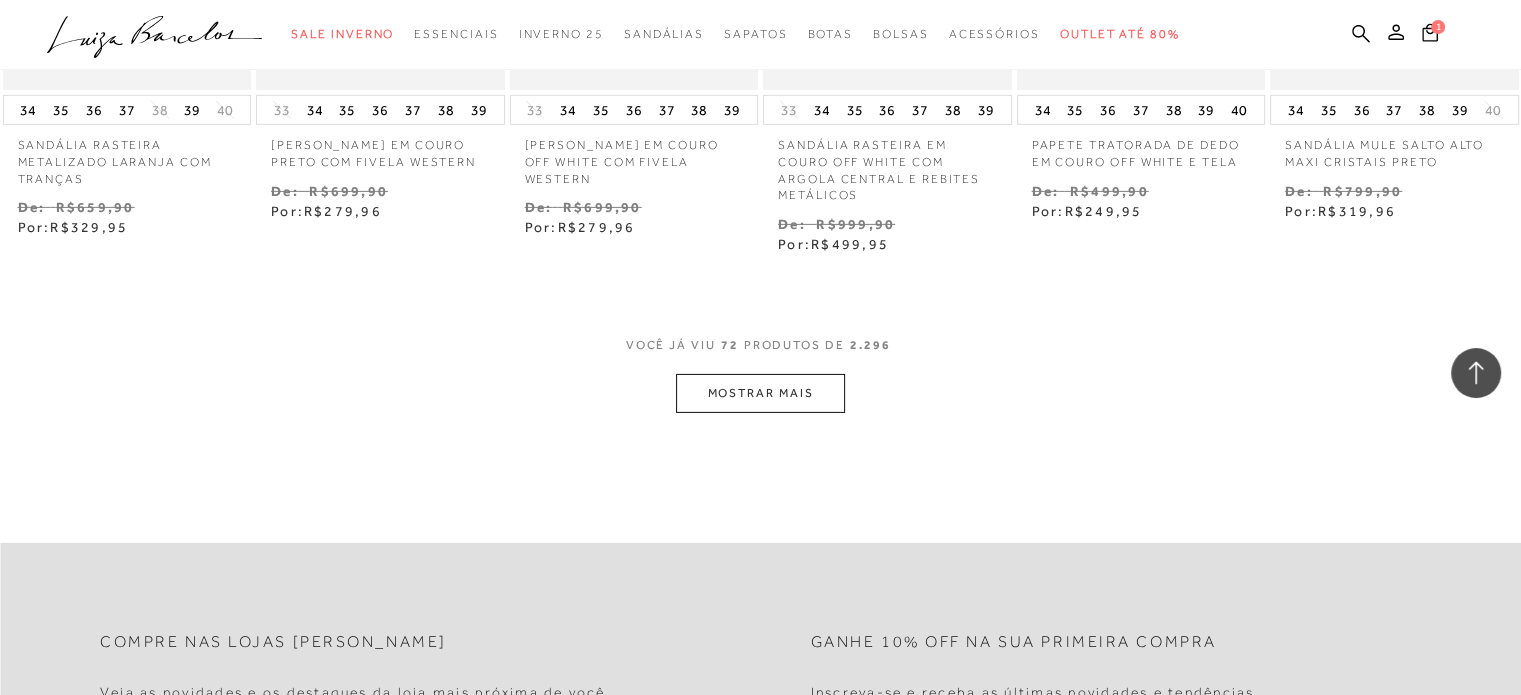 click on "Resultados da pesquisa
Outlet até 80%
Resultados: 61 - 72 (de 2.296)
Opções de exibição
2296
resultados encontrados
Ordenar Padrão Estoque" at bounding box center [760, -2975] 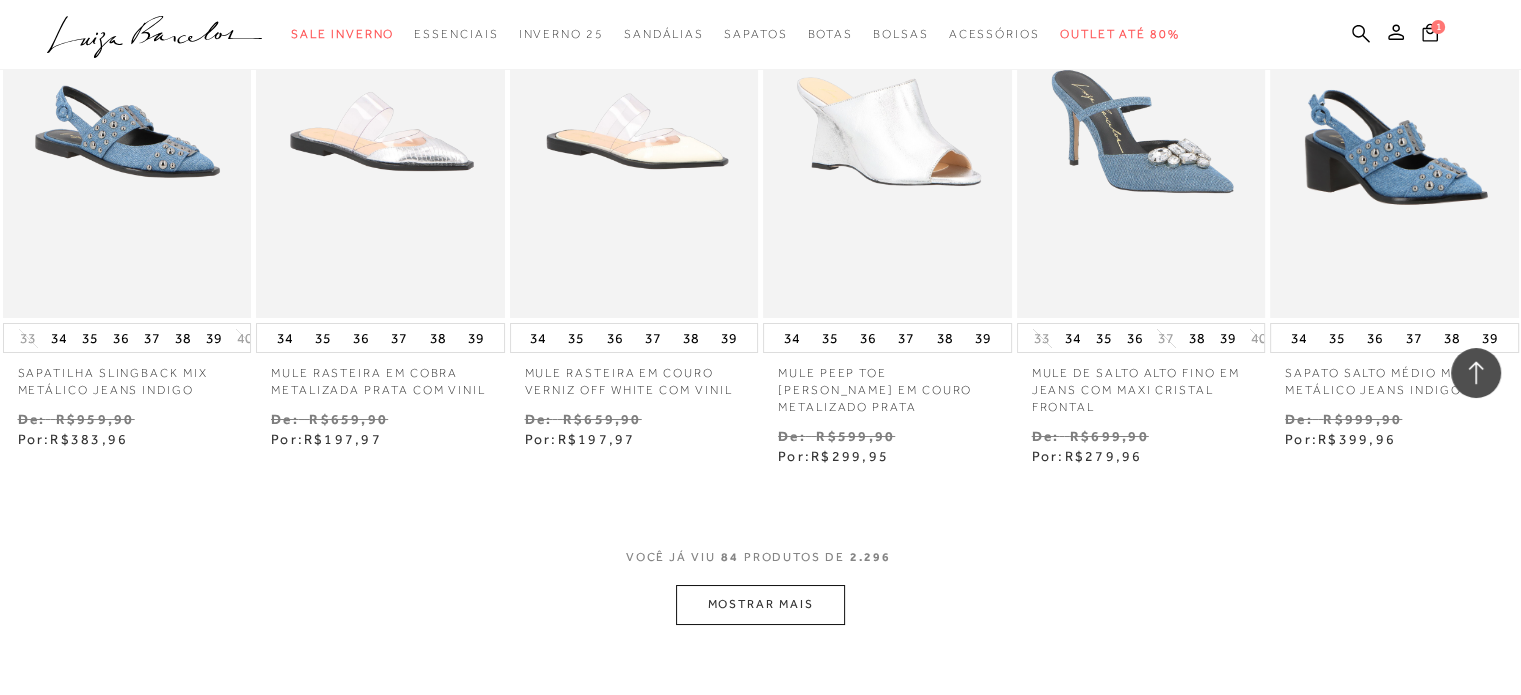 scroll, scrollTop: 7319, scrollLeft: 0, axis: vertical 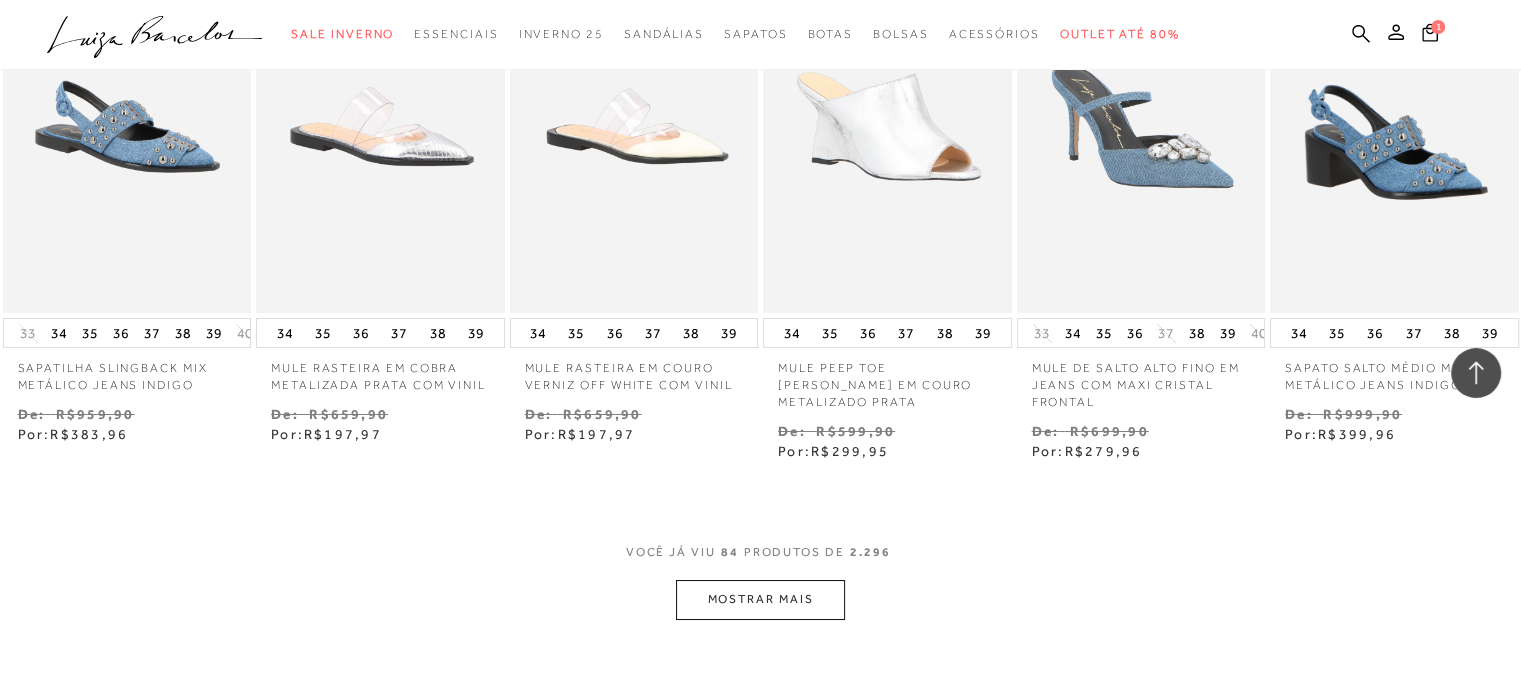 click on "MOSTRAR MAIS" at bounding box center [760, 599] 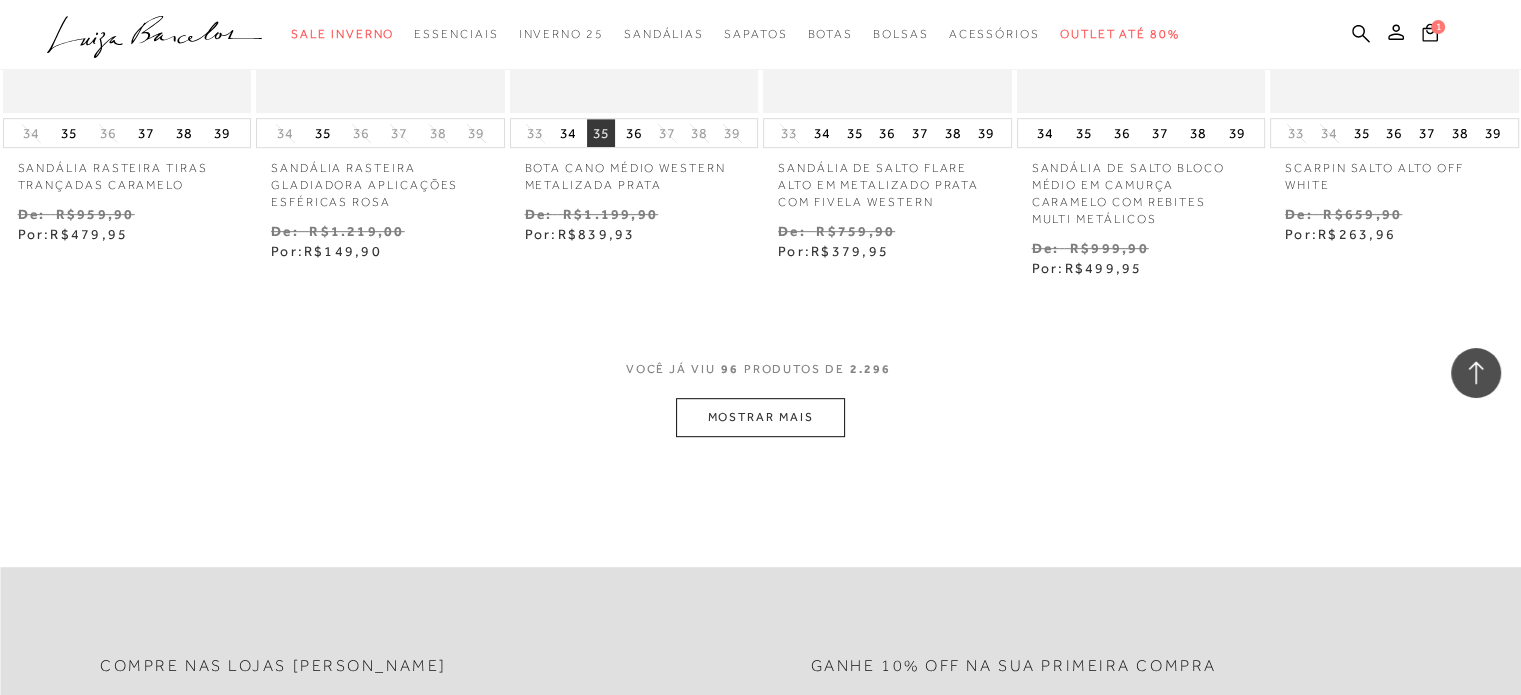 scroll, scrollTop: 8619, scrollLeft: 0, axis: vertical 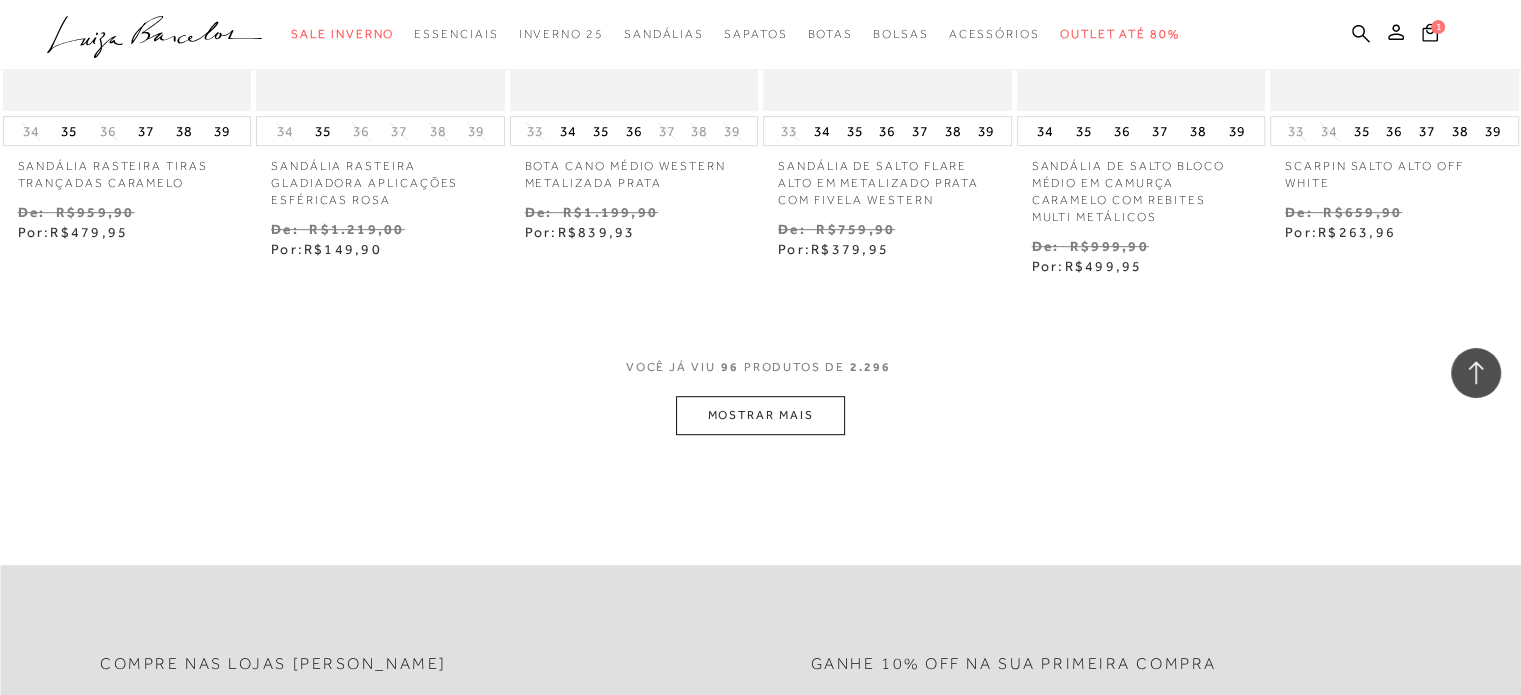 click on "MOSTRAR MAIS" at bounding box center [760, 415] 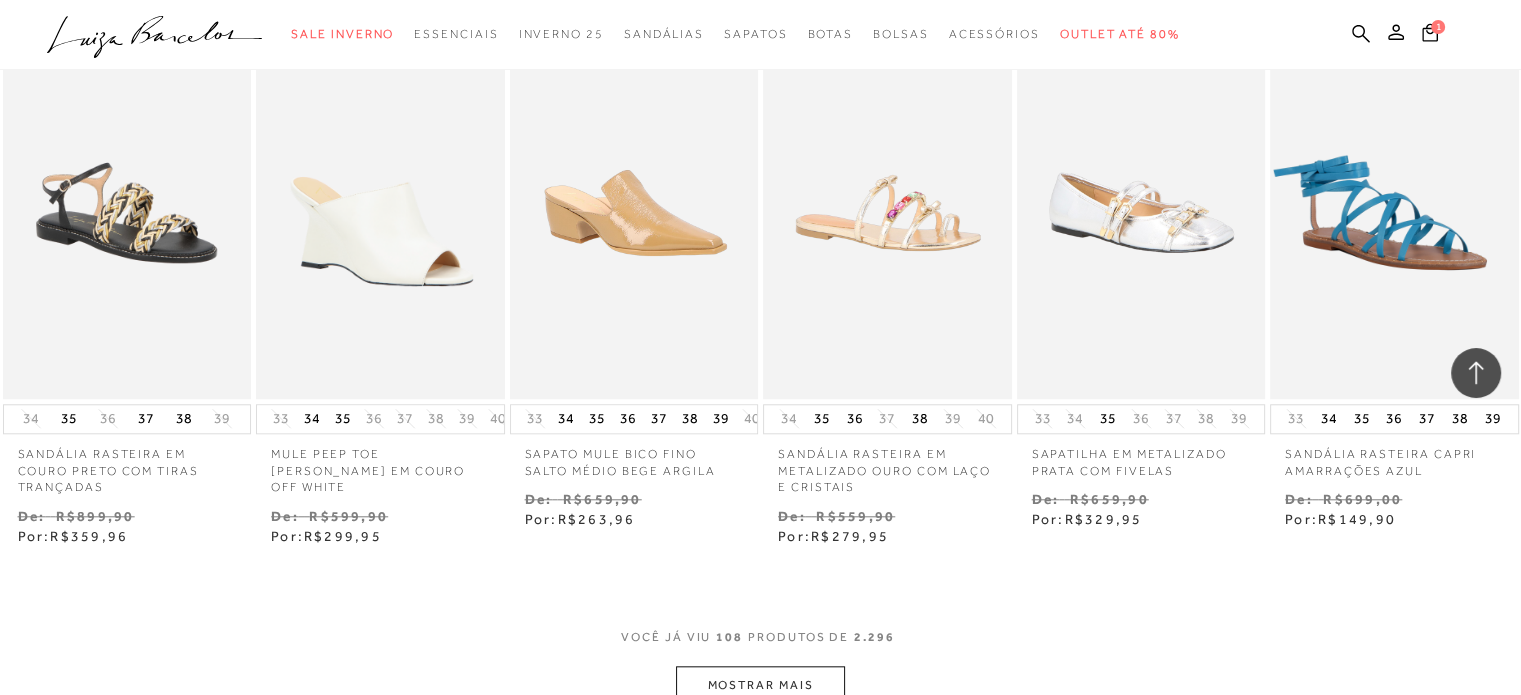 scroll, scrollTop: 9519, scrollLeft: 0, axis: vertical 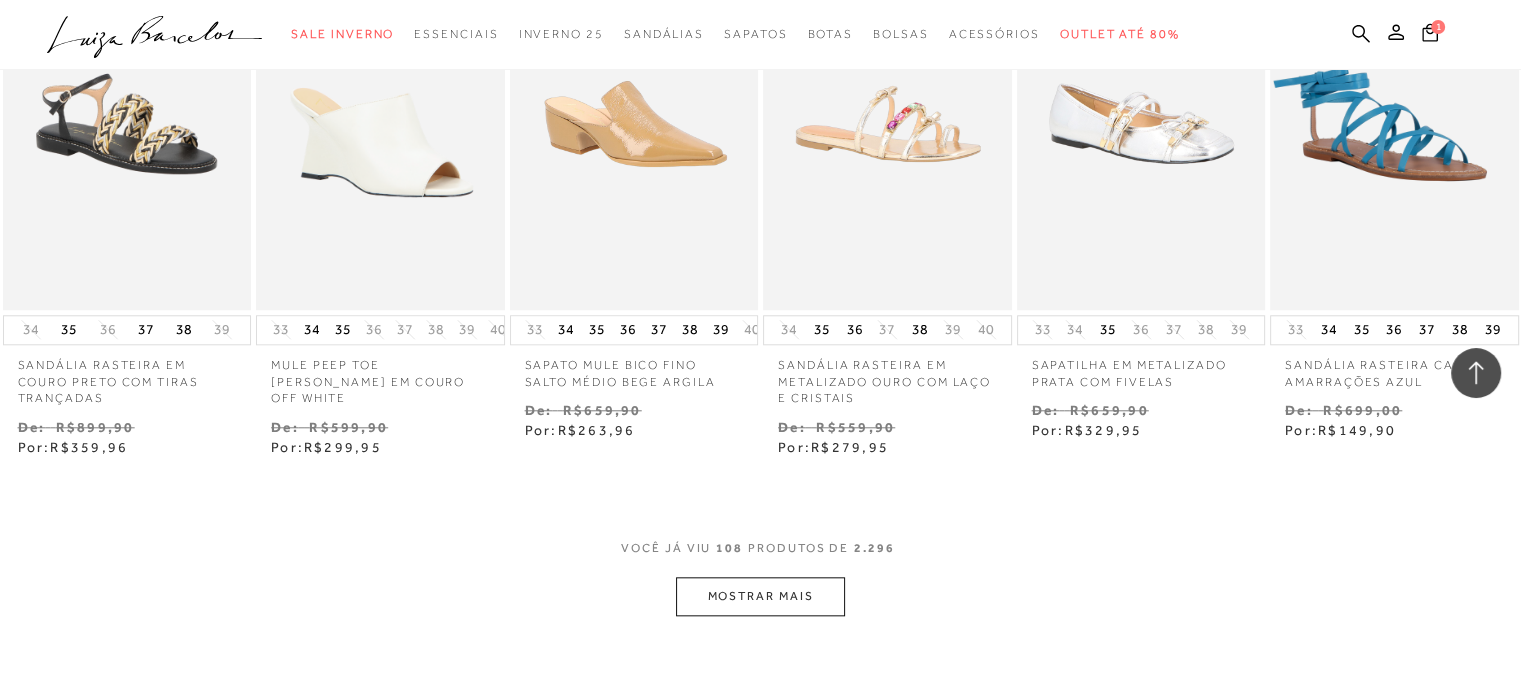 click on "VOCê JÁ VIU
108
PRODUTOS DE
2.296" at bounding box center [760, 558] 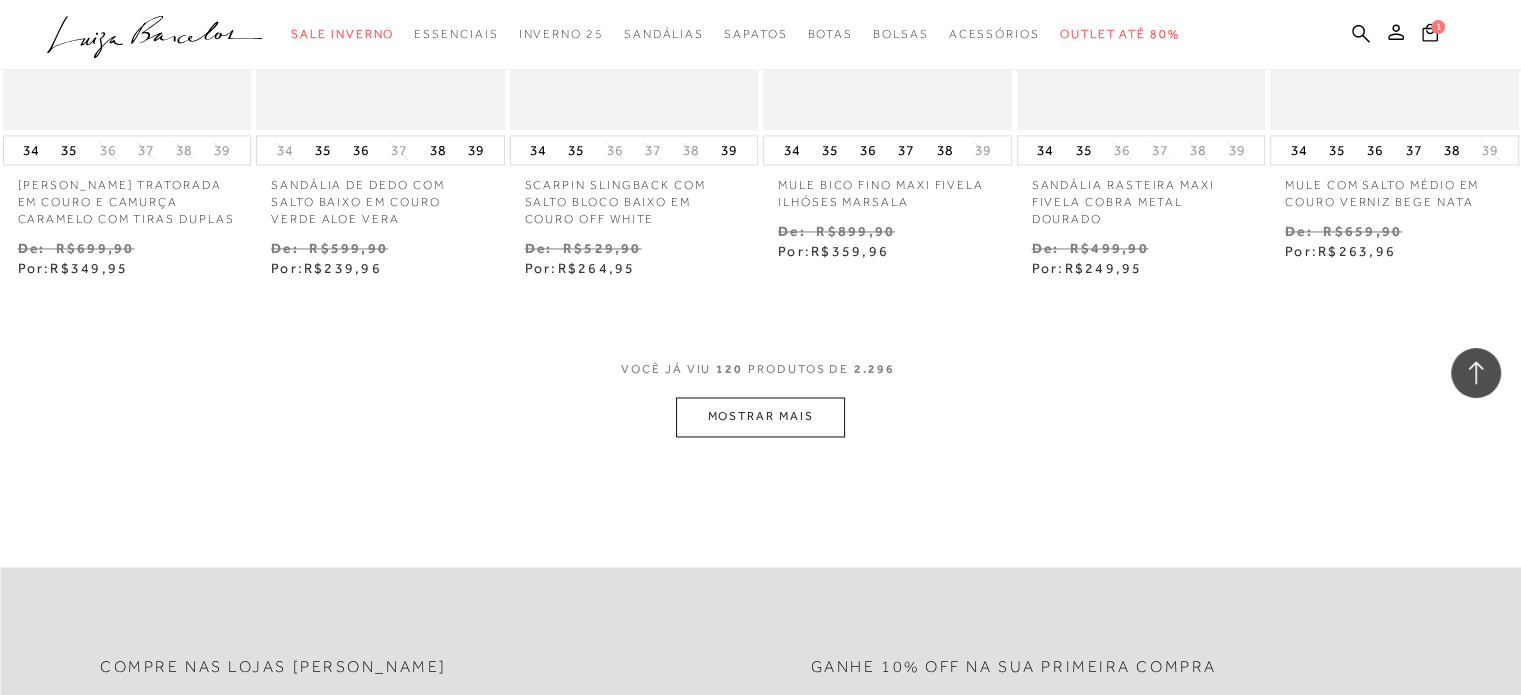 scroll, scrollTop: 10819, scrollLeft: 0, axis: vertical 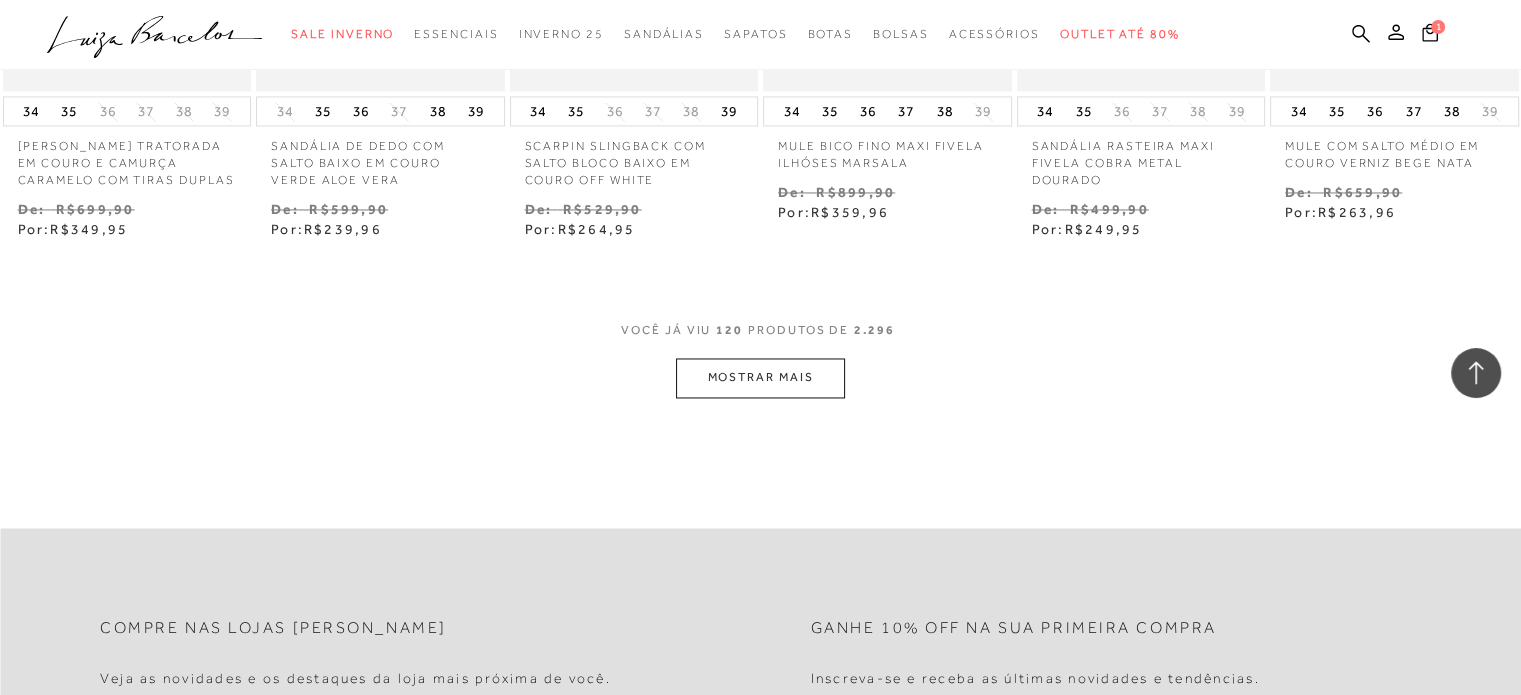 click on "MOSTRAR MAIS" at bounding box center (760, 377) 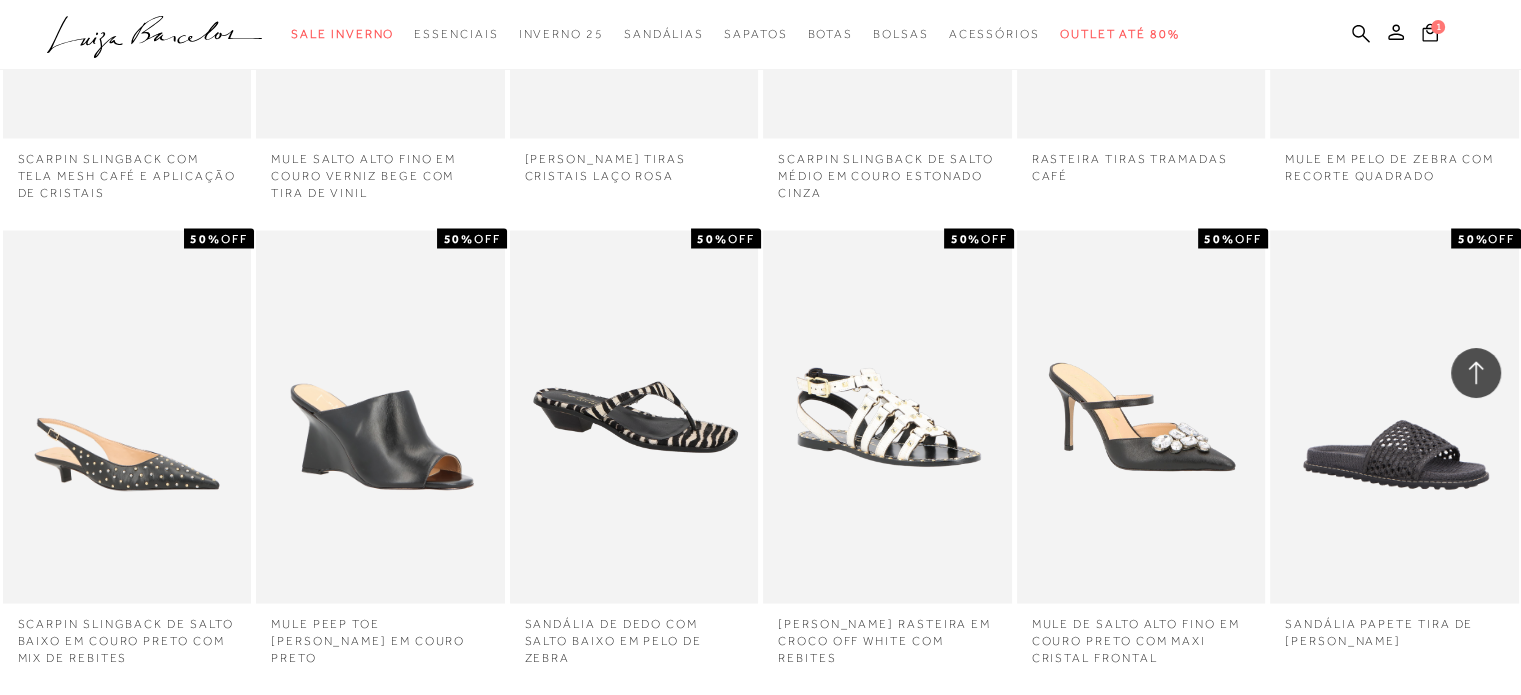 scroll, scrollTop: 11319, scrollLeft: 0, axis: vertical 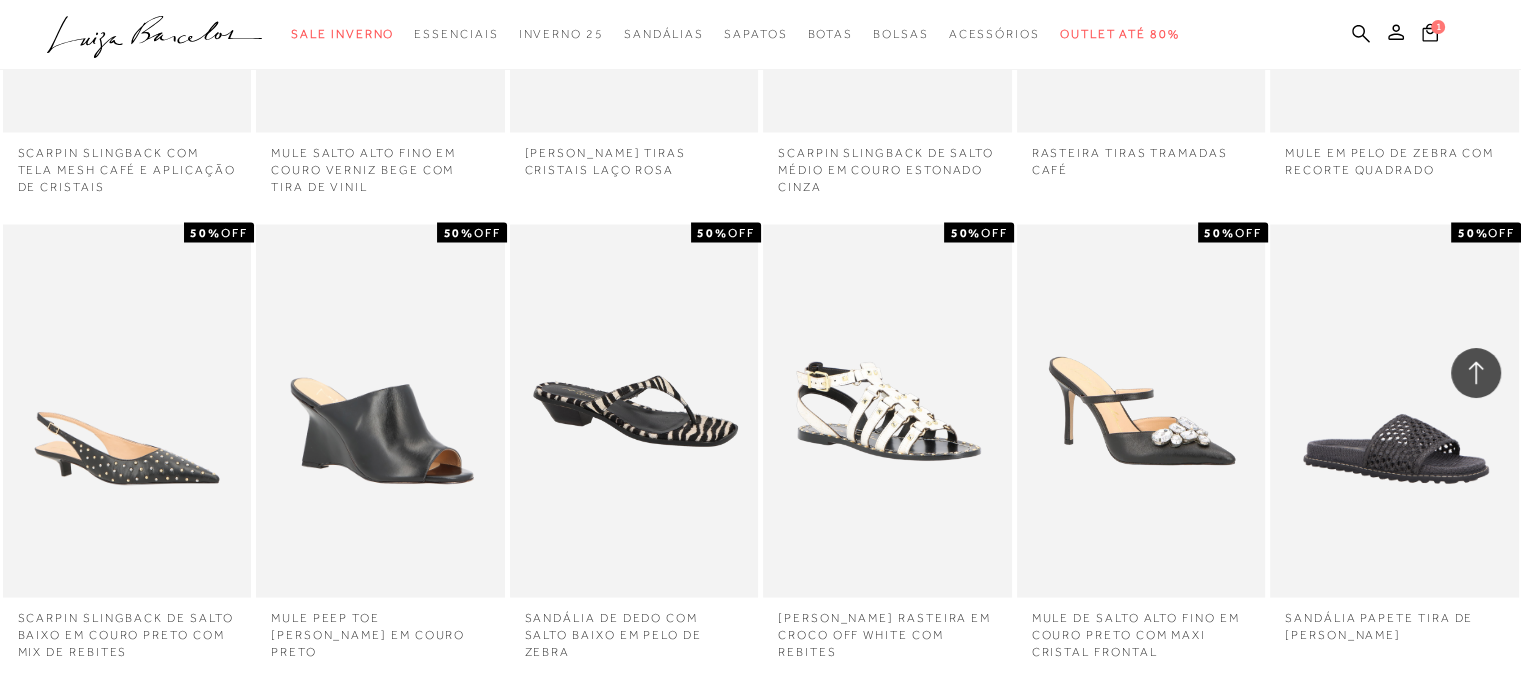 type 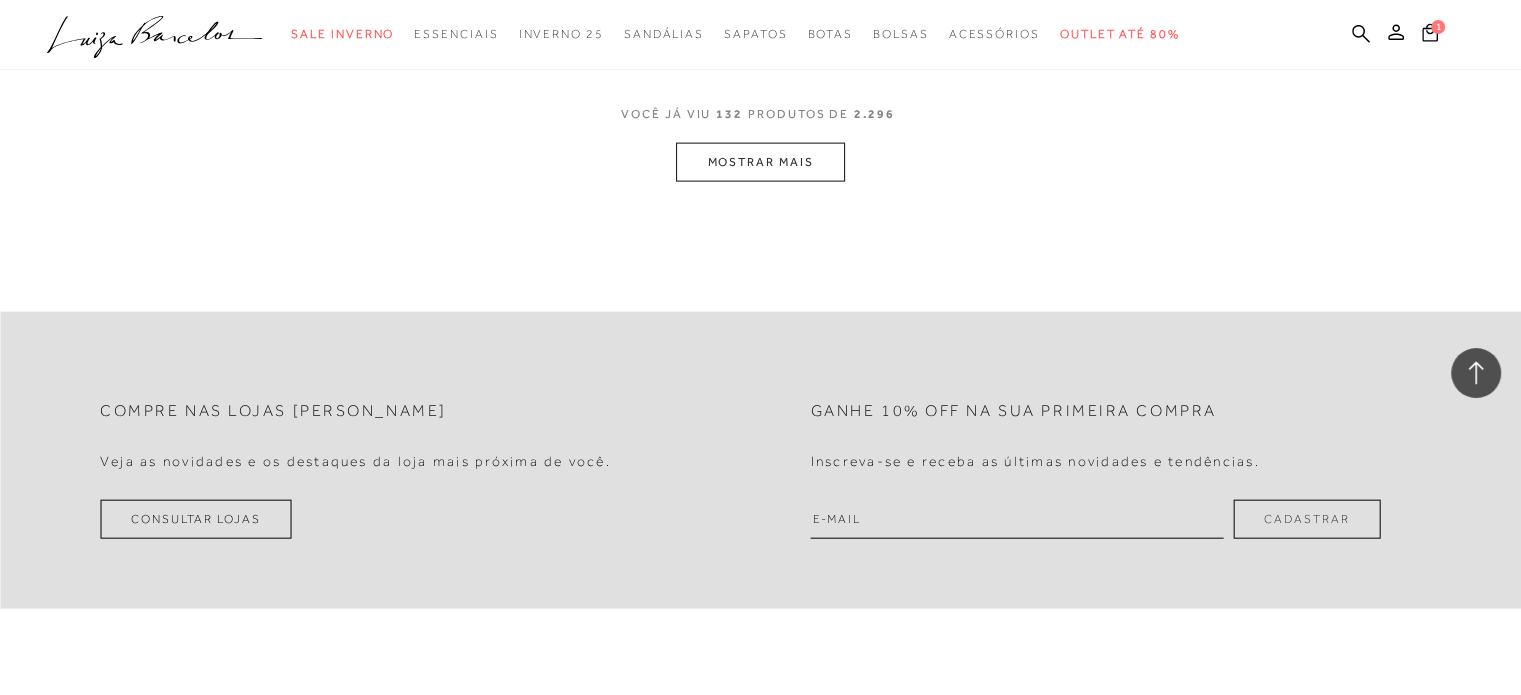 scroll, scrollTop: 12119, scrollLeft: 0, axis: vertical 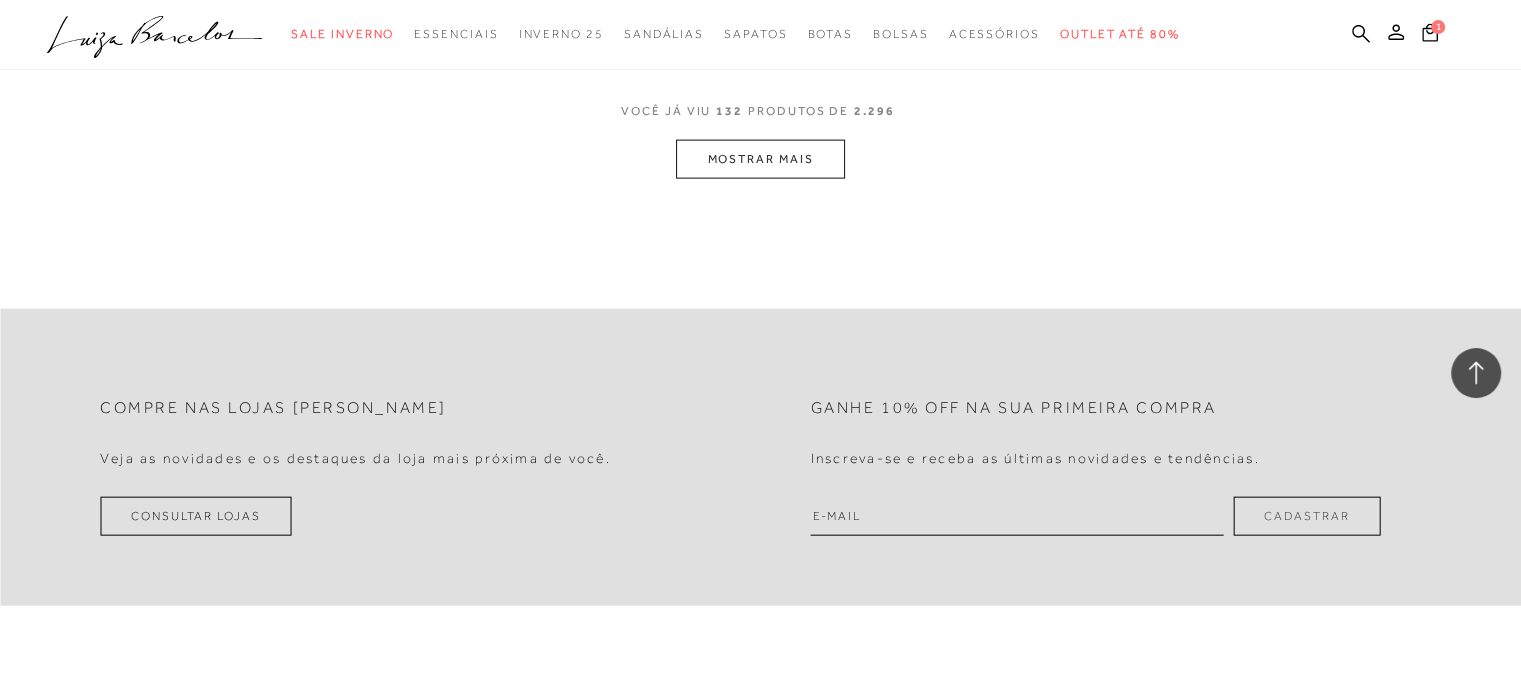 click on "MOSTRAR MAIS" at bounding box center (760, 159) 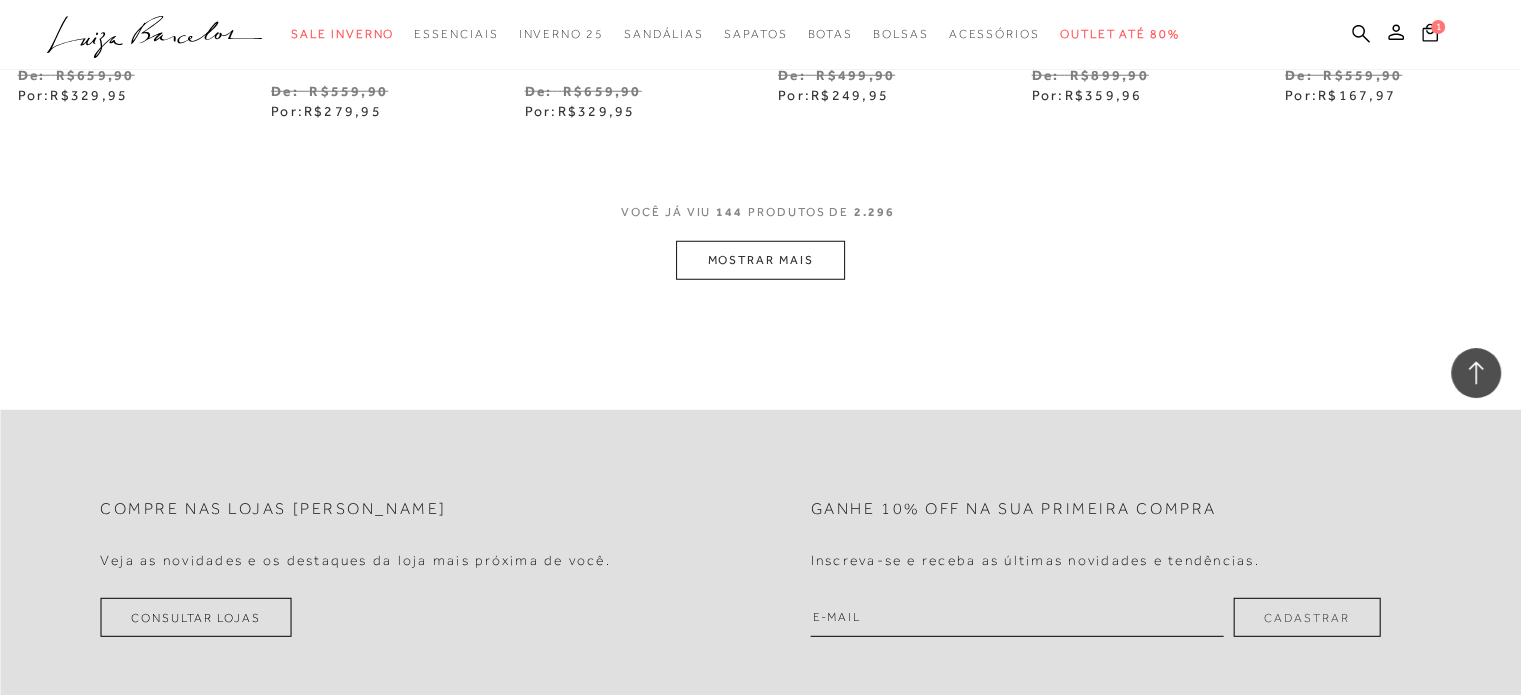 scroll, scrollTop: 13119, scrollLeft: 0, axis: vertical 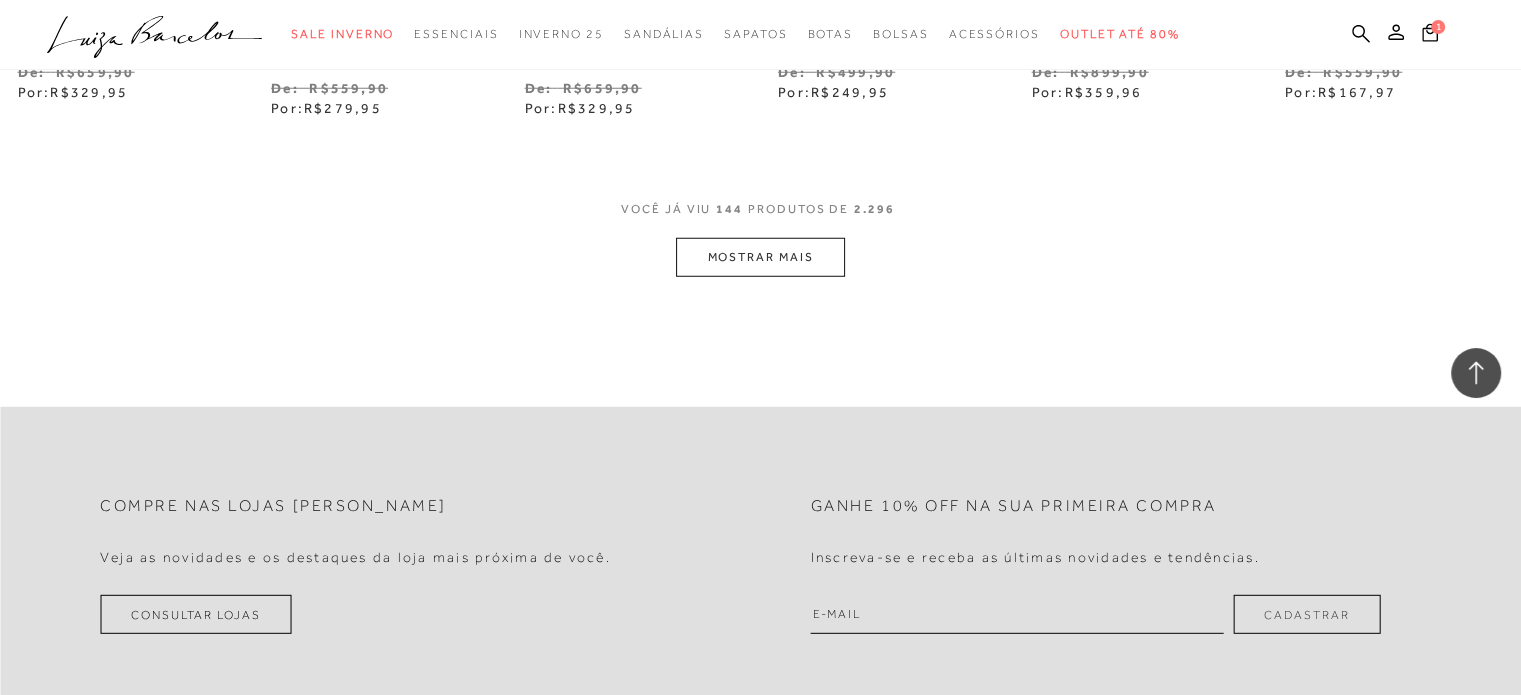 click on "MOSTRAR MAIS" at bounding box center [760, 257] 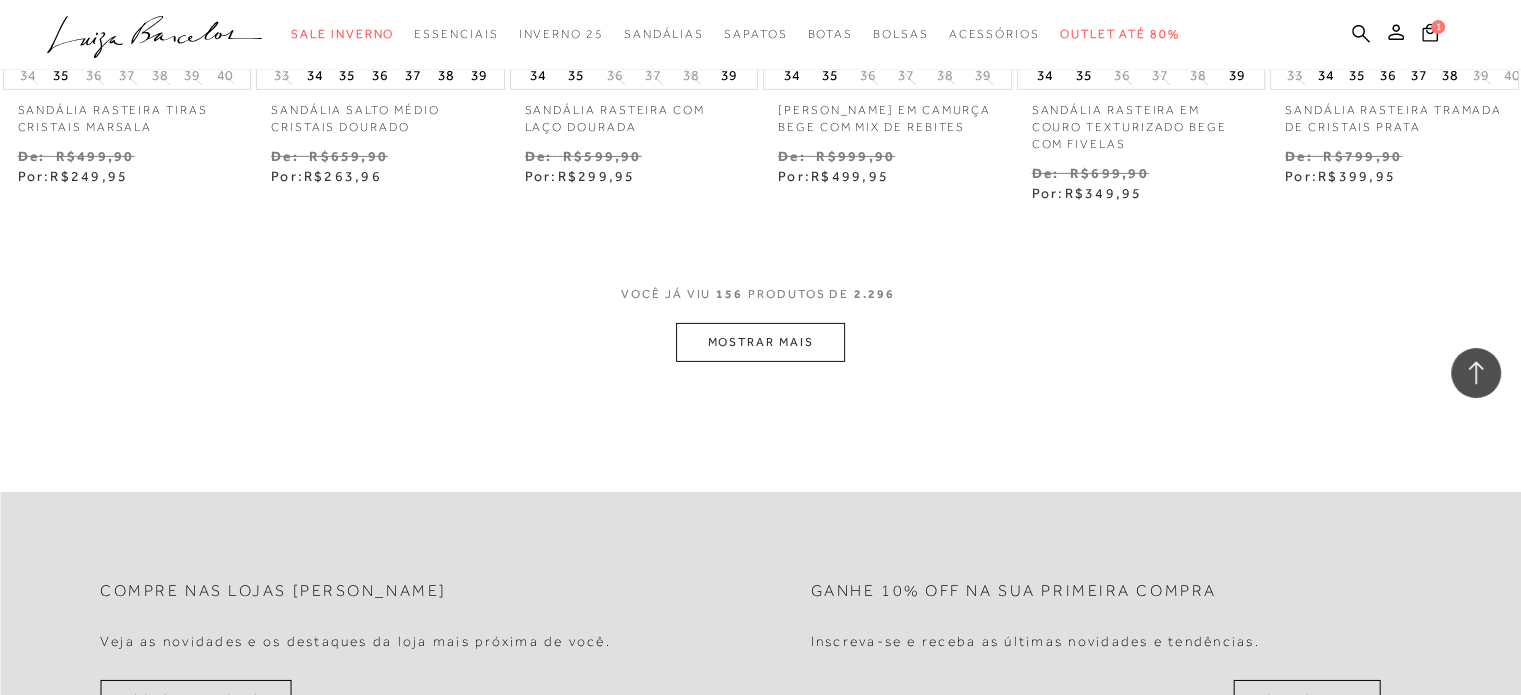 scroll, scrollTop: 14119, scrollLeft: 0, axis: vertical 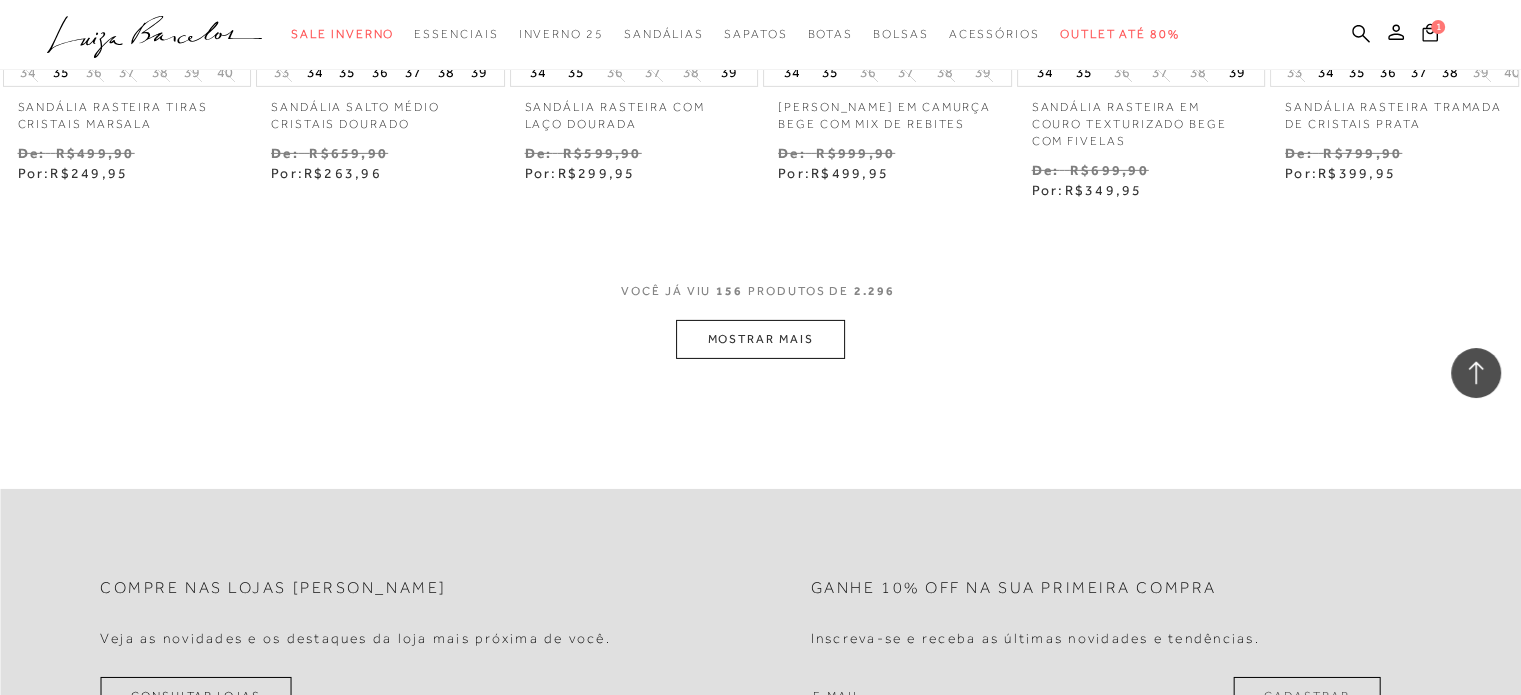 click on "MOSTRAR MAIS" at bounding box center [760, 339] 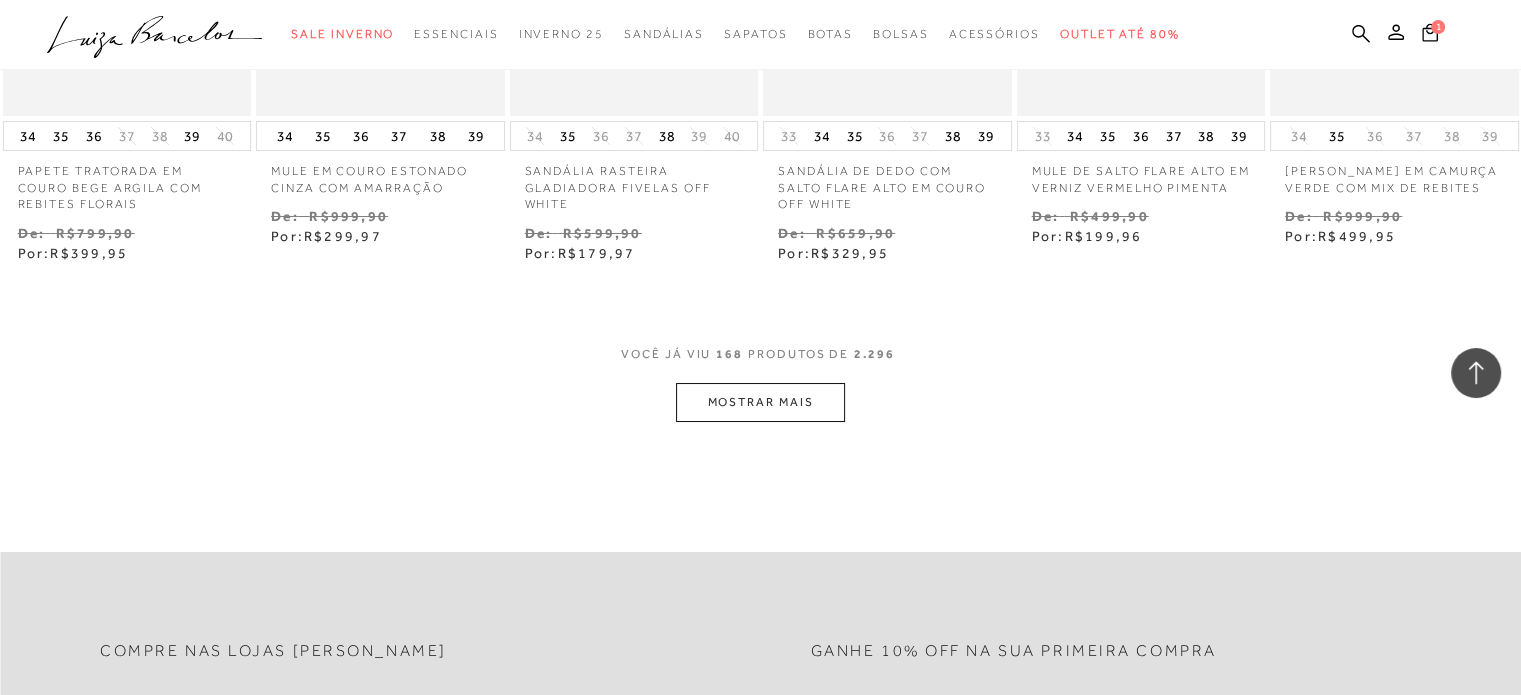 scroll, scrollTop: 15219, scrollLeft: 0, axis: vertical 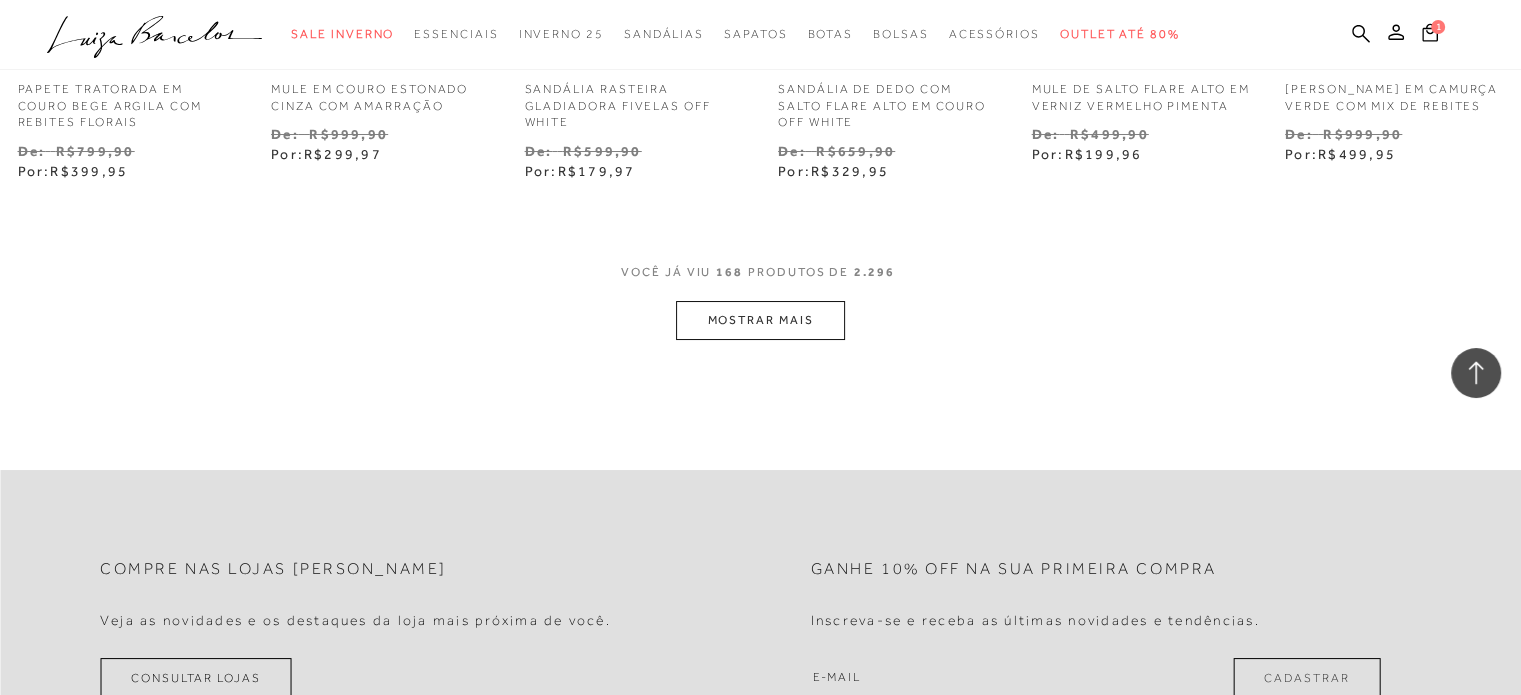 click on "MOSTRAR MAIS" at bounding box center (760, 320) 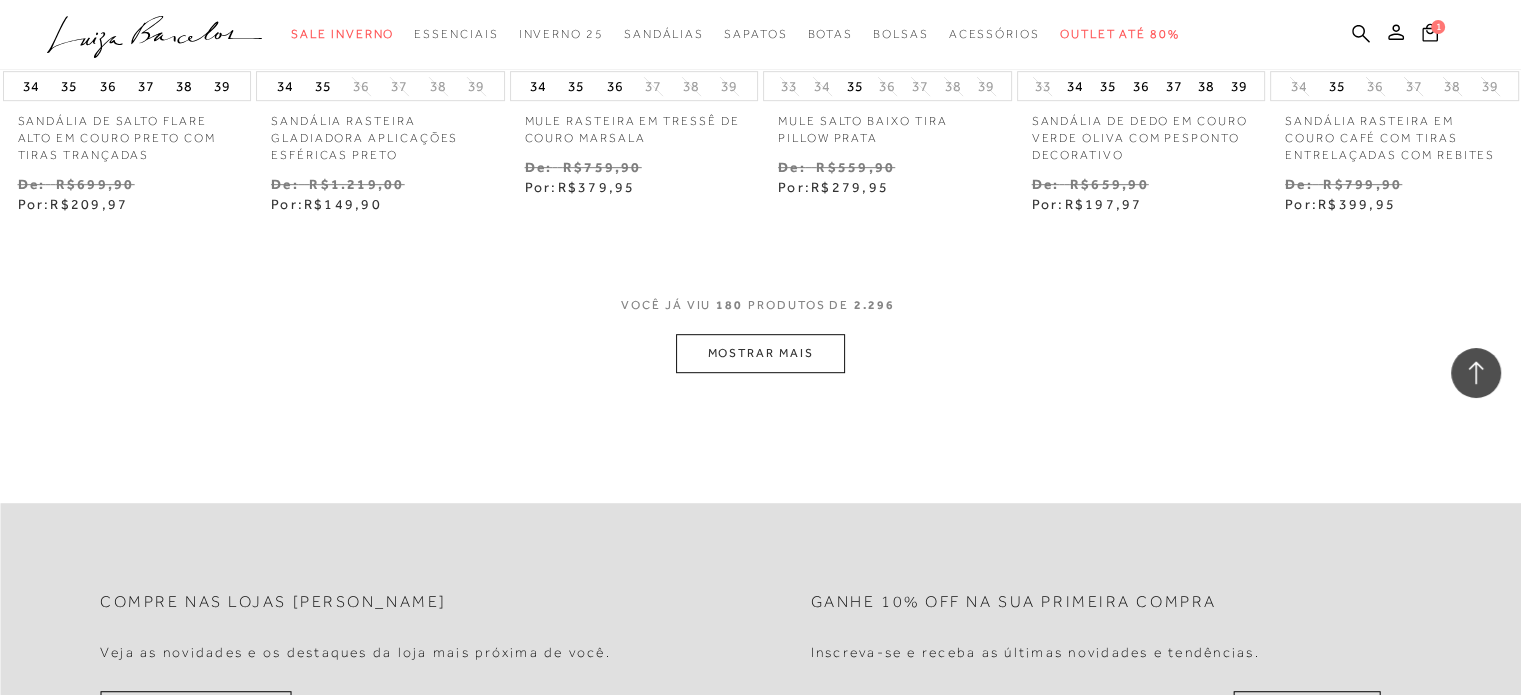 scroll, scrollTop: 16419, scrollLeft: 0, axis: vertical 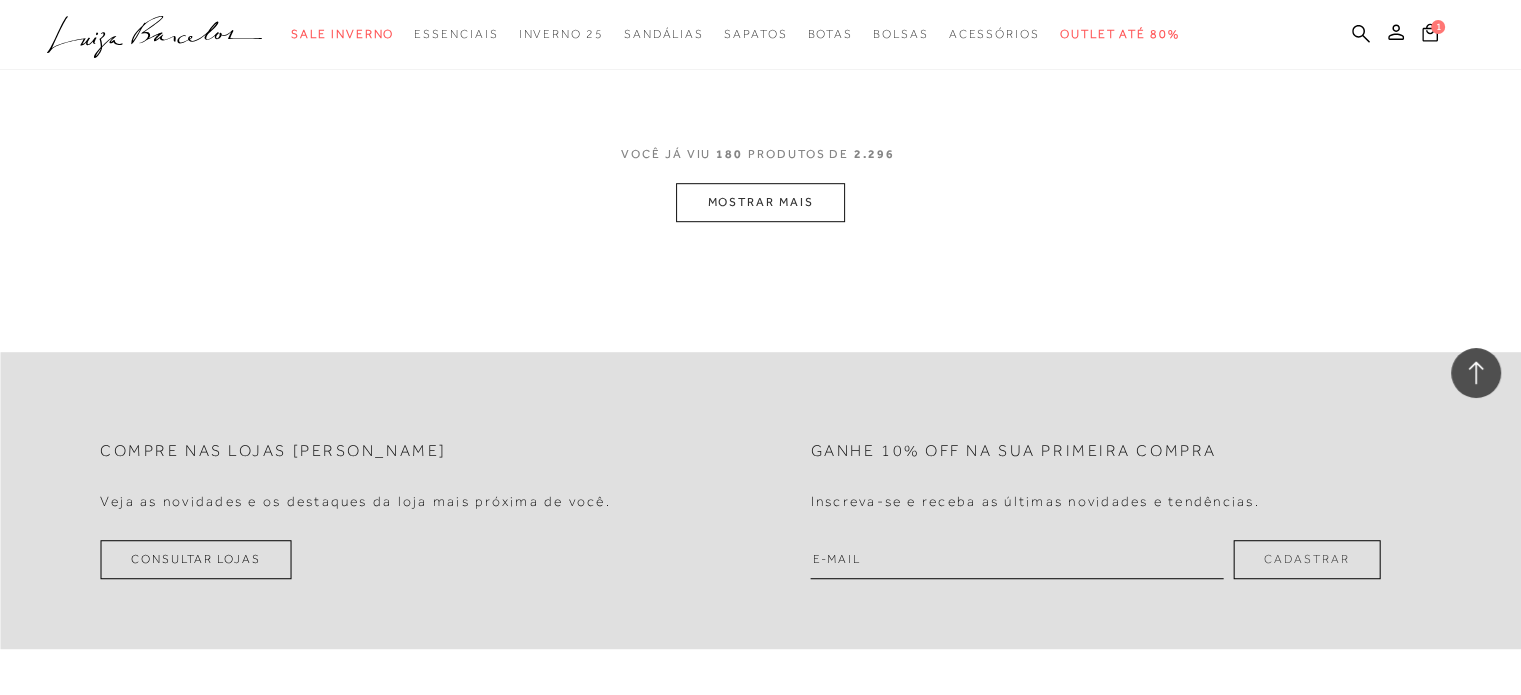 click on "MOSTRAR MAIS" at bounding box center (760, 202) 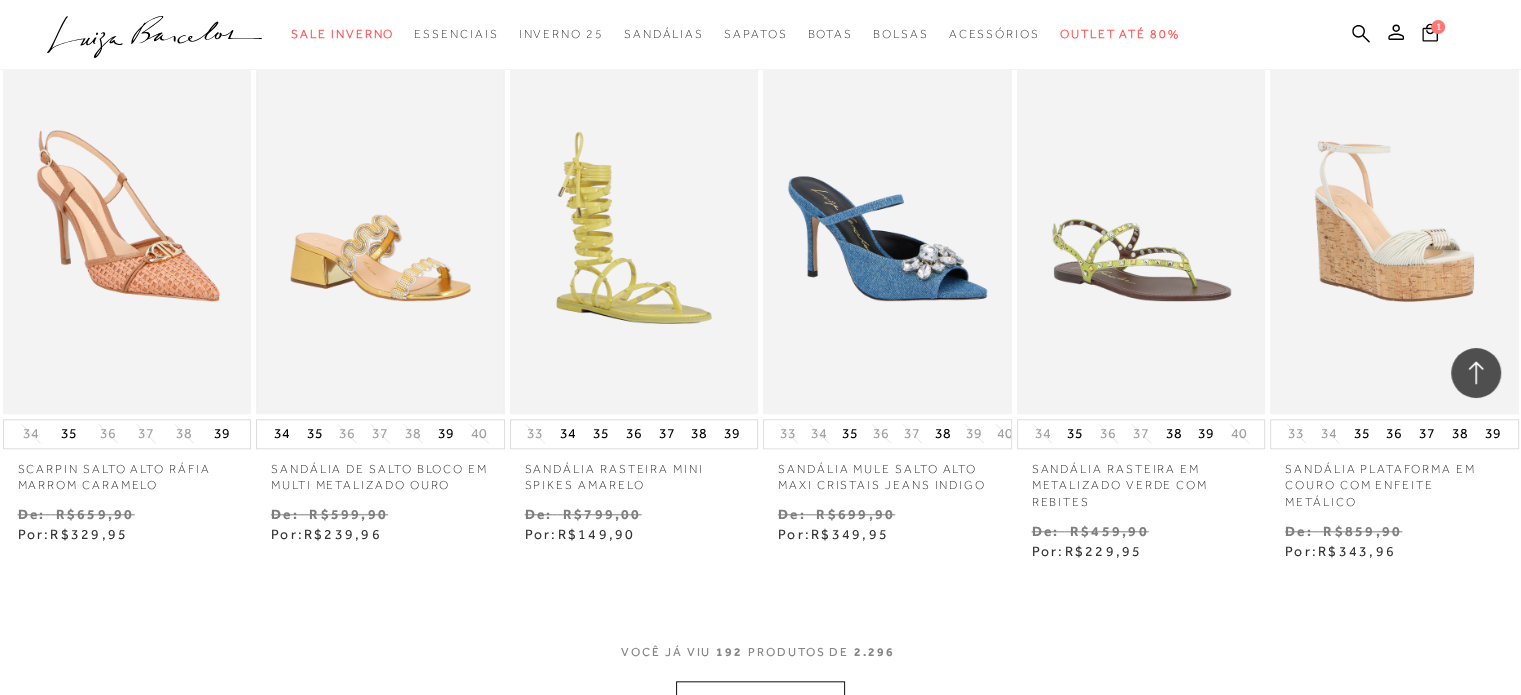 scroll, scrollTop: 17219, scrollLeft: 0, axis: vertical 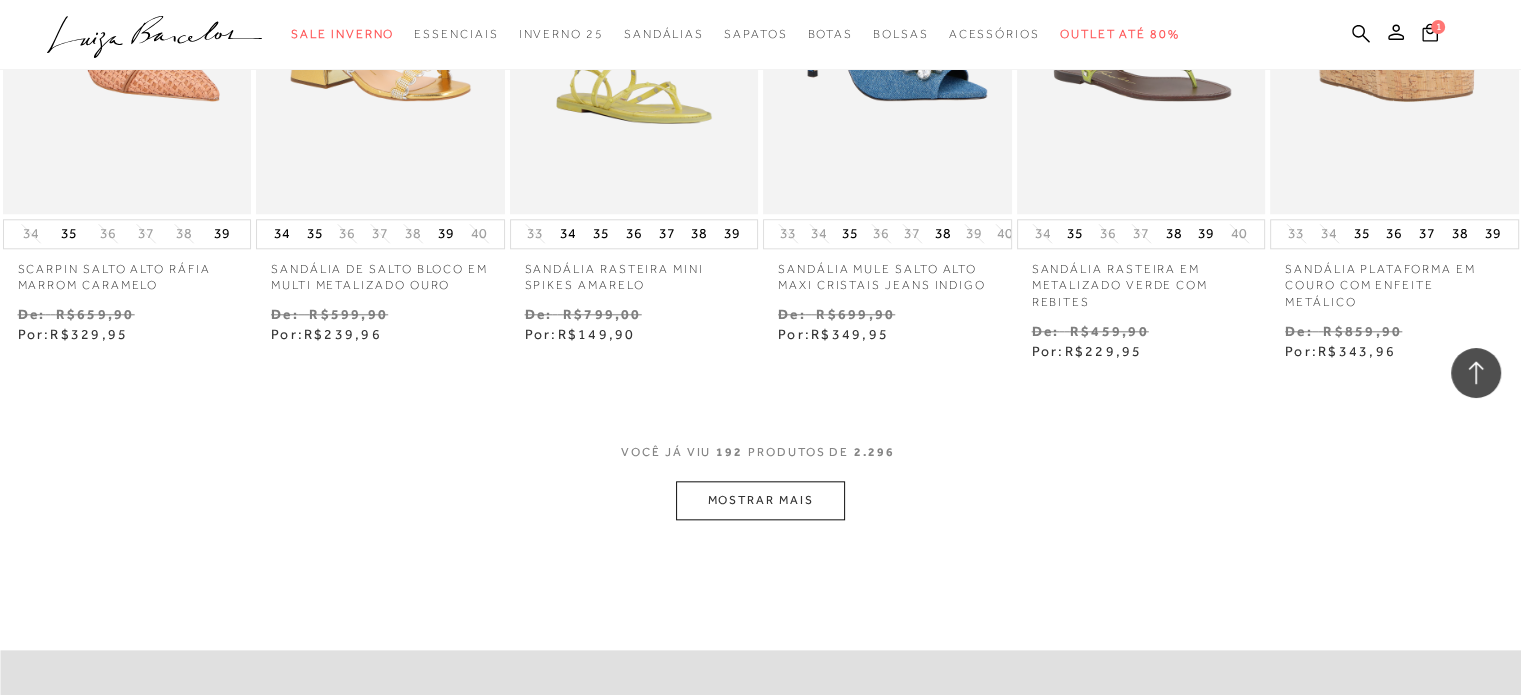 click on "MOSTRAR MAIS" at bounding box center (760, 500) 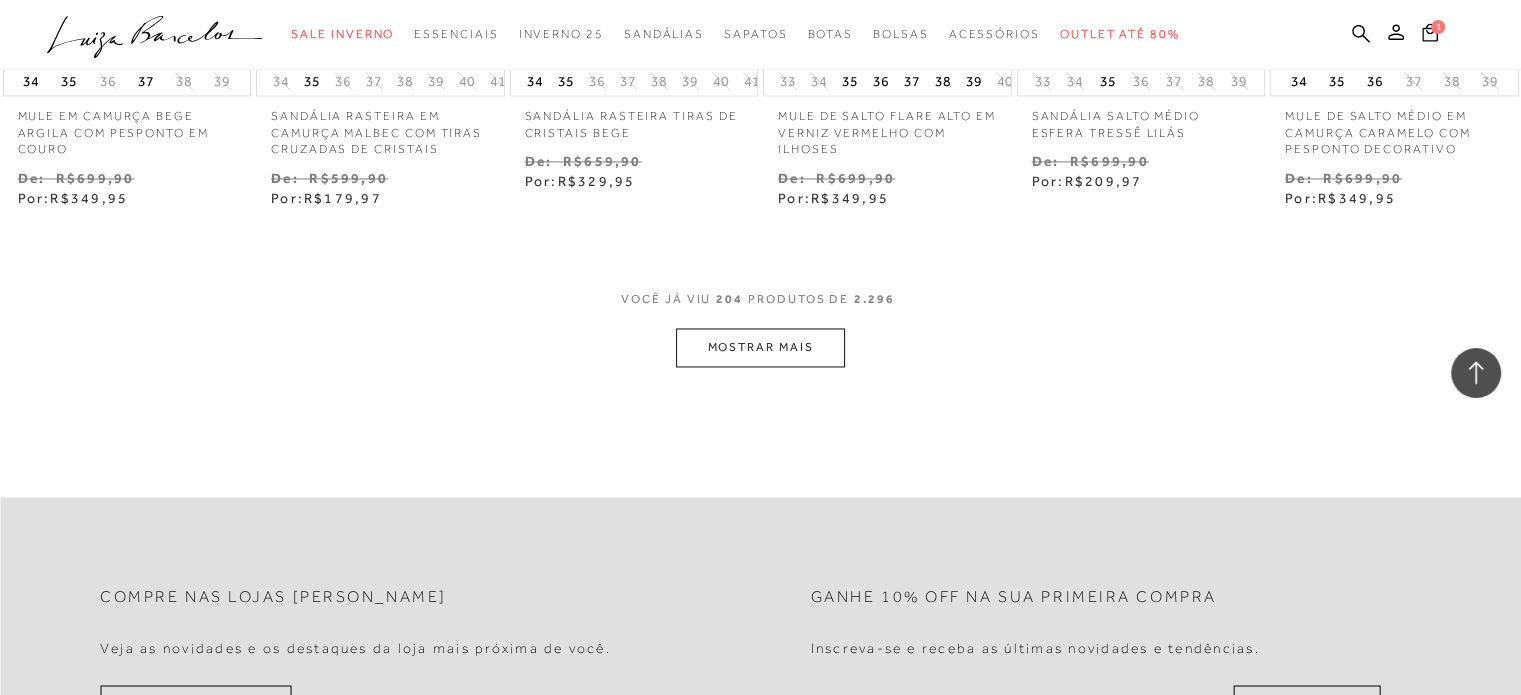 scroll, scrollTop: 18419, scrollLeft: 0, axis: vertical 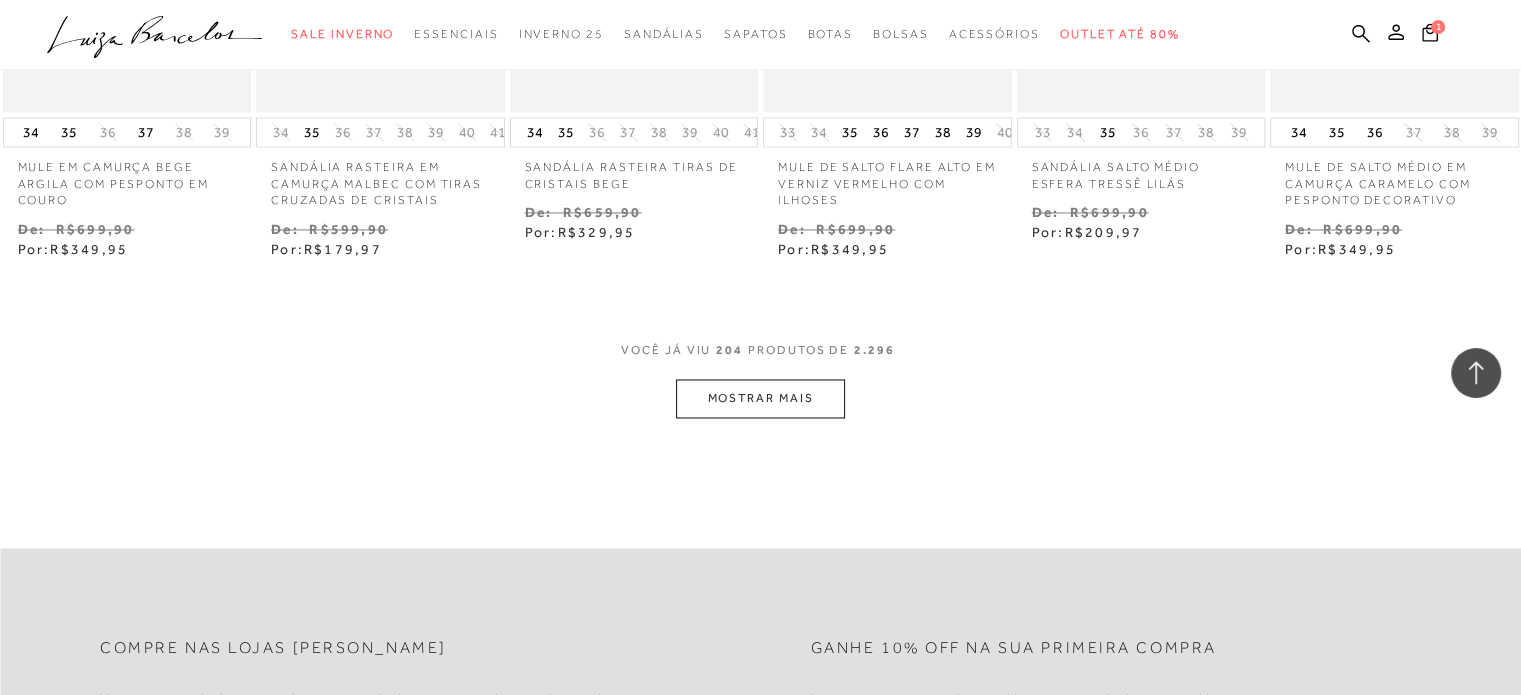 click on "MOSTRAR MAIS" at bounding box center [760, 398] 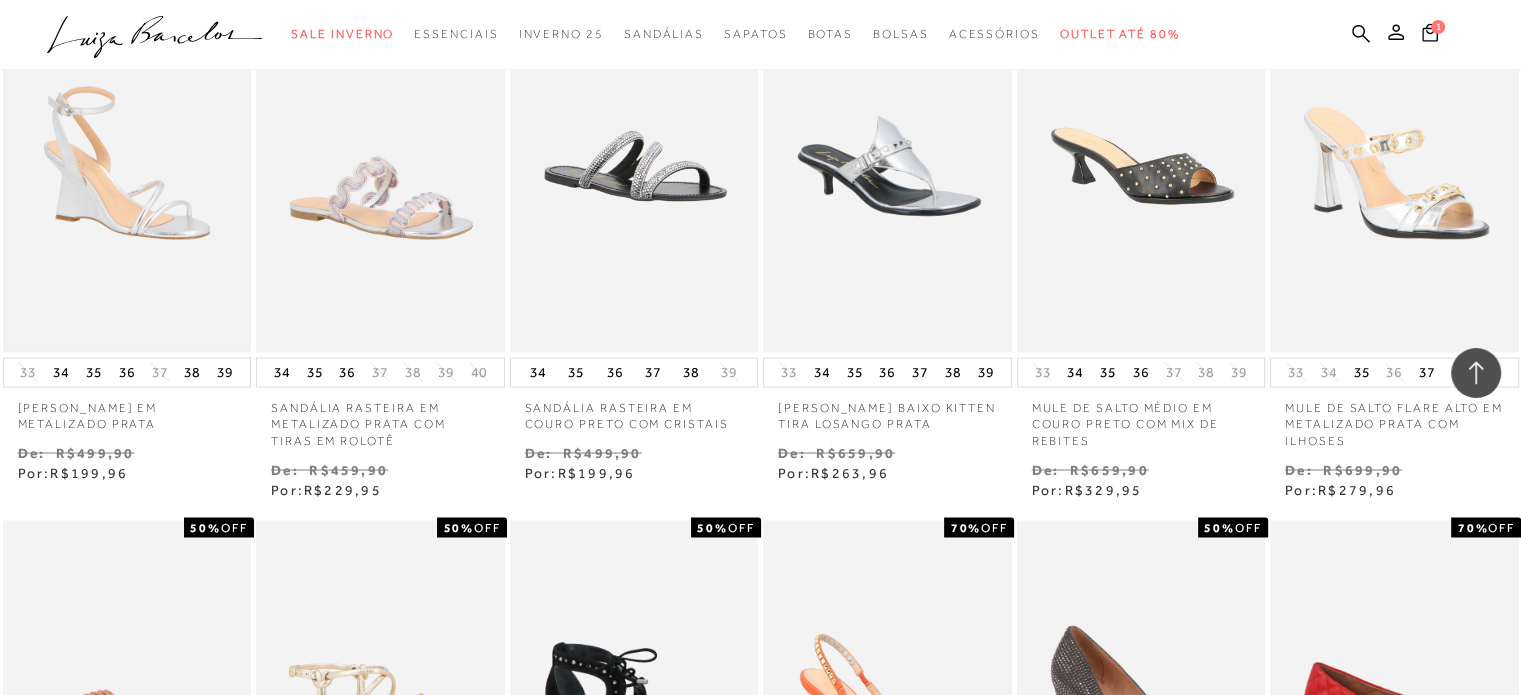 scroll, scrollTop: 18719, scrollLeft: 0, axis: vertical 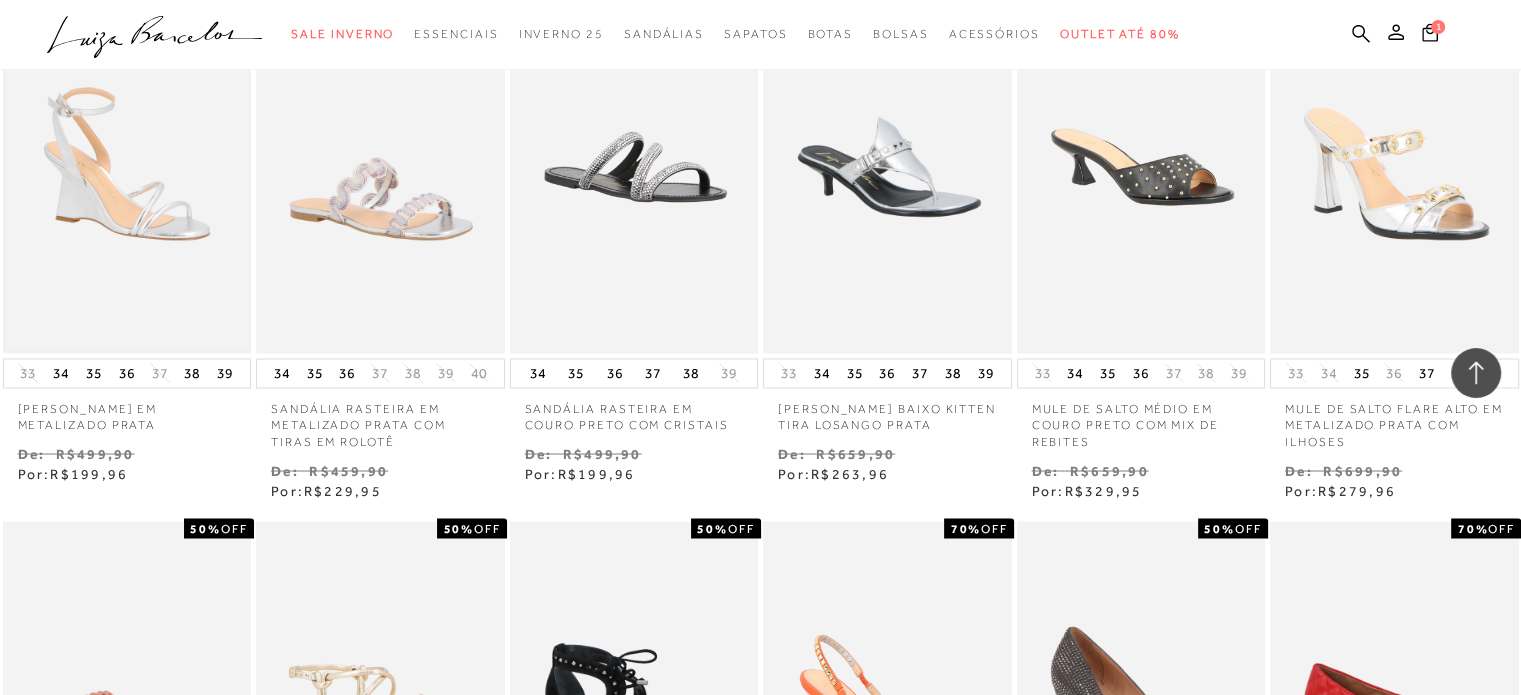 click at bounding box center (127, 166) 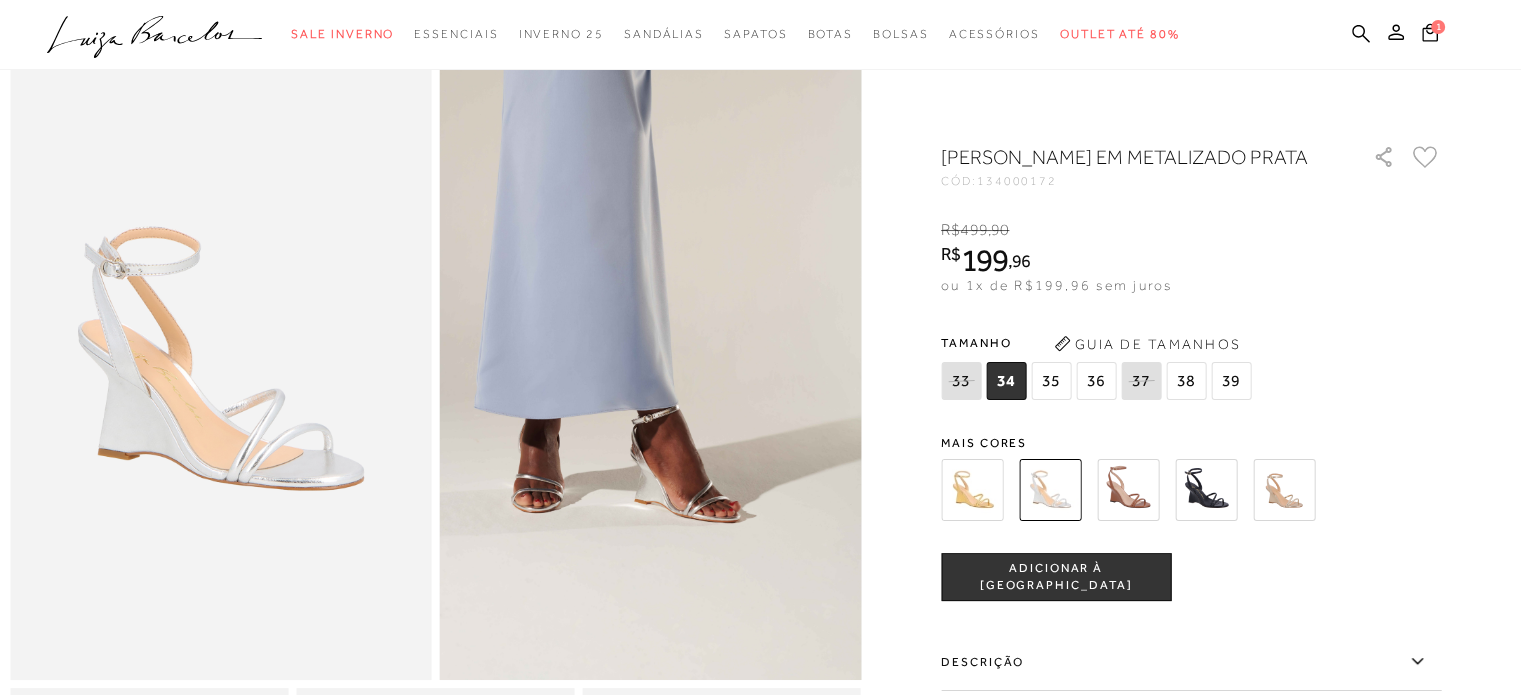 scroll, scrollTop: 0, scrollLeft: 0, axis: both 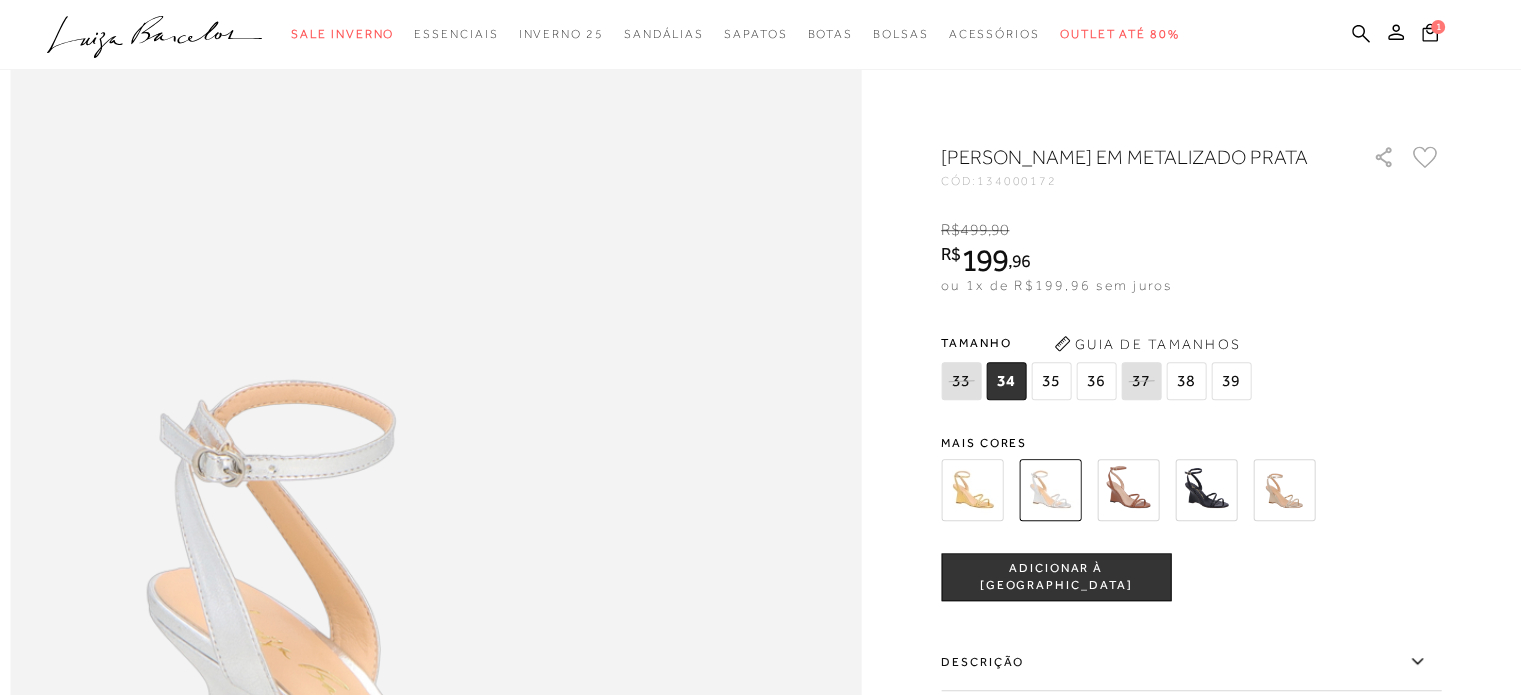 click at bounding box center [972, 490] 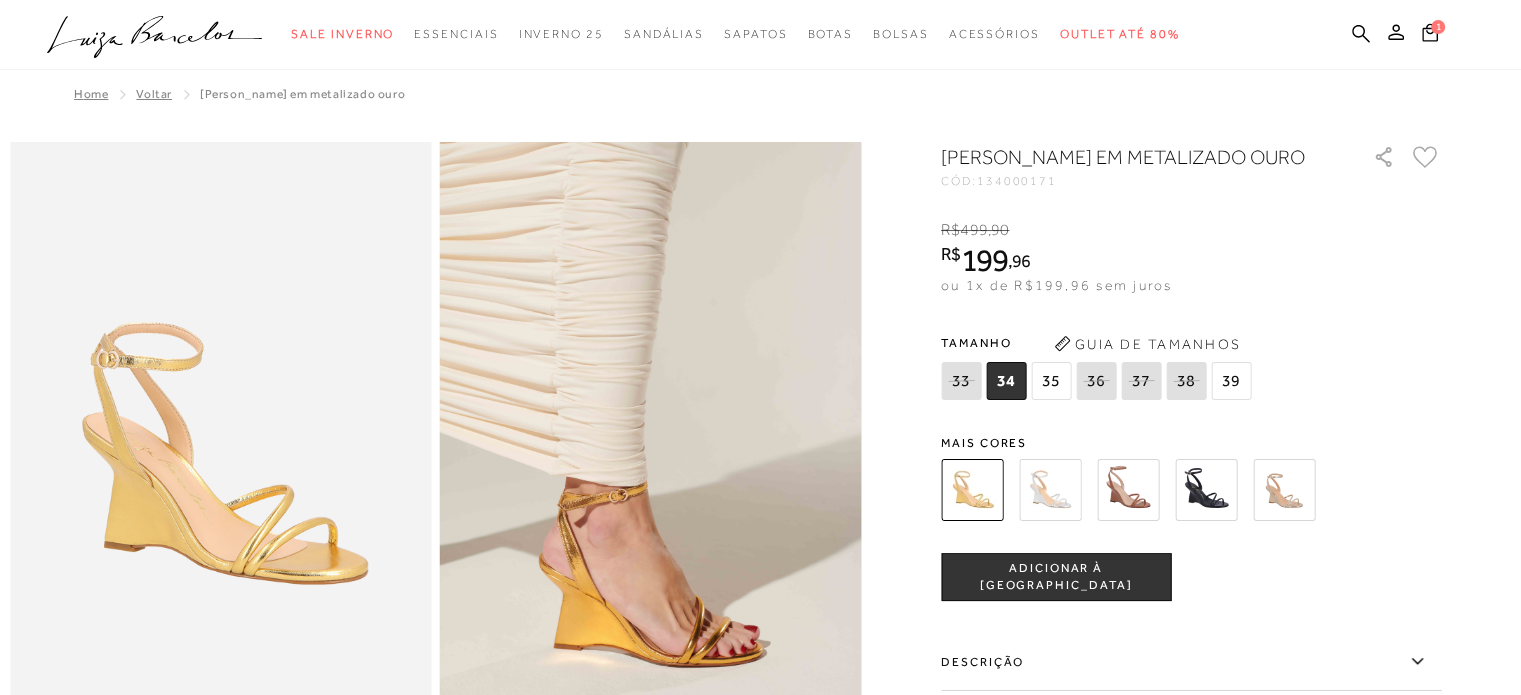 scroll, scrollTop: 0, scrollLeft: 0, axis: both 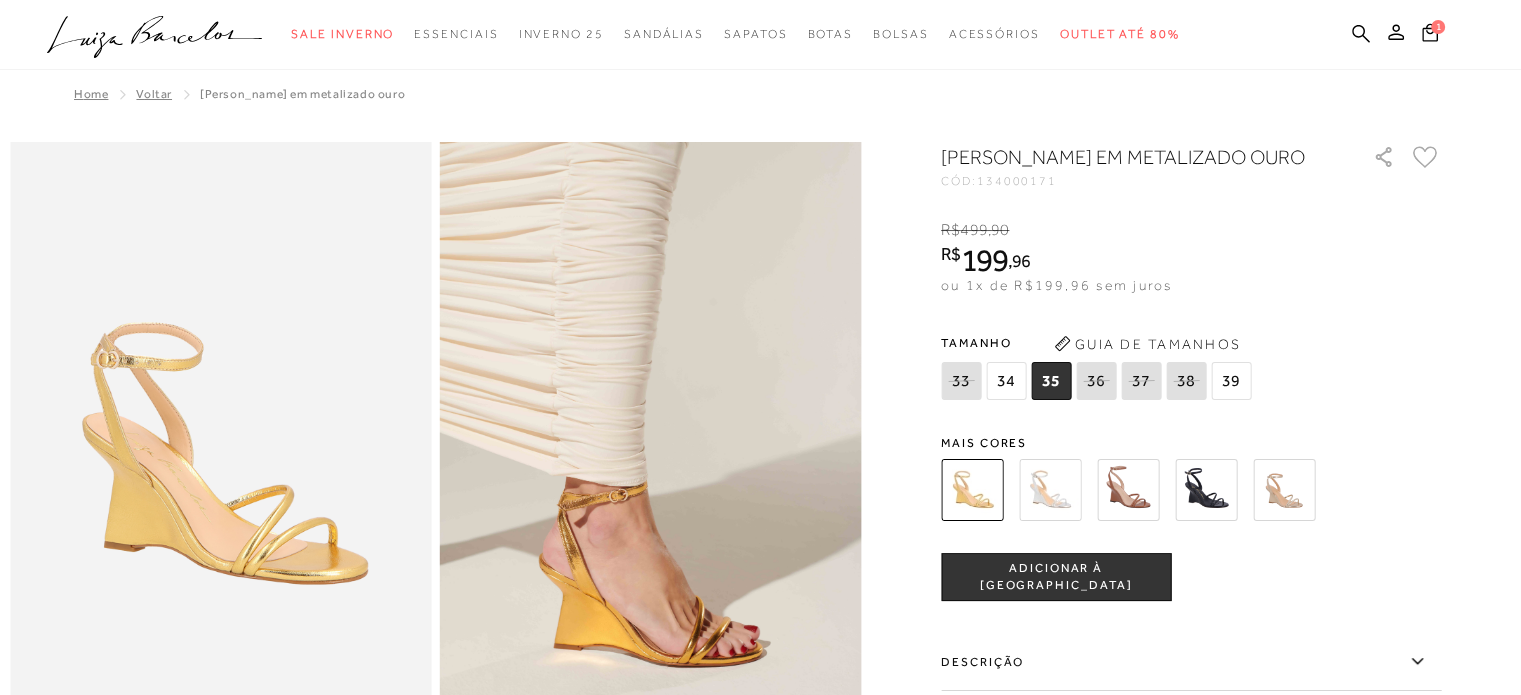 click on "ADICIONAR À [GEOGRAPHIC_DATA]" at bounding box center (1056, 577) 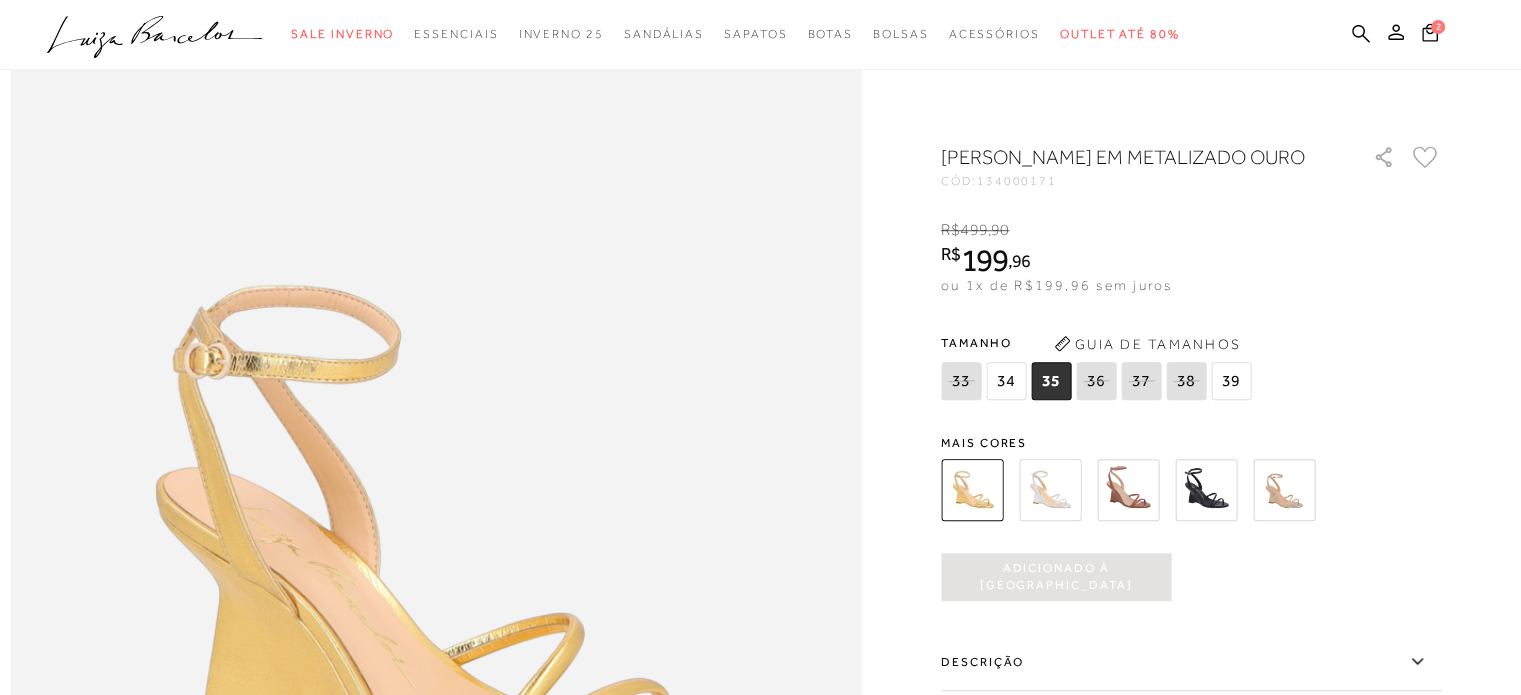 scroll, scrollTop: 1300, scrollLeft: 0, axis: vertical 